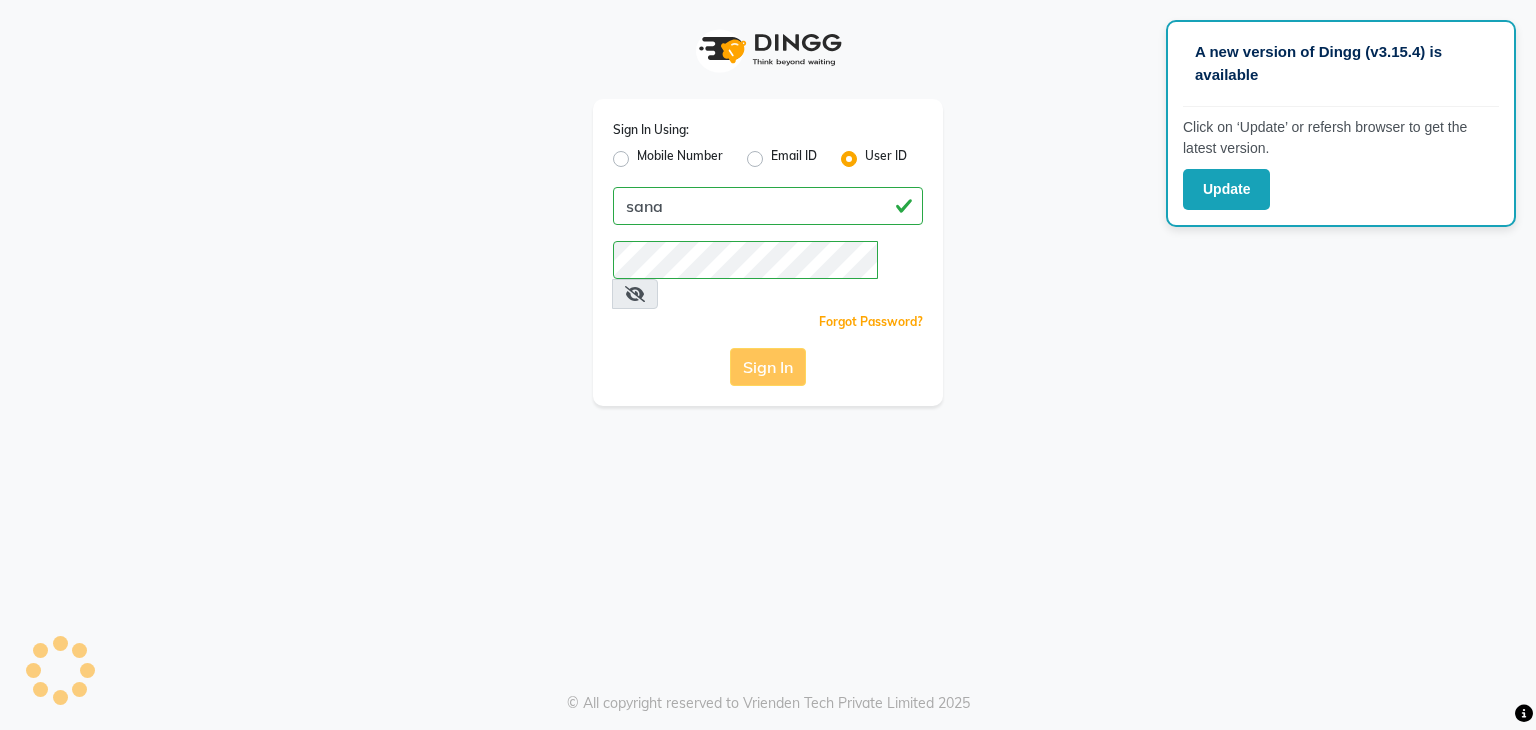 scroll, scrollTop: 0, scrollLeft: 0, axis: both 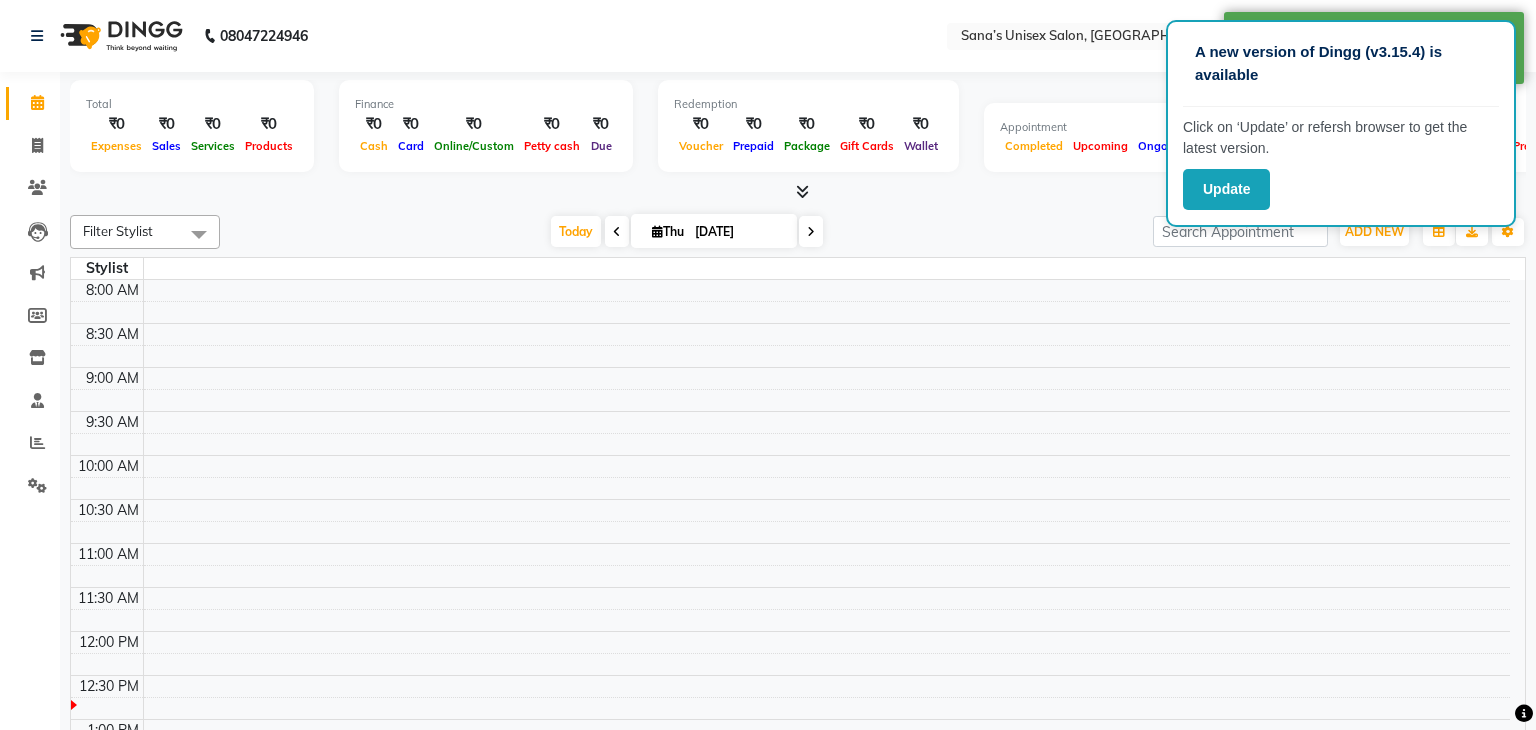 select on "en" 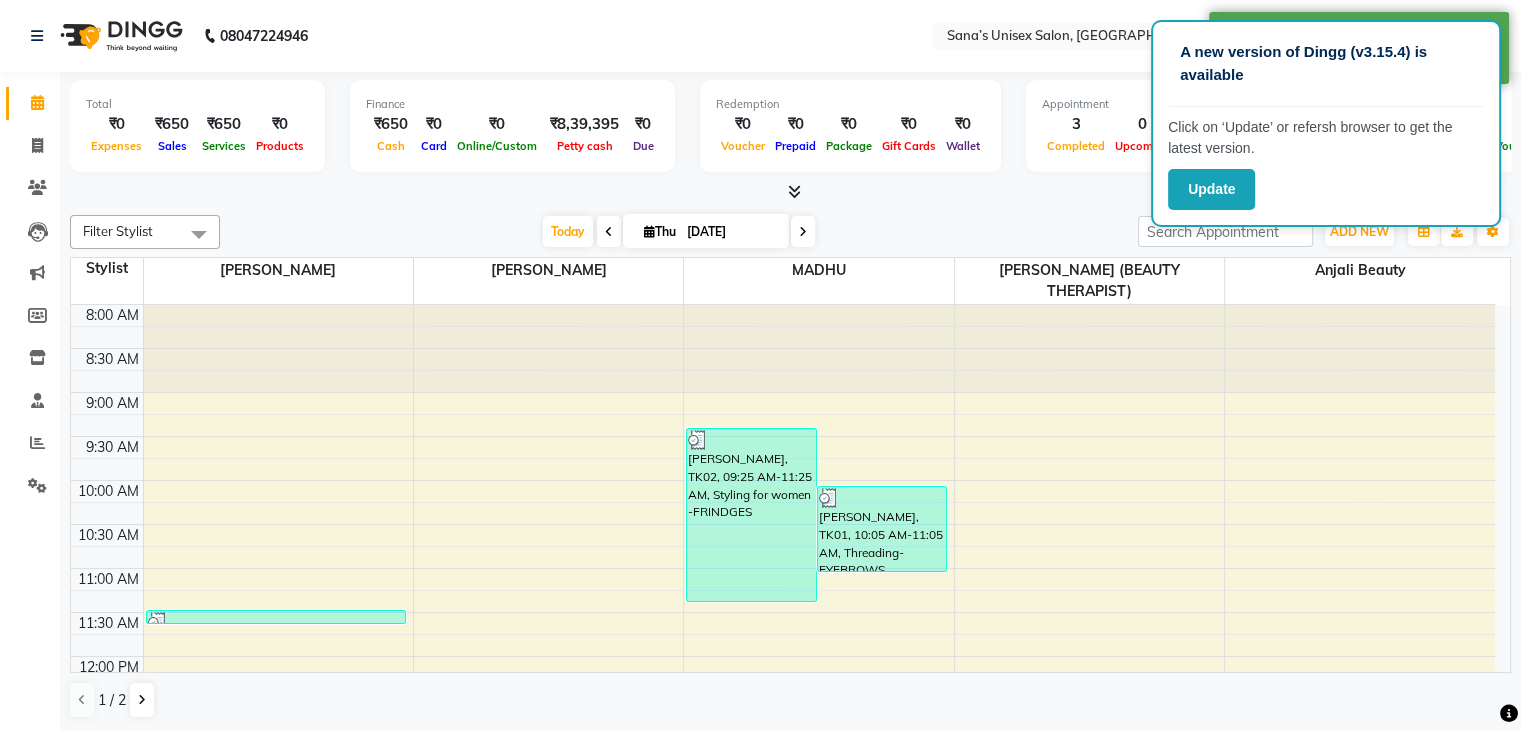 scroll, scrollTop: 350, scrollLeft: 0, axis: vertical 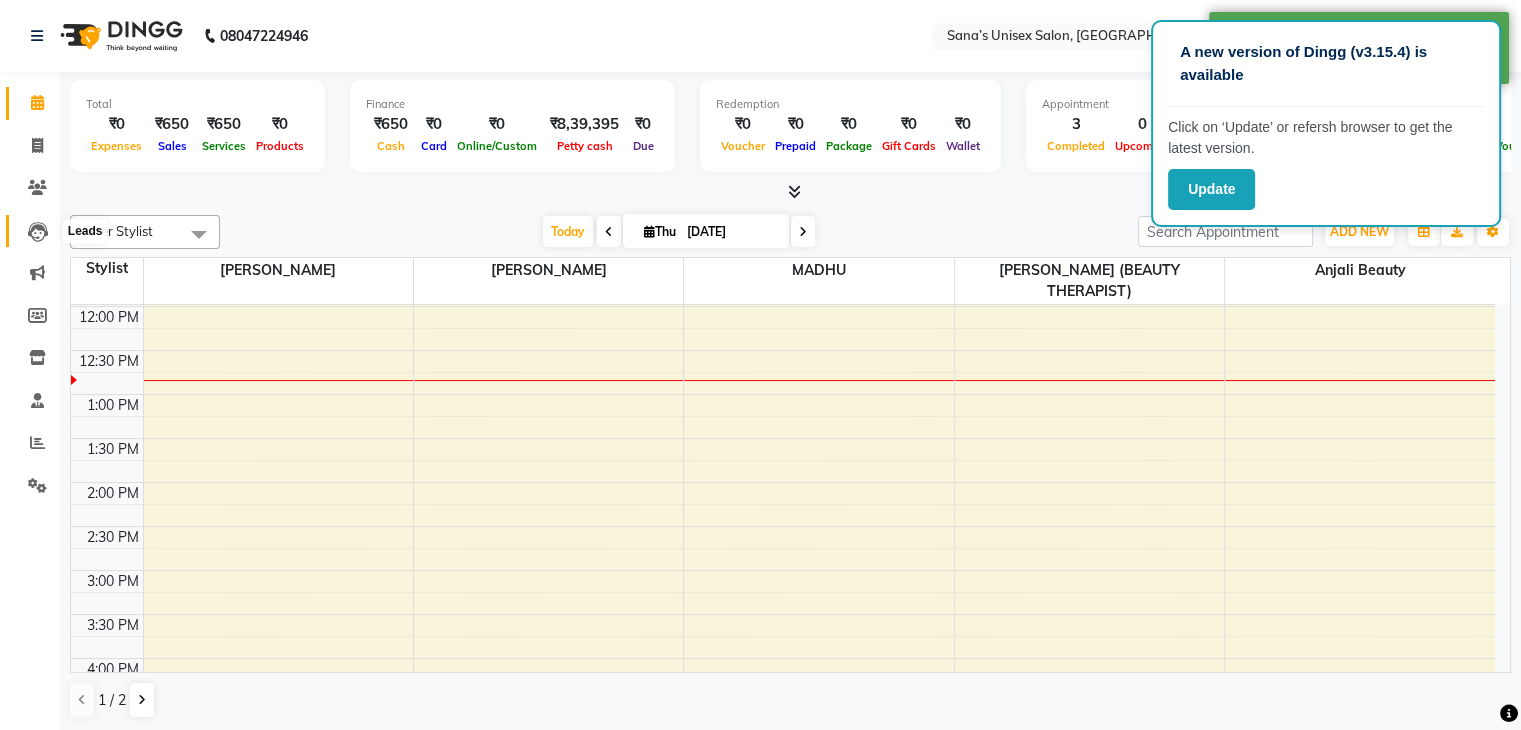 click 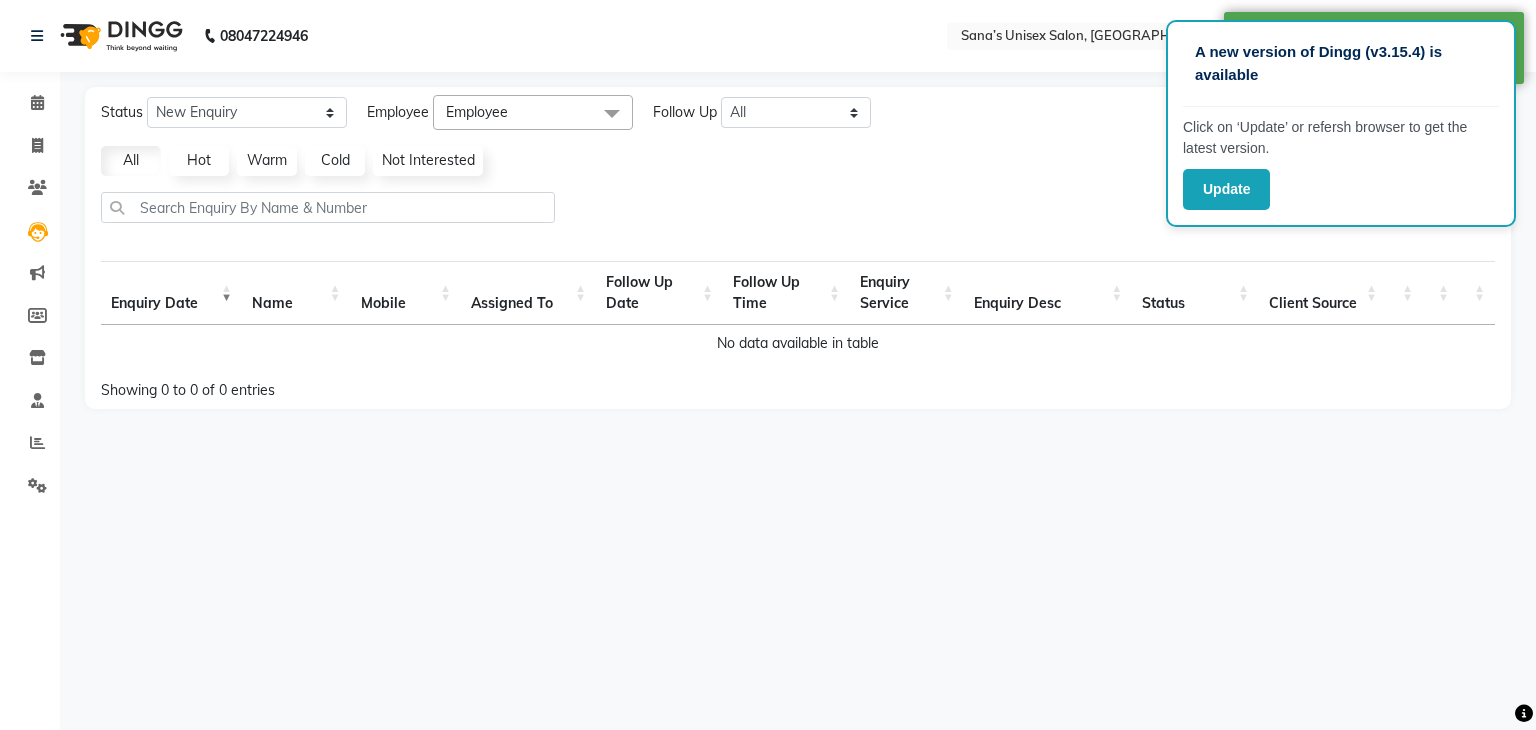click on "Hot" 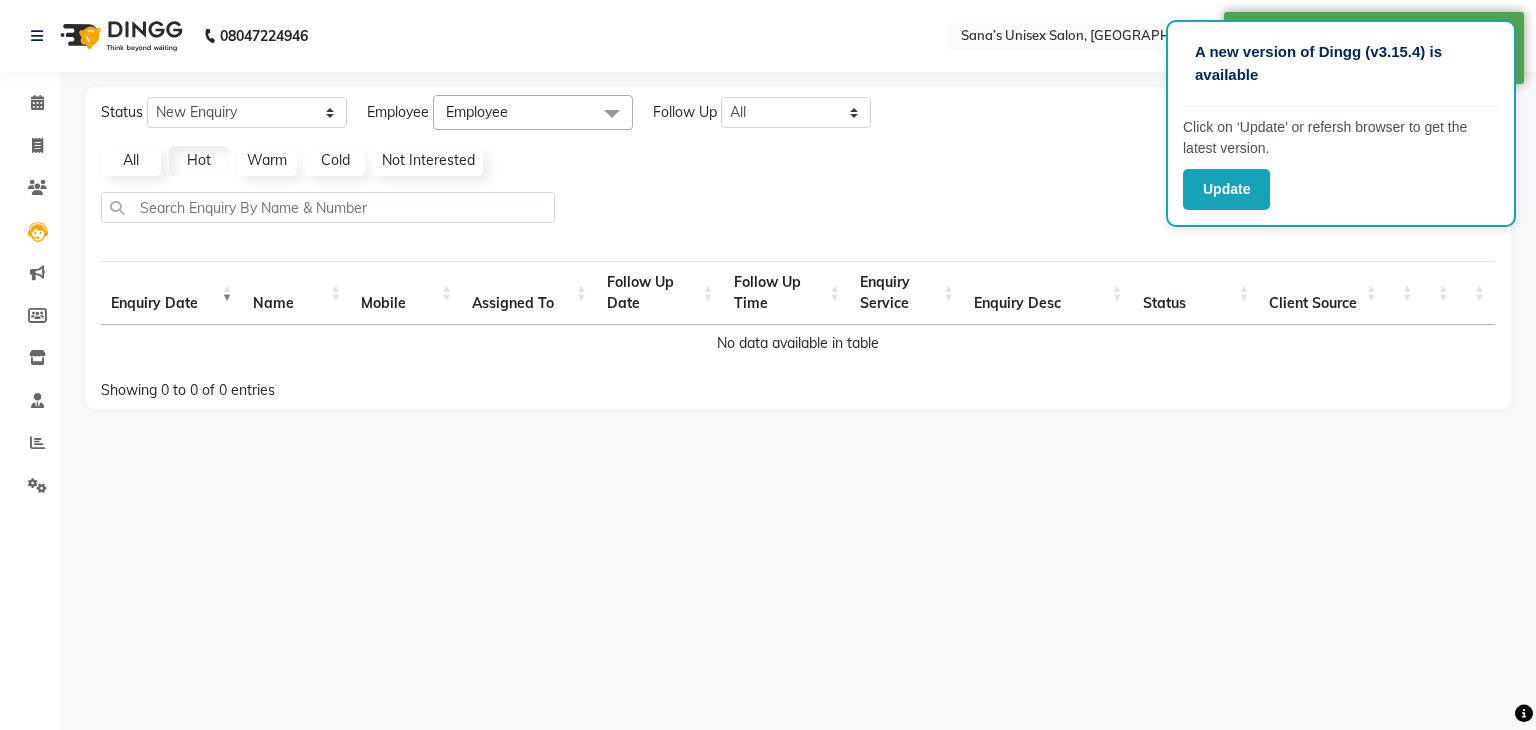 click on "Warm" 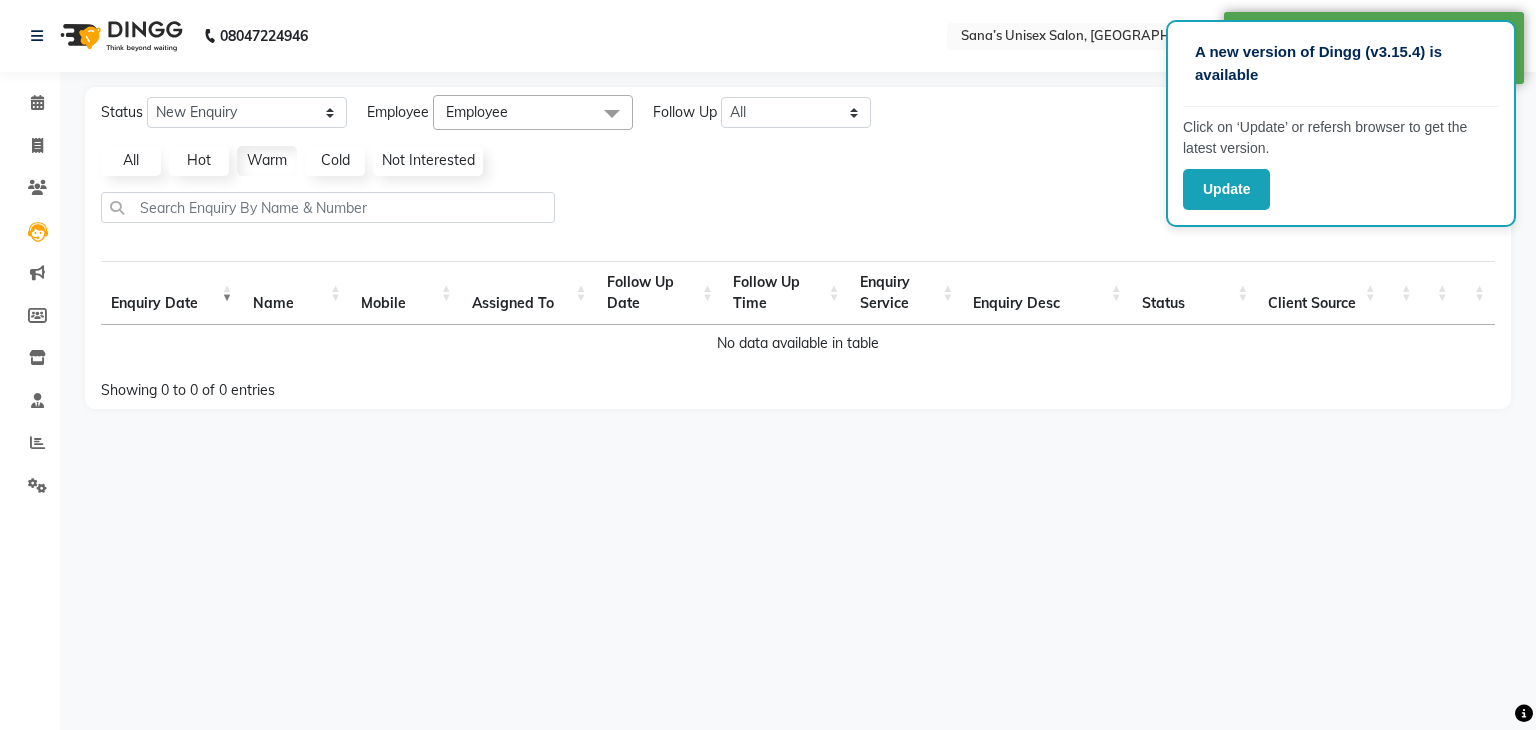 click on "Cold" 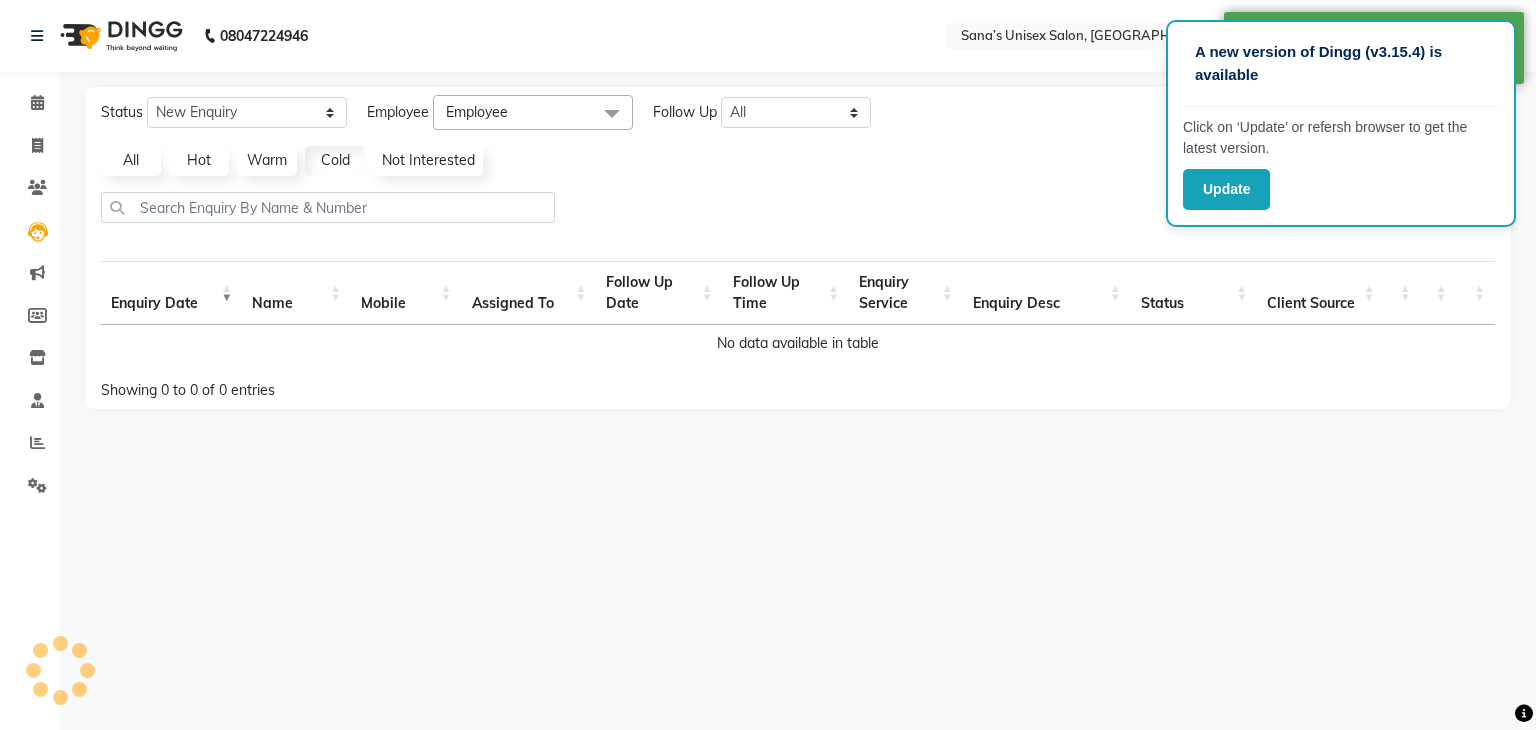 click on "Not Interested" 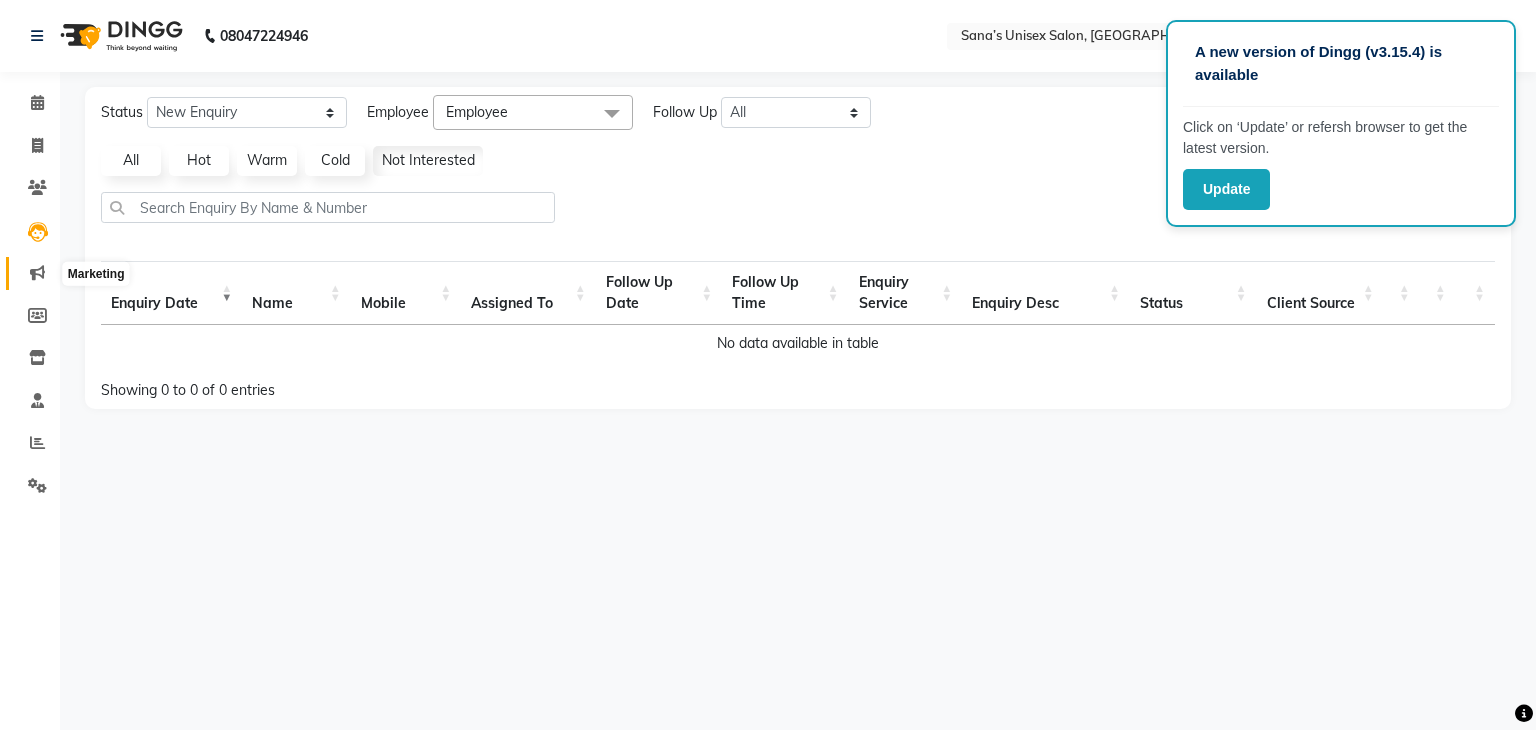 click 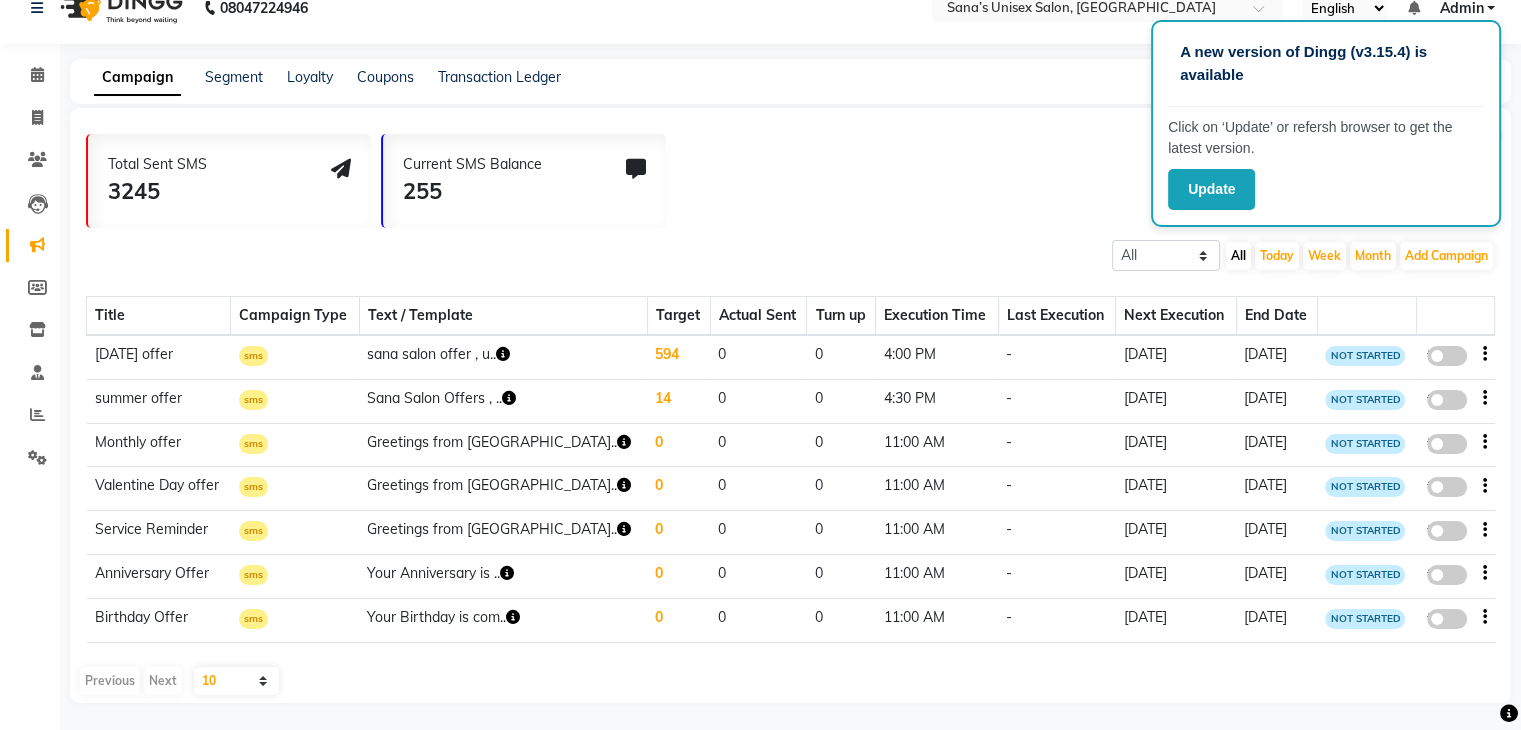 scroll, scrollTop: 37, scrollLeft: 0, axis: vertical 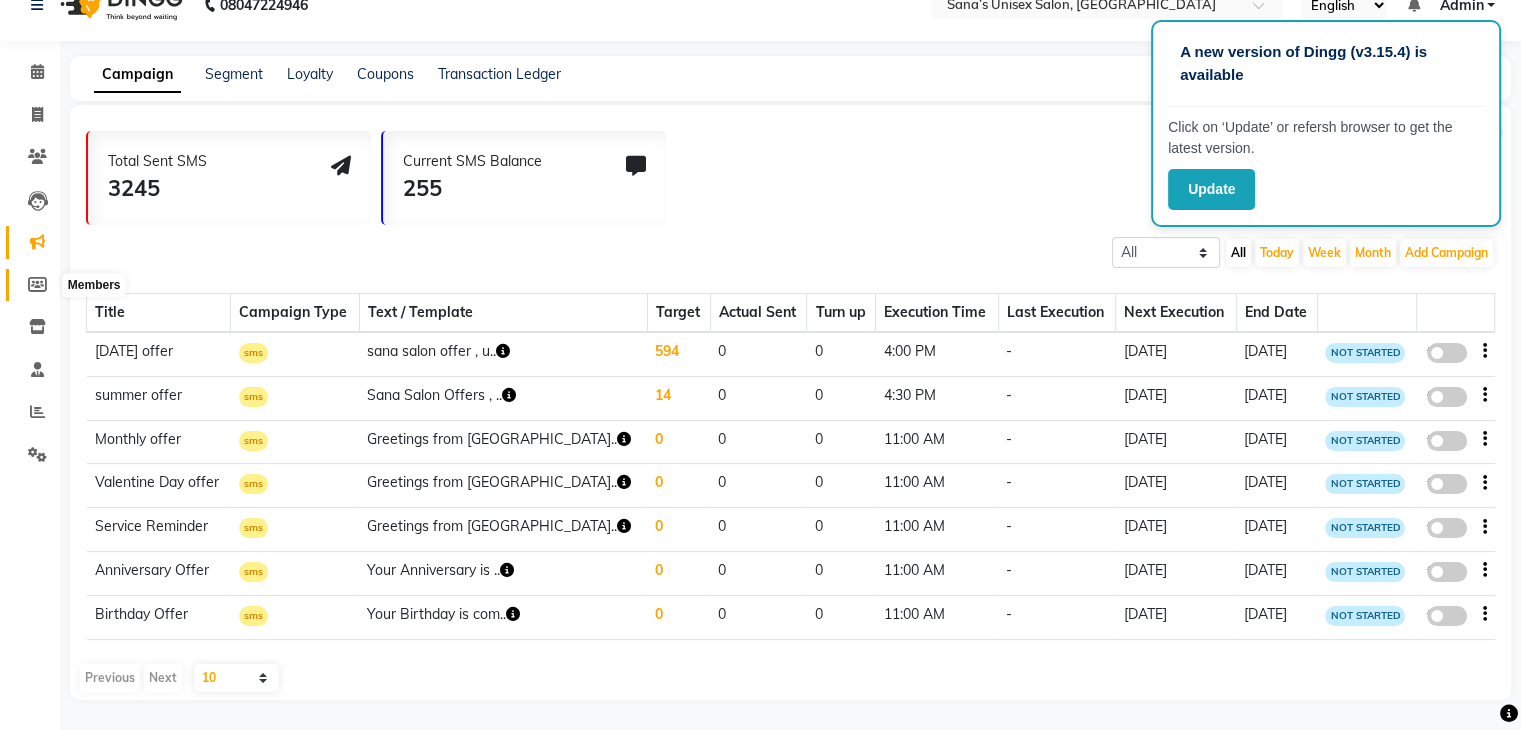click 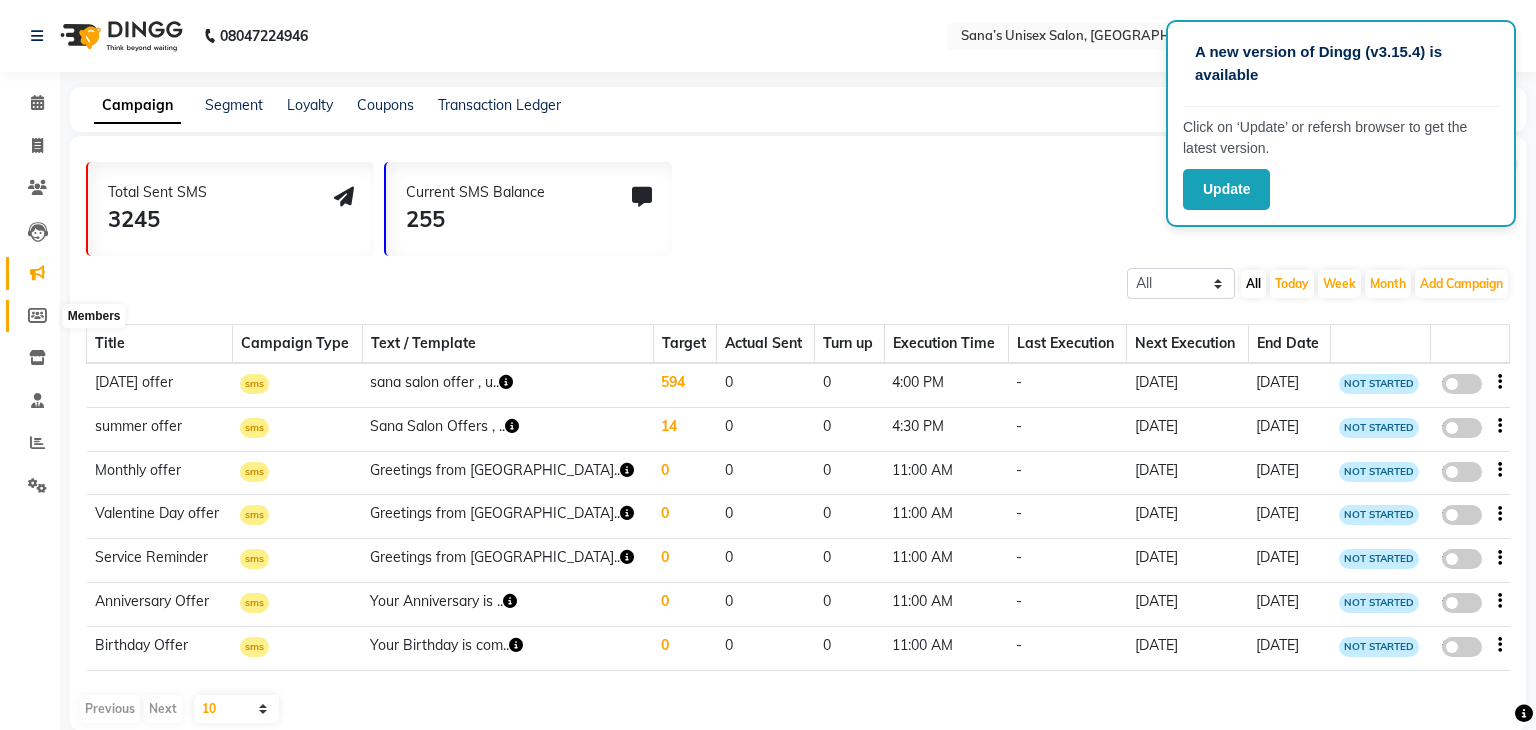 select 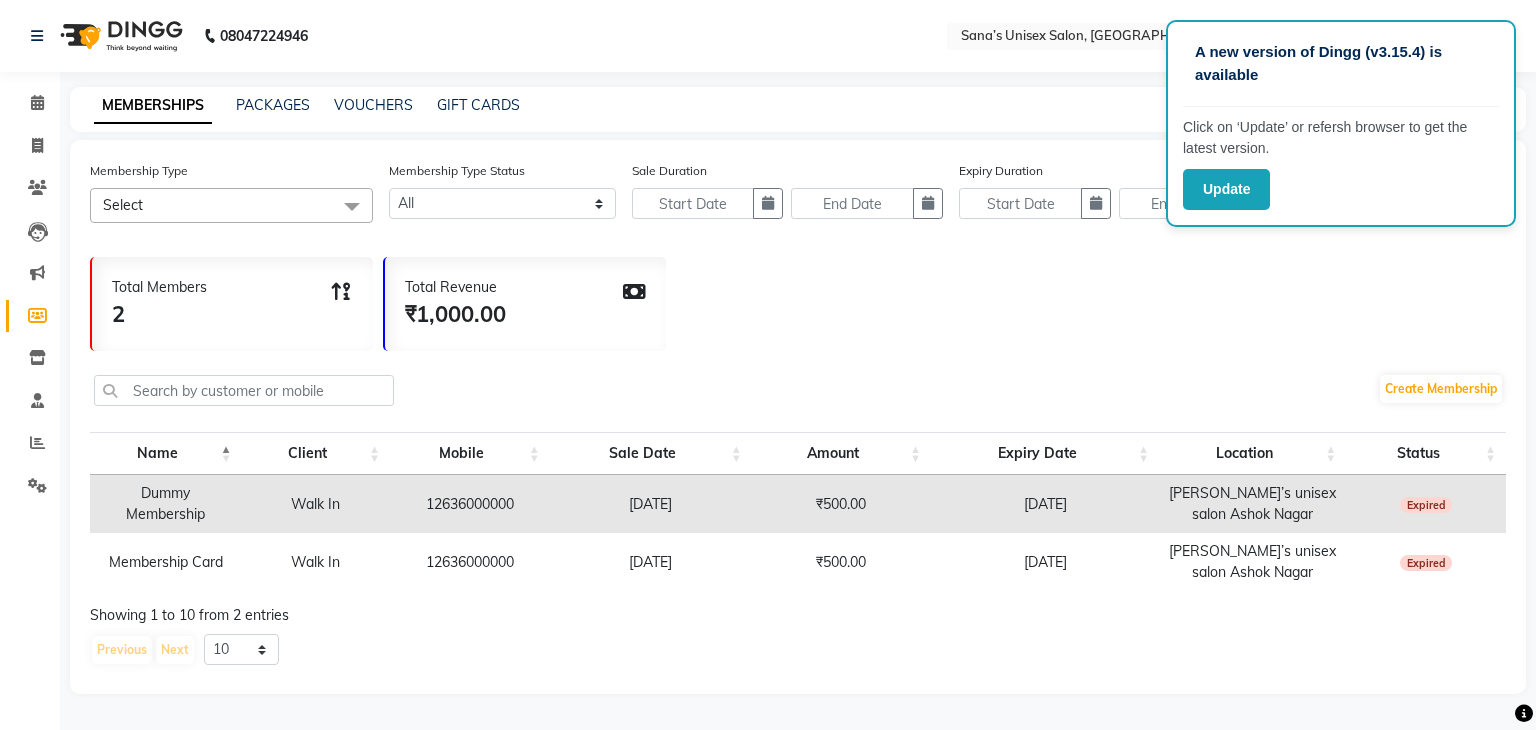click on "Select" 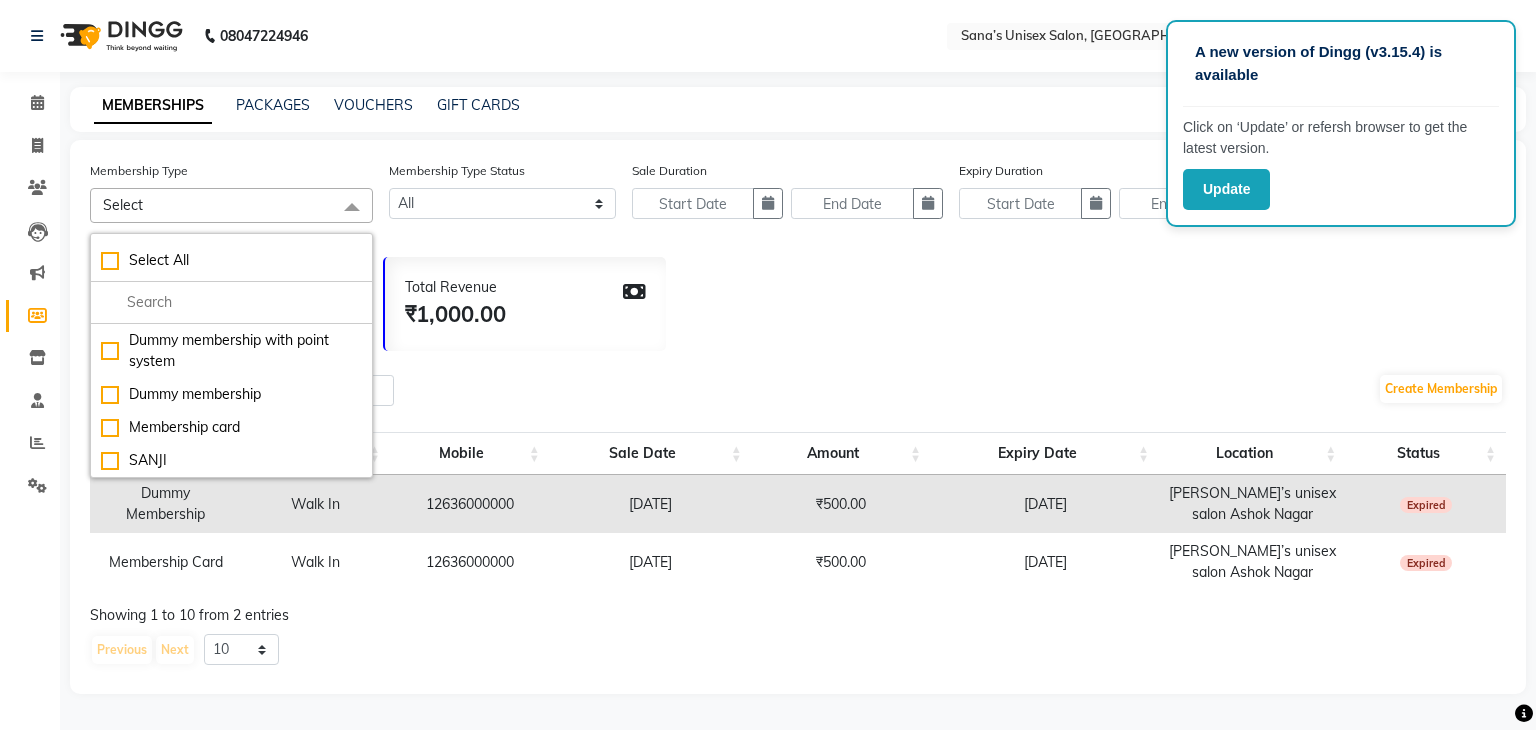 click on "Select" 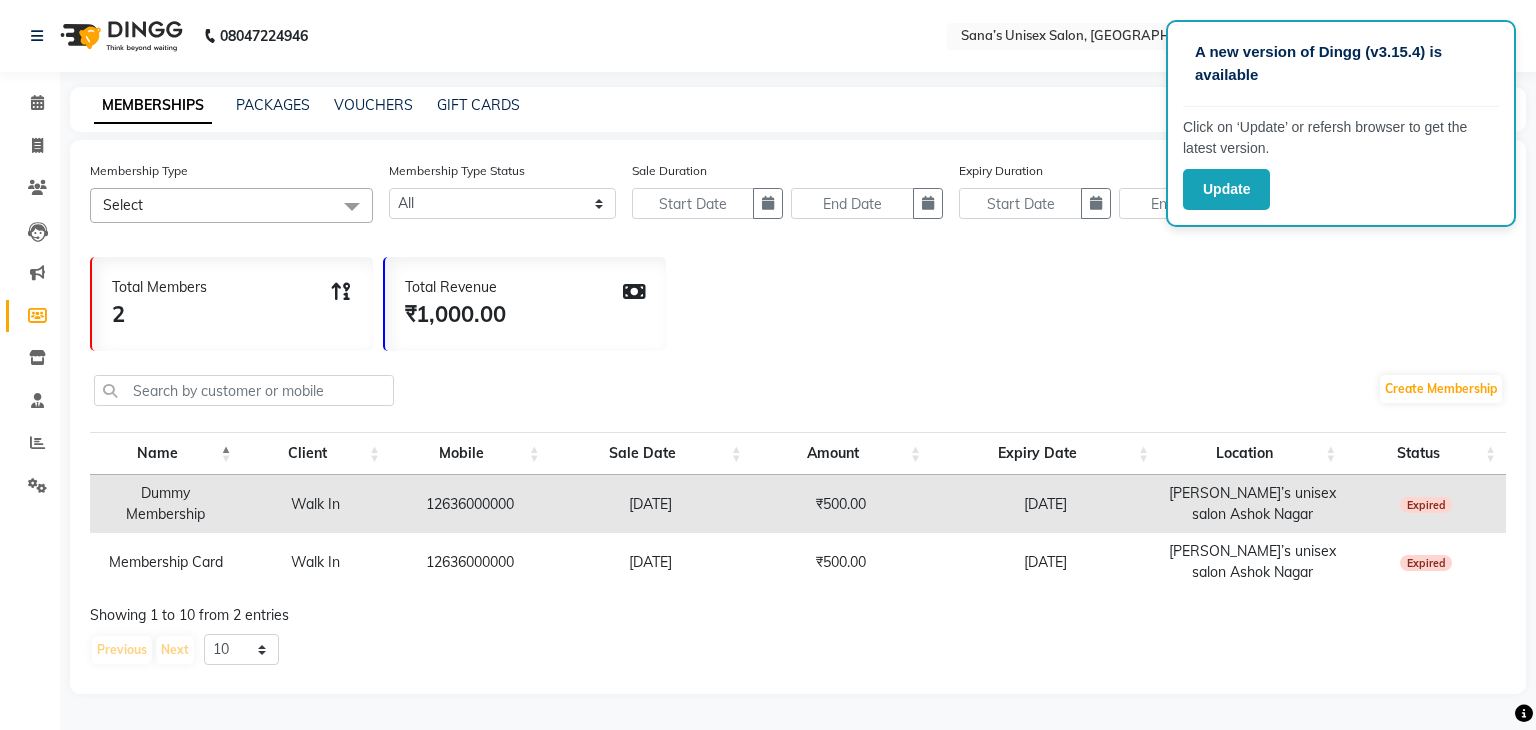 click 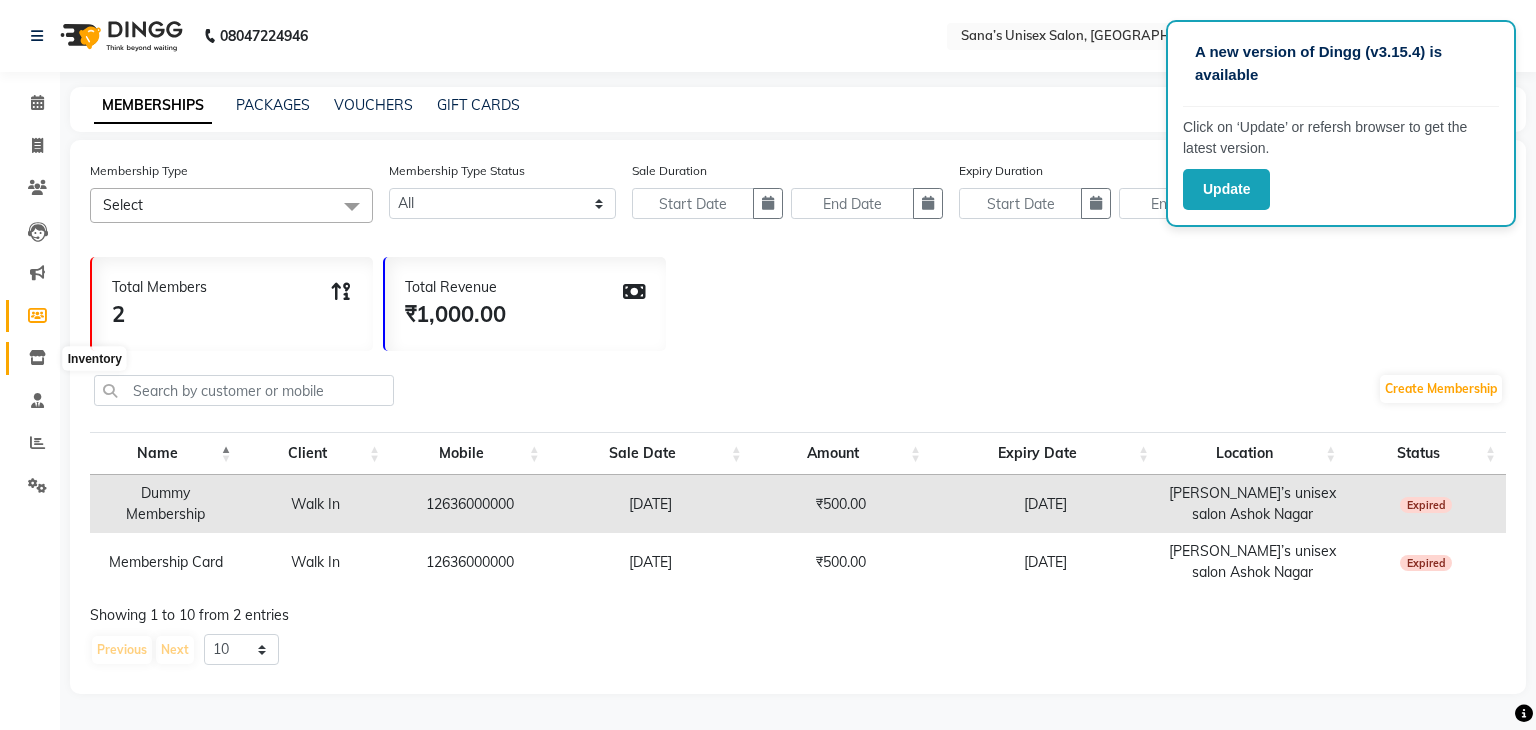 click 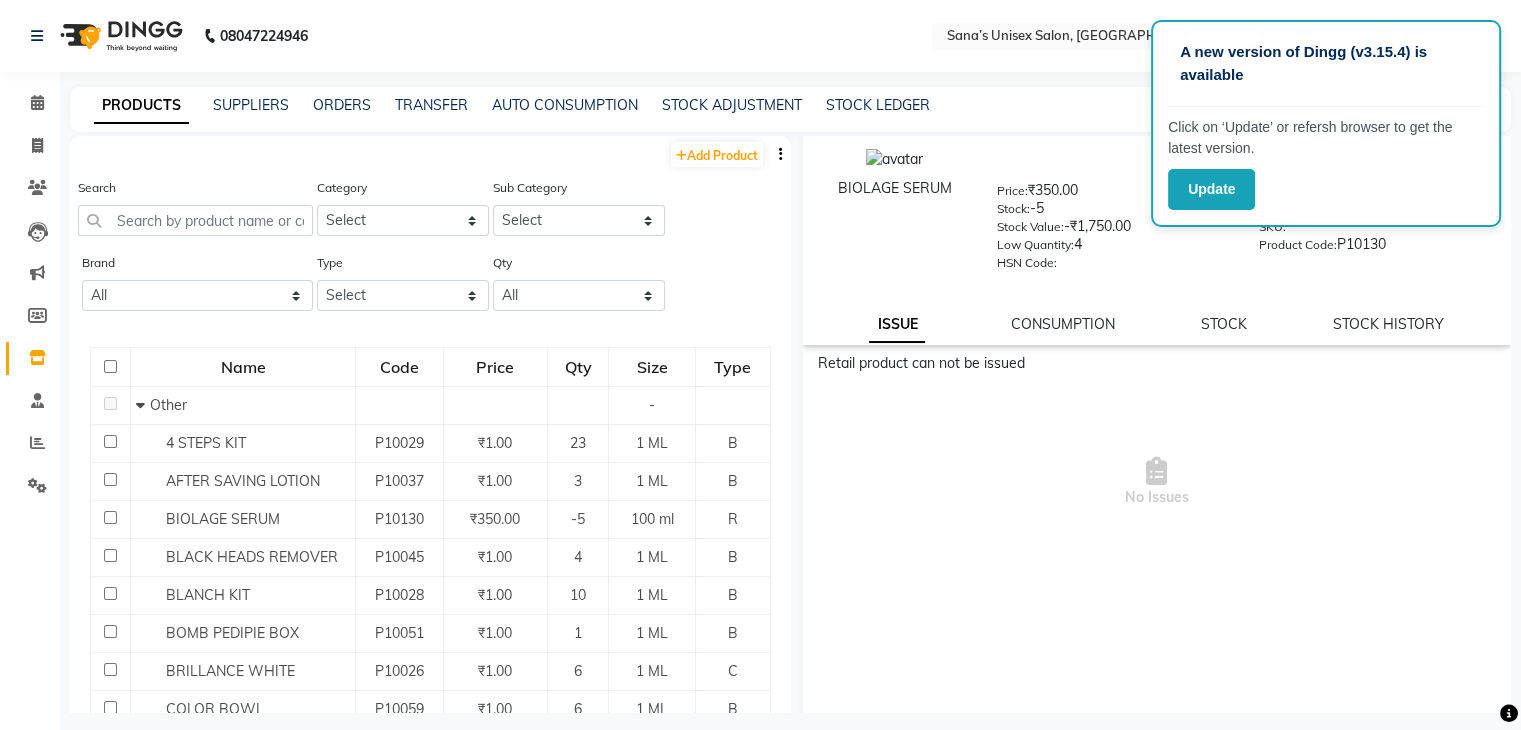 scroll, scrollTop: 0, scrollLeft: 0, axis: both 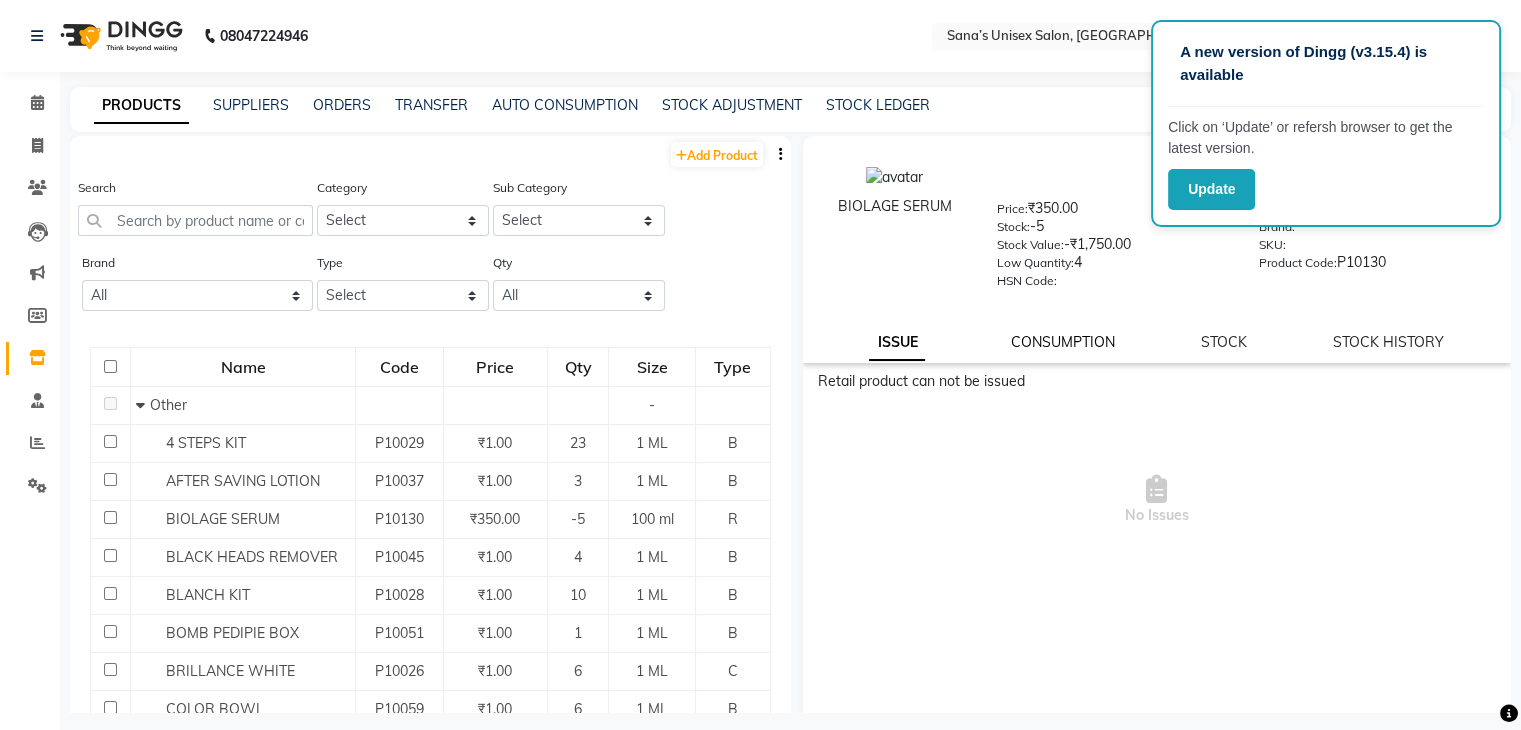 click on "CONSUMPTION" 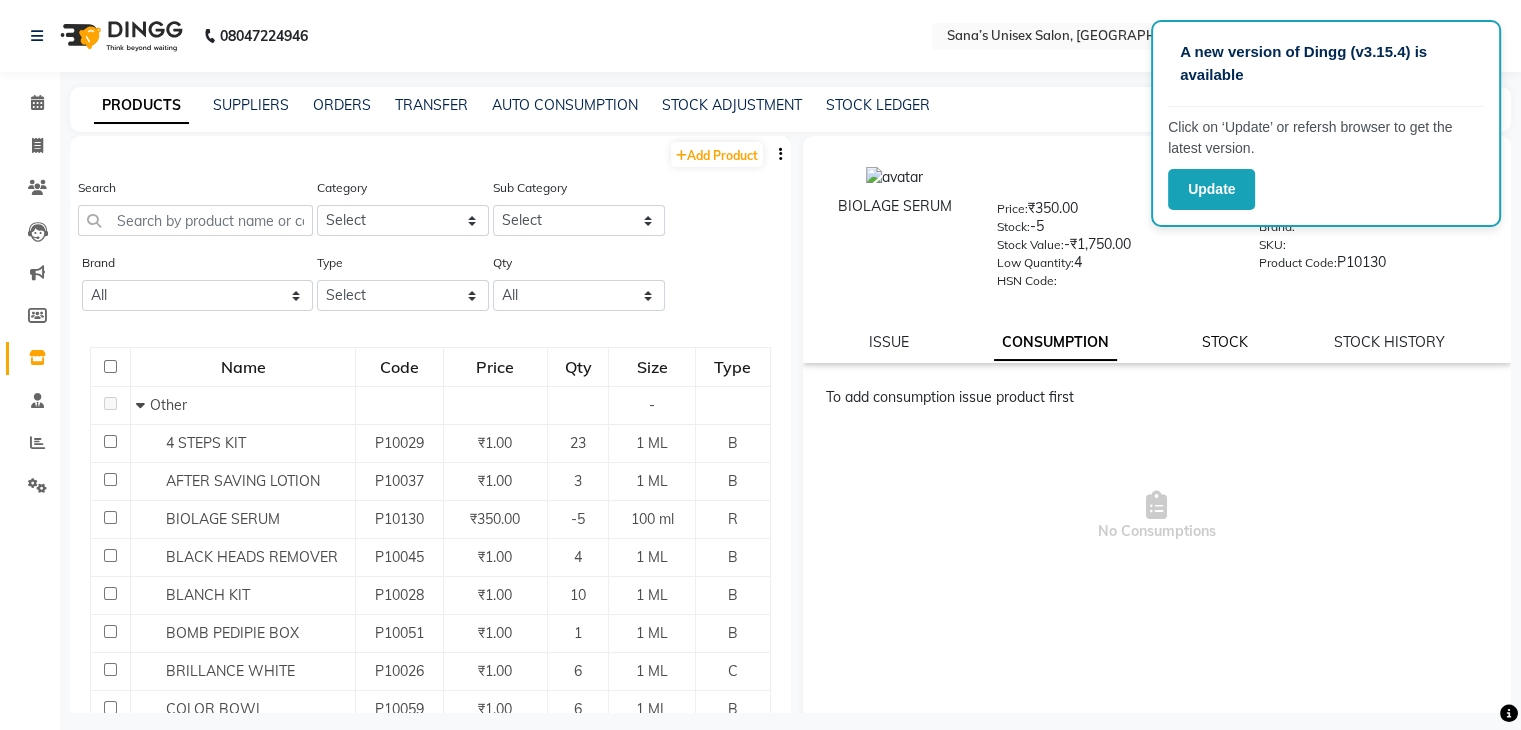 click on "STOCK" 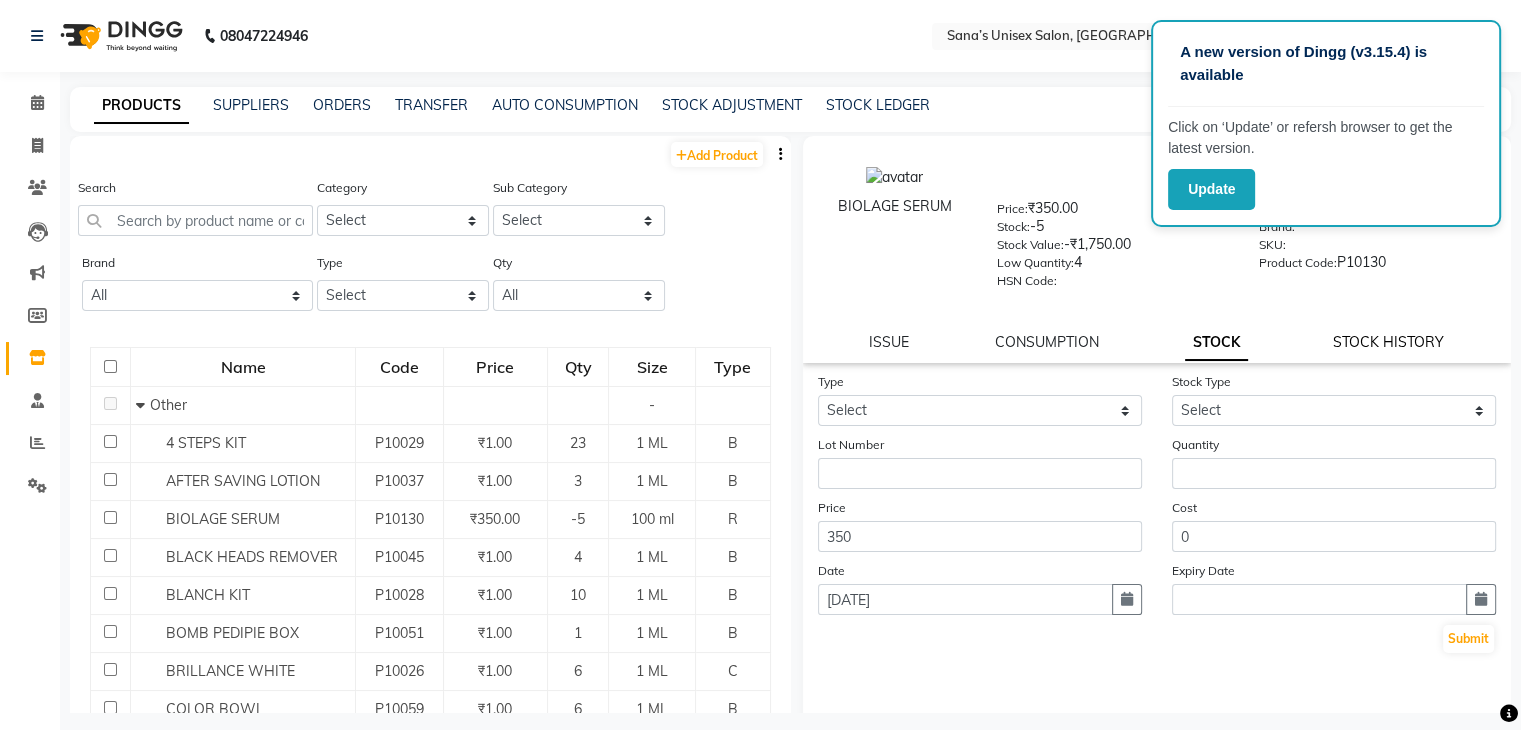 click on "STOCK HISTORY" 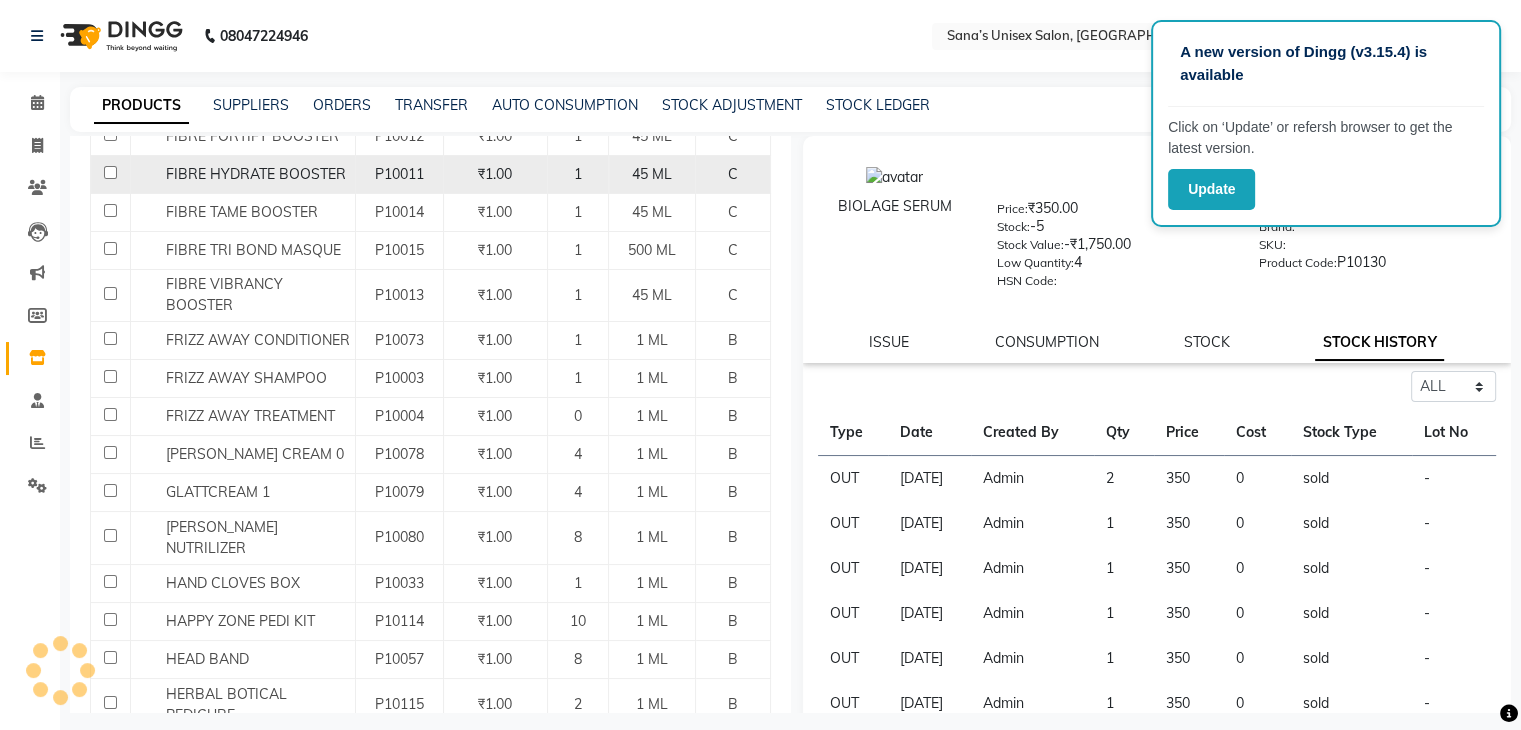 scroll, scrollTop: 1670, scrollLeft: 0, axis: vertical 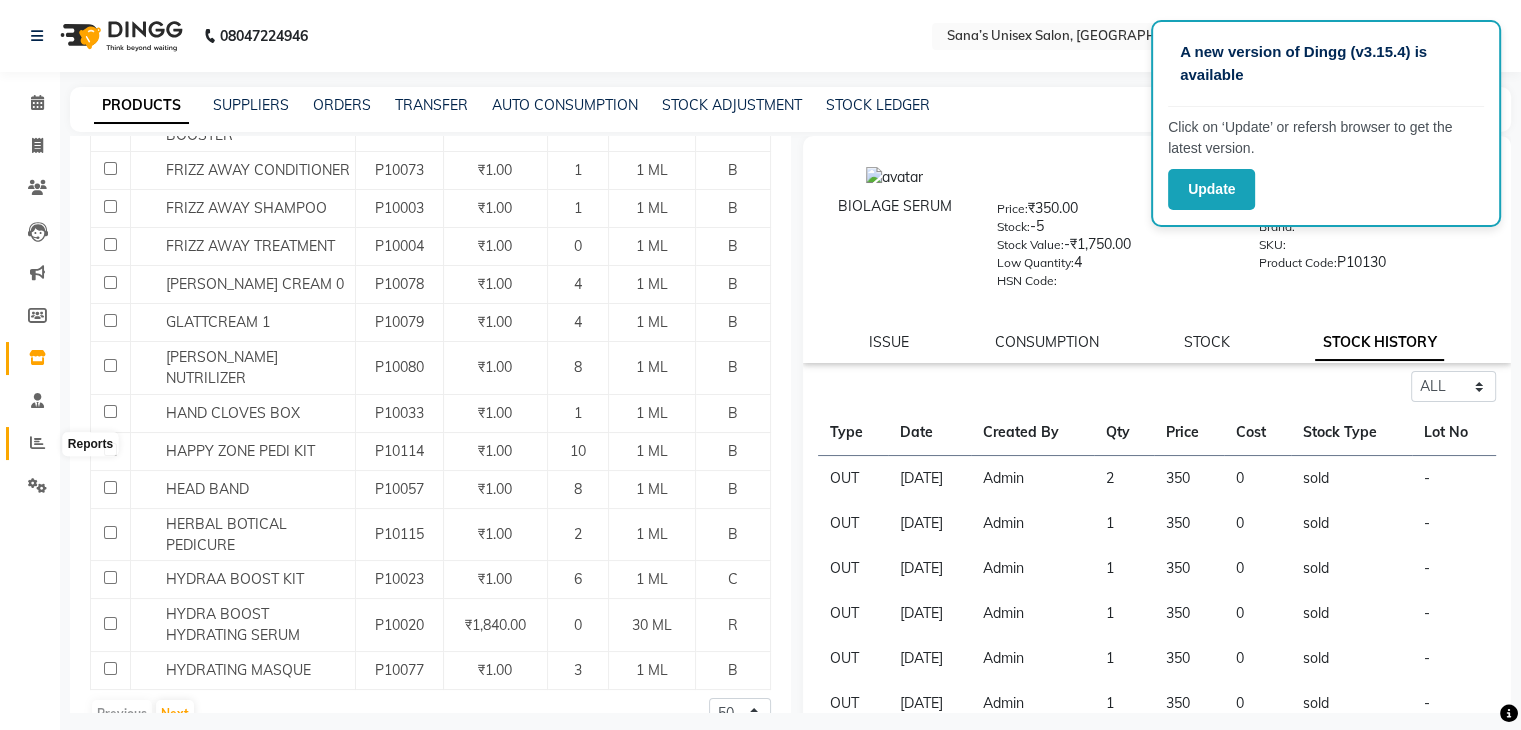 click 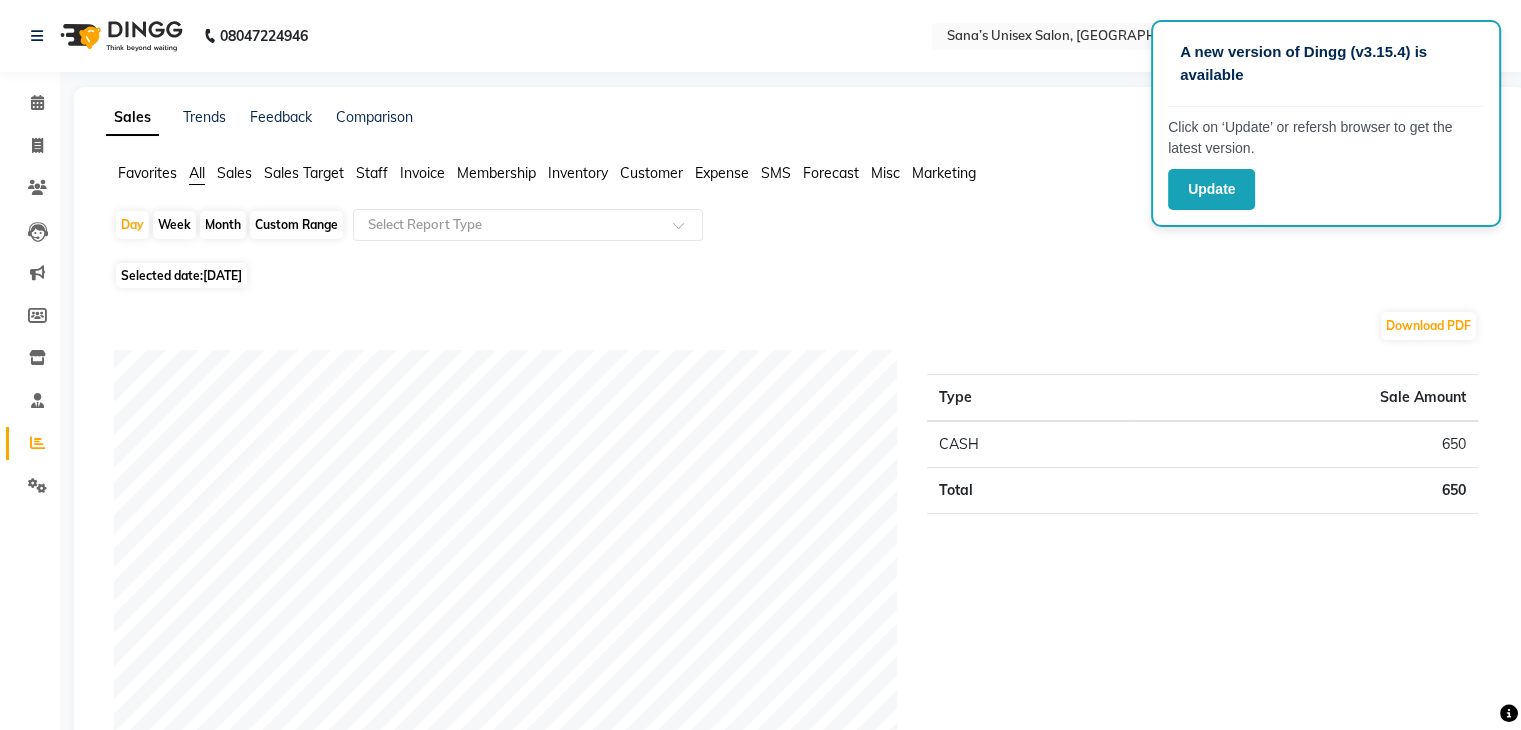 click on "Sales" 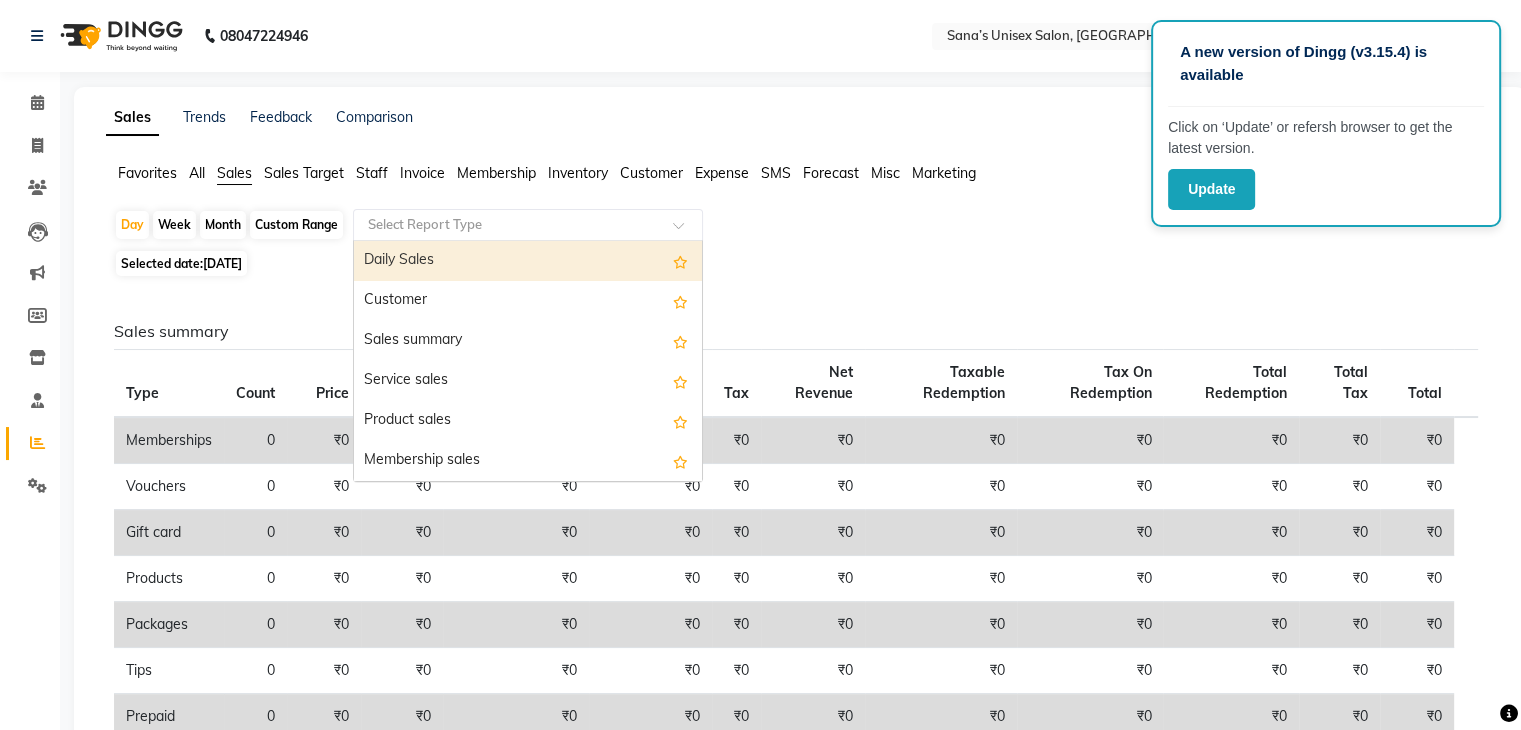 click 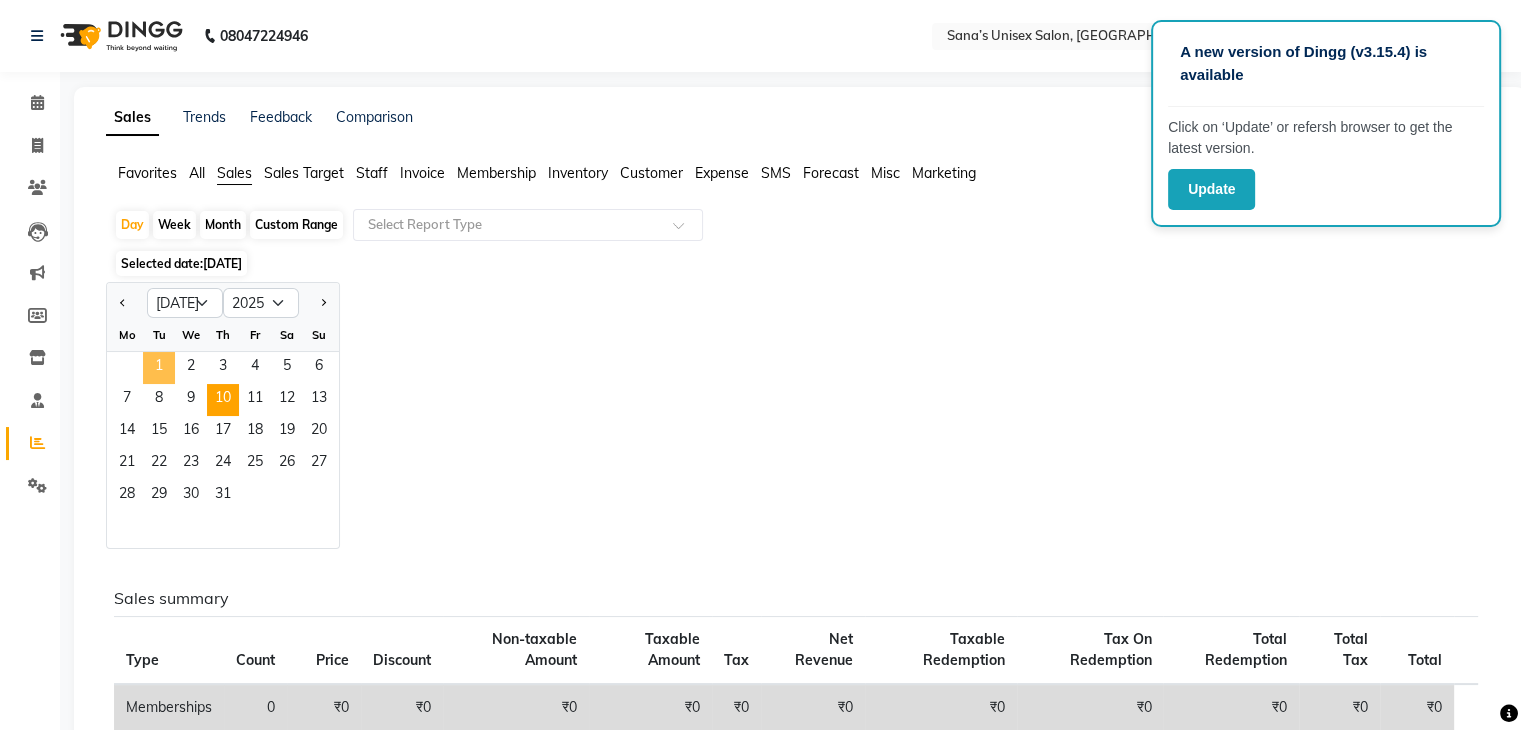 click on "1" 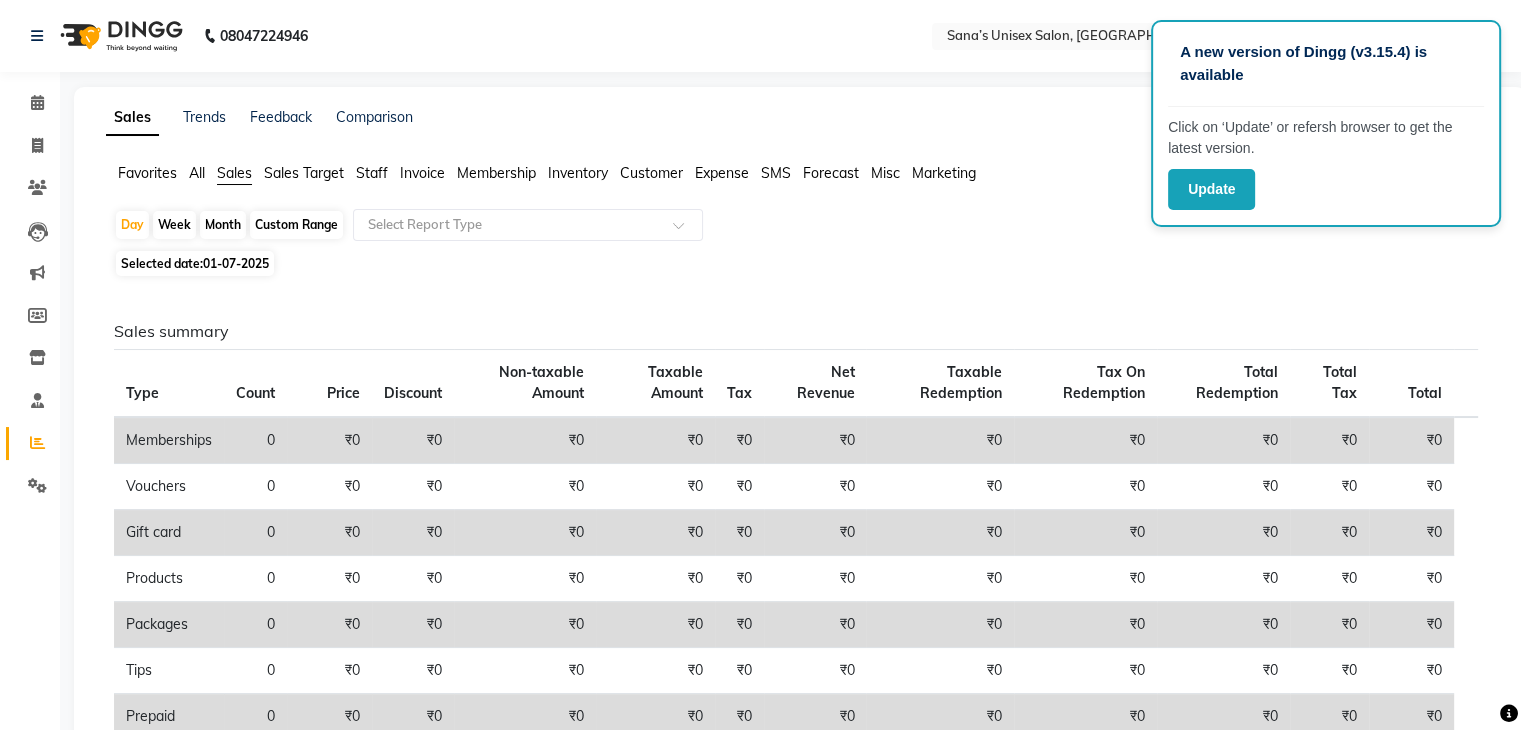 click on "Type" 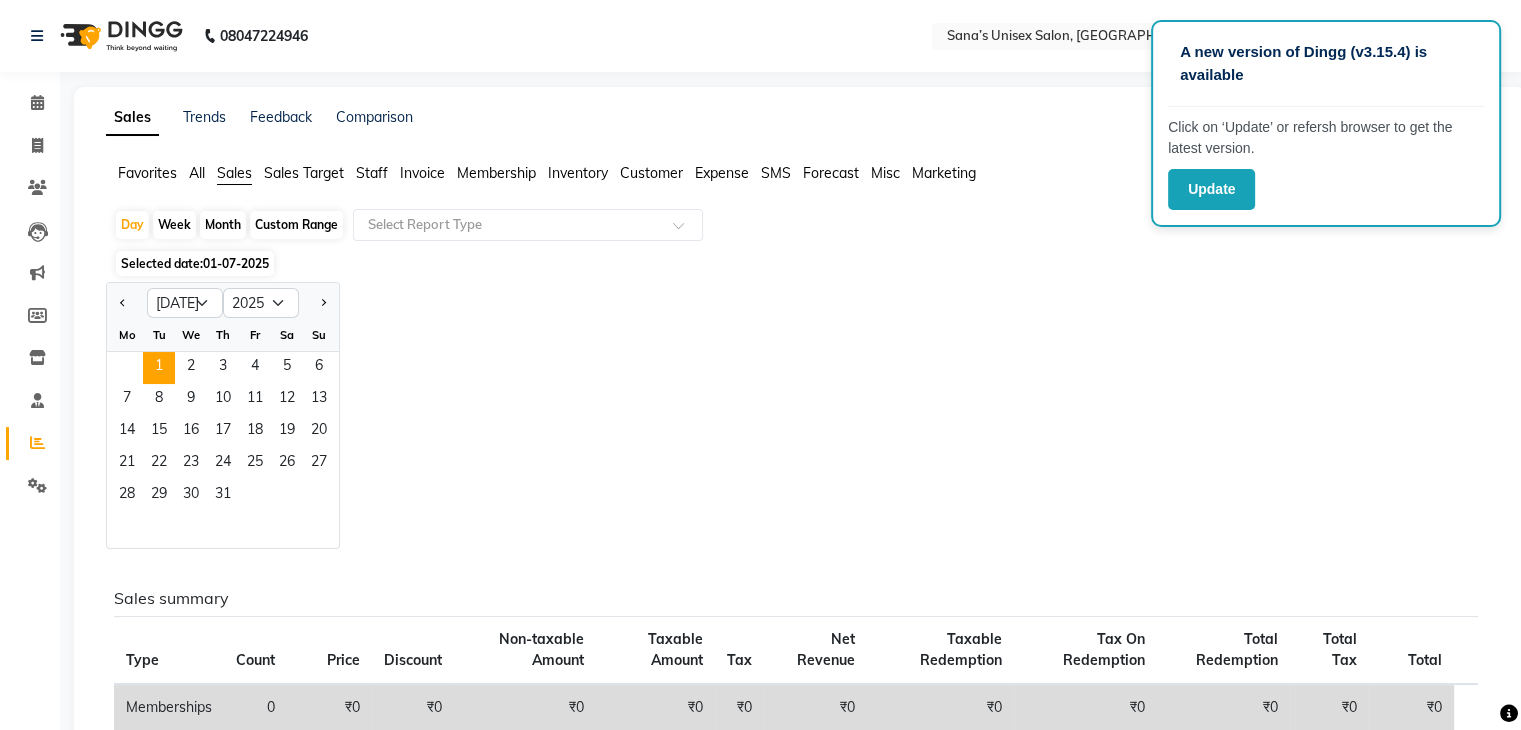 click on "Custom Range" 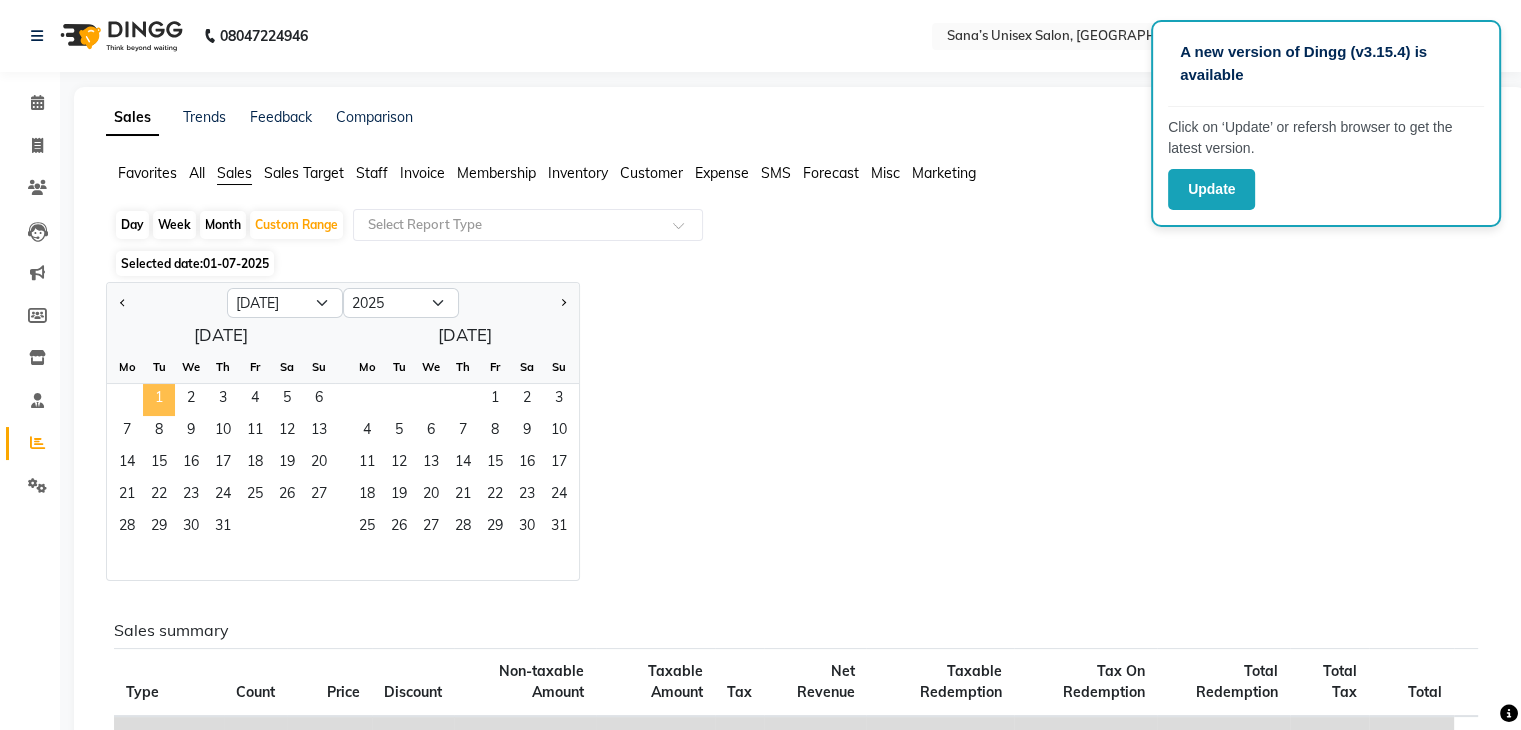 click on "1" 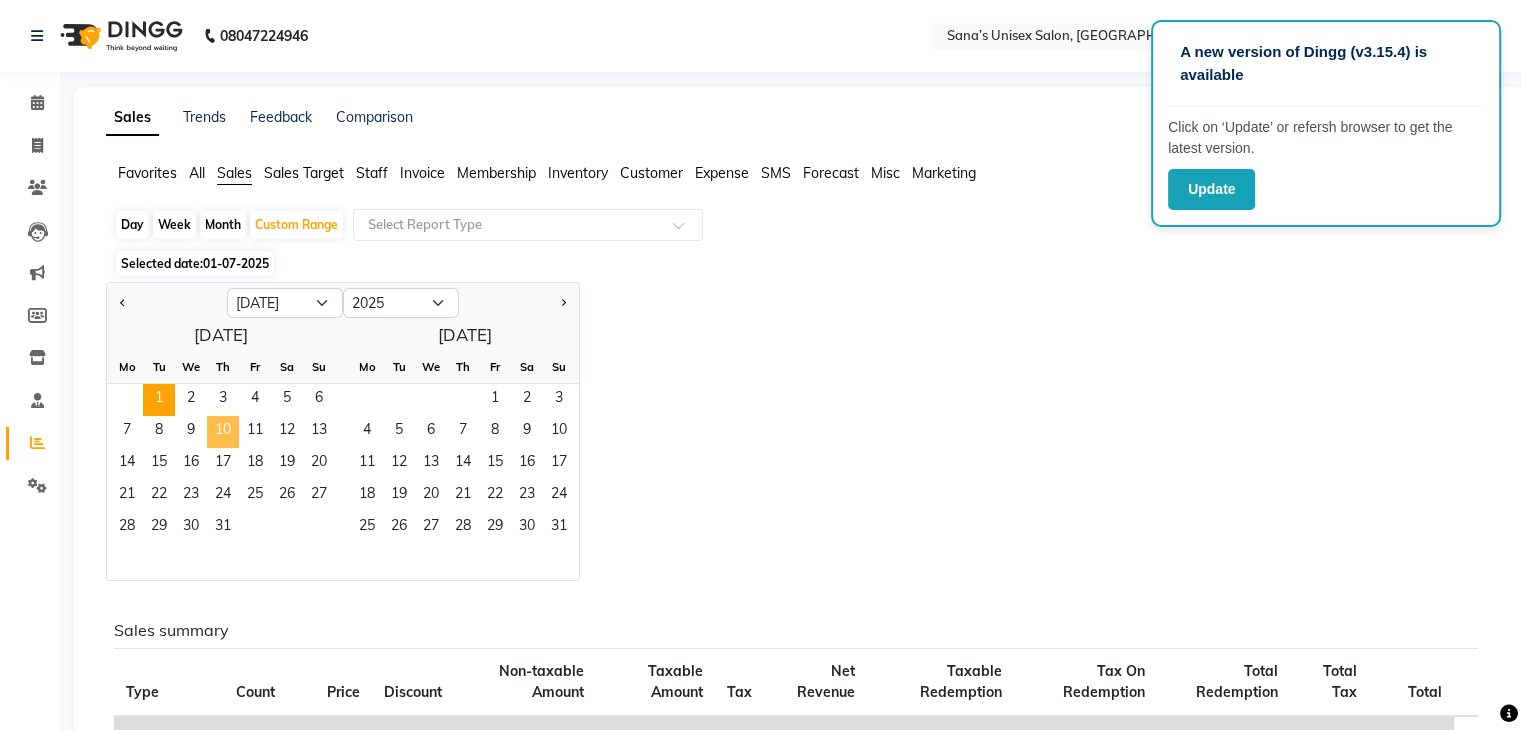 click on "10" 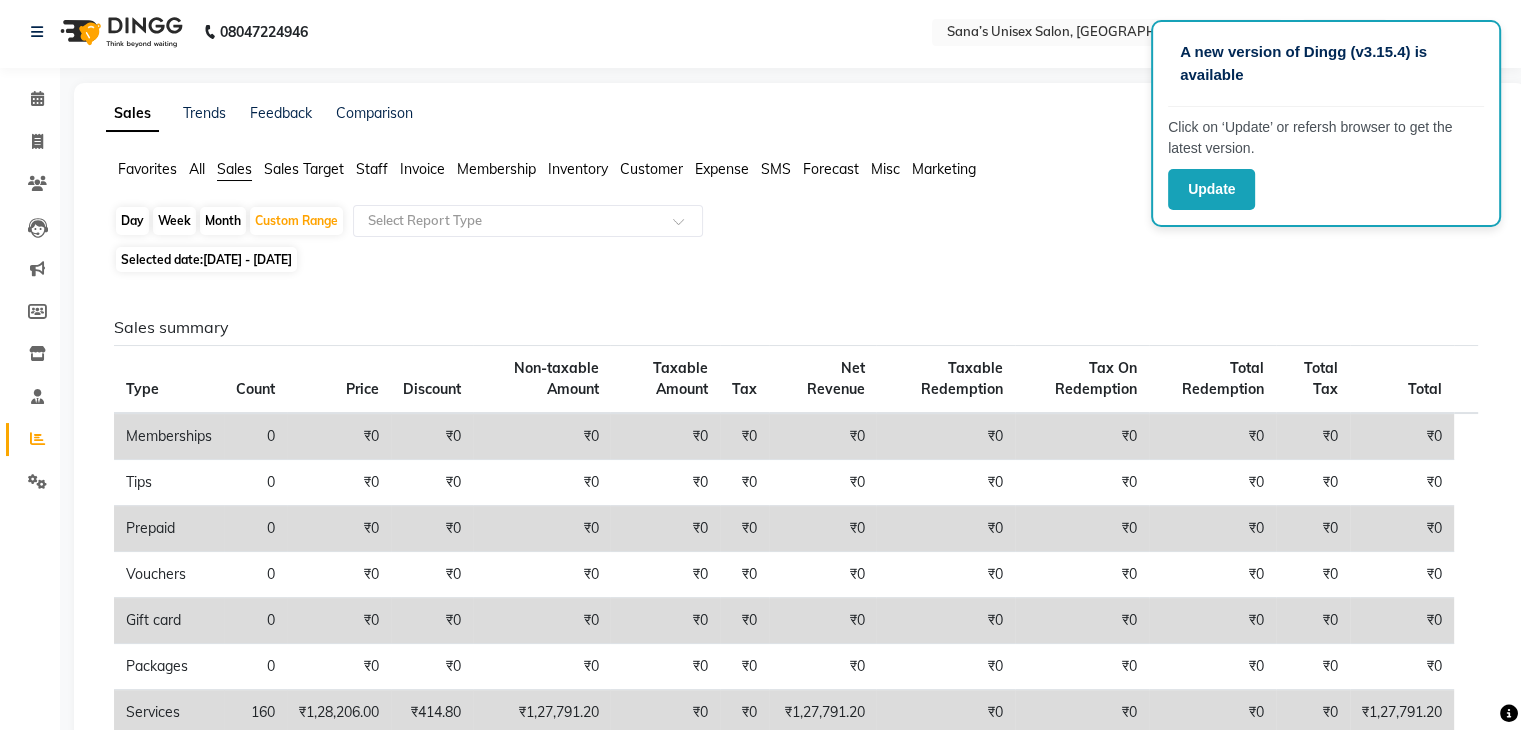 scroll, scrollTop: 0, scrollLeft: 0, axis: both 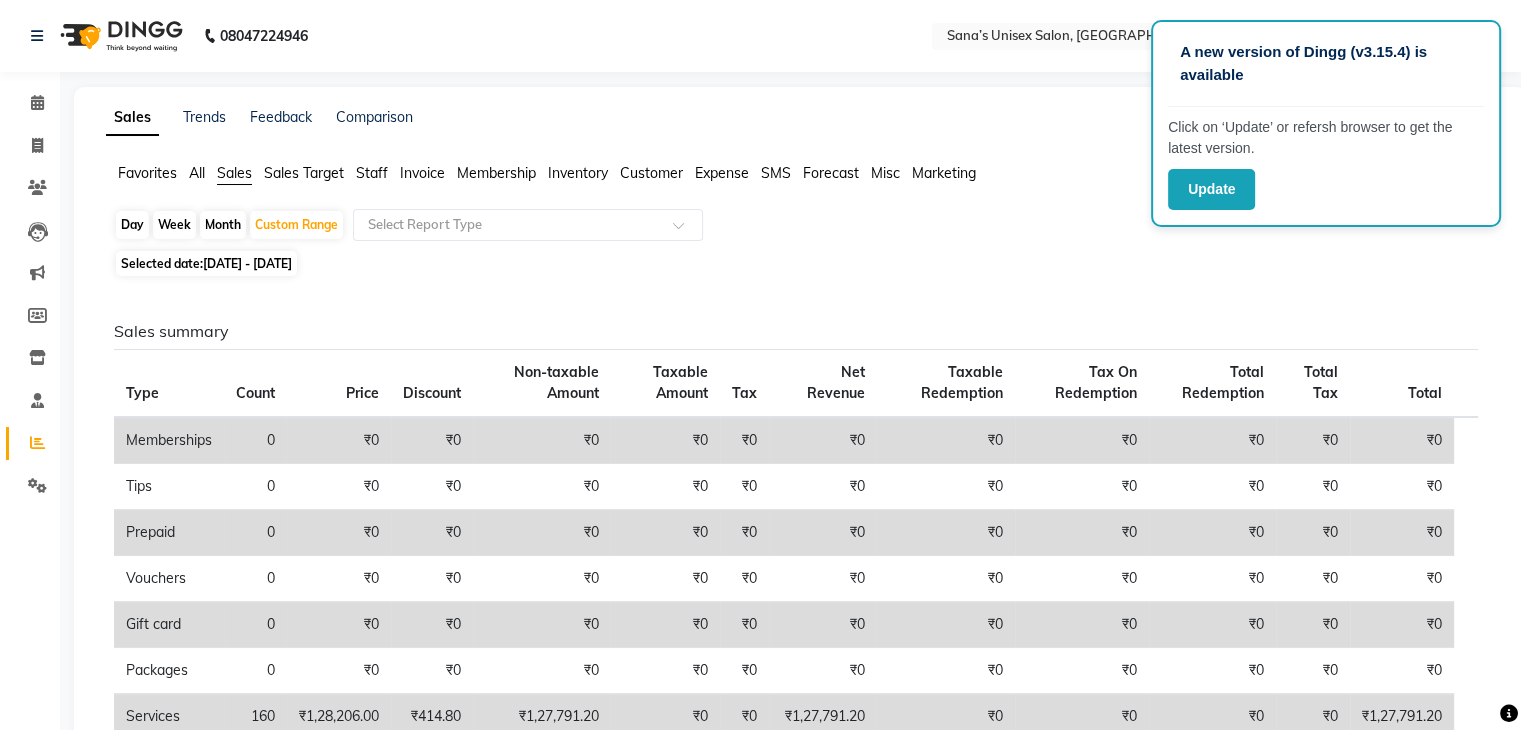 click on "Sales Target" 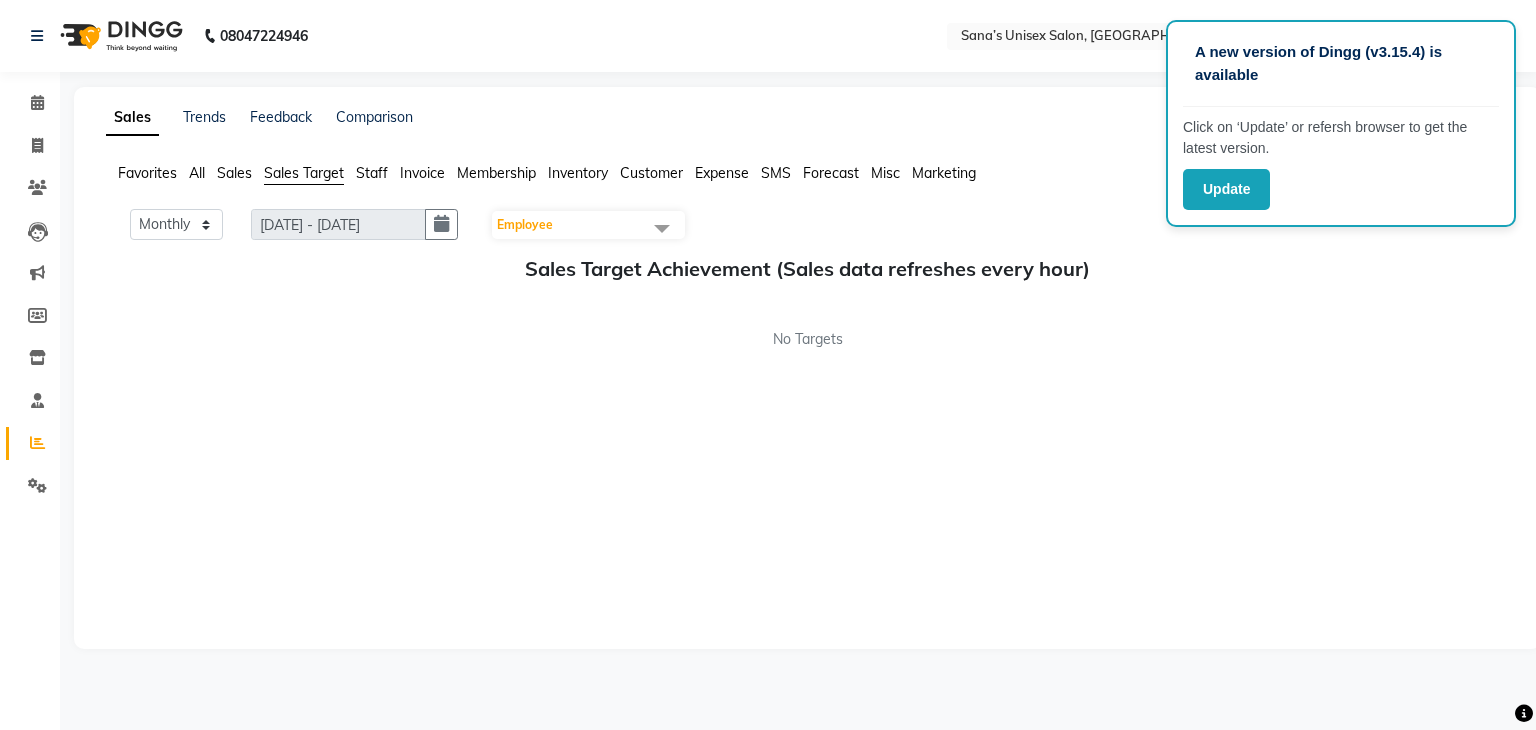 click on "Employee" 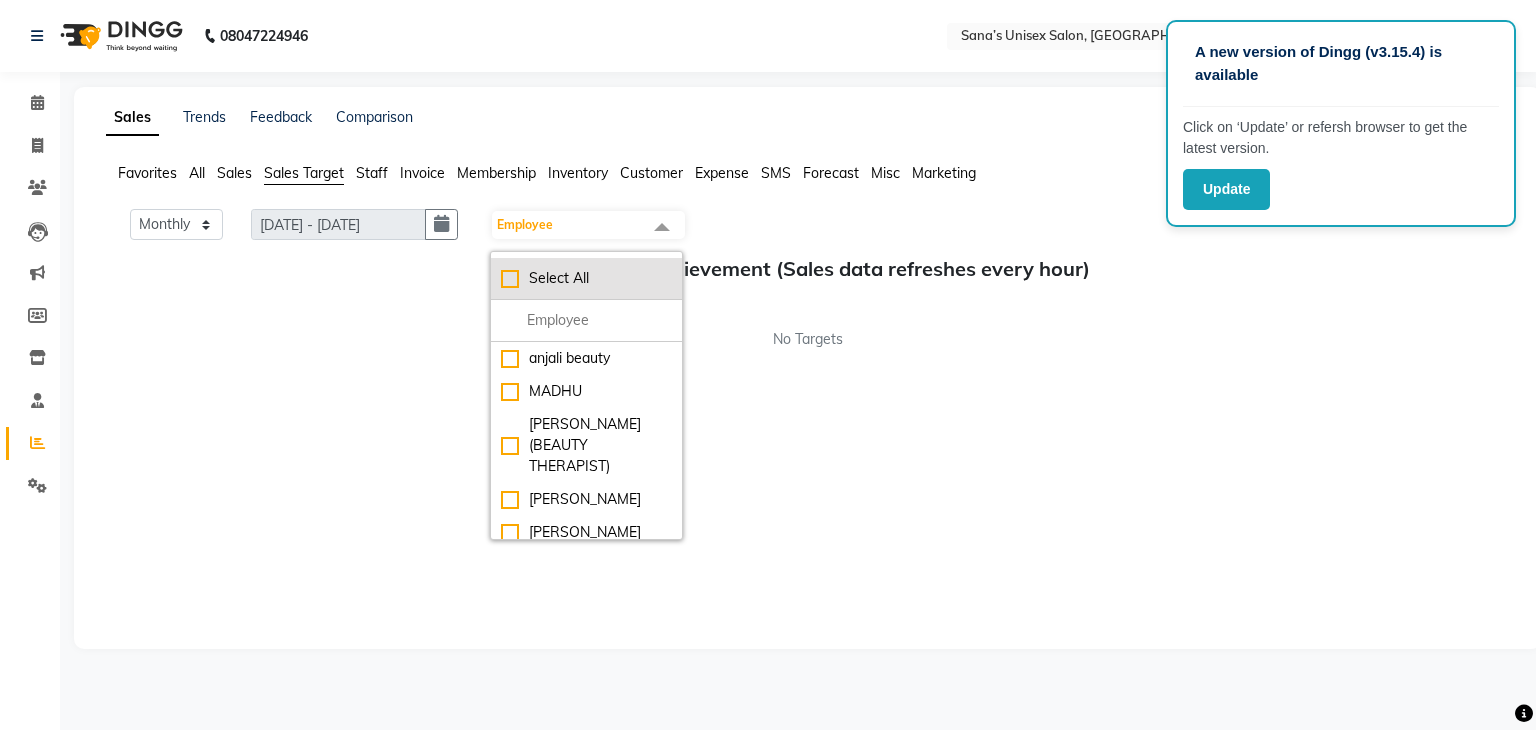 click on "Select All" 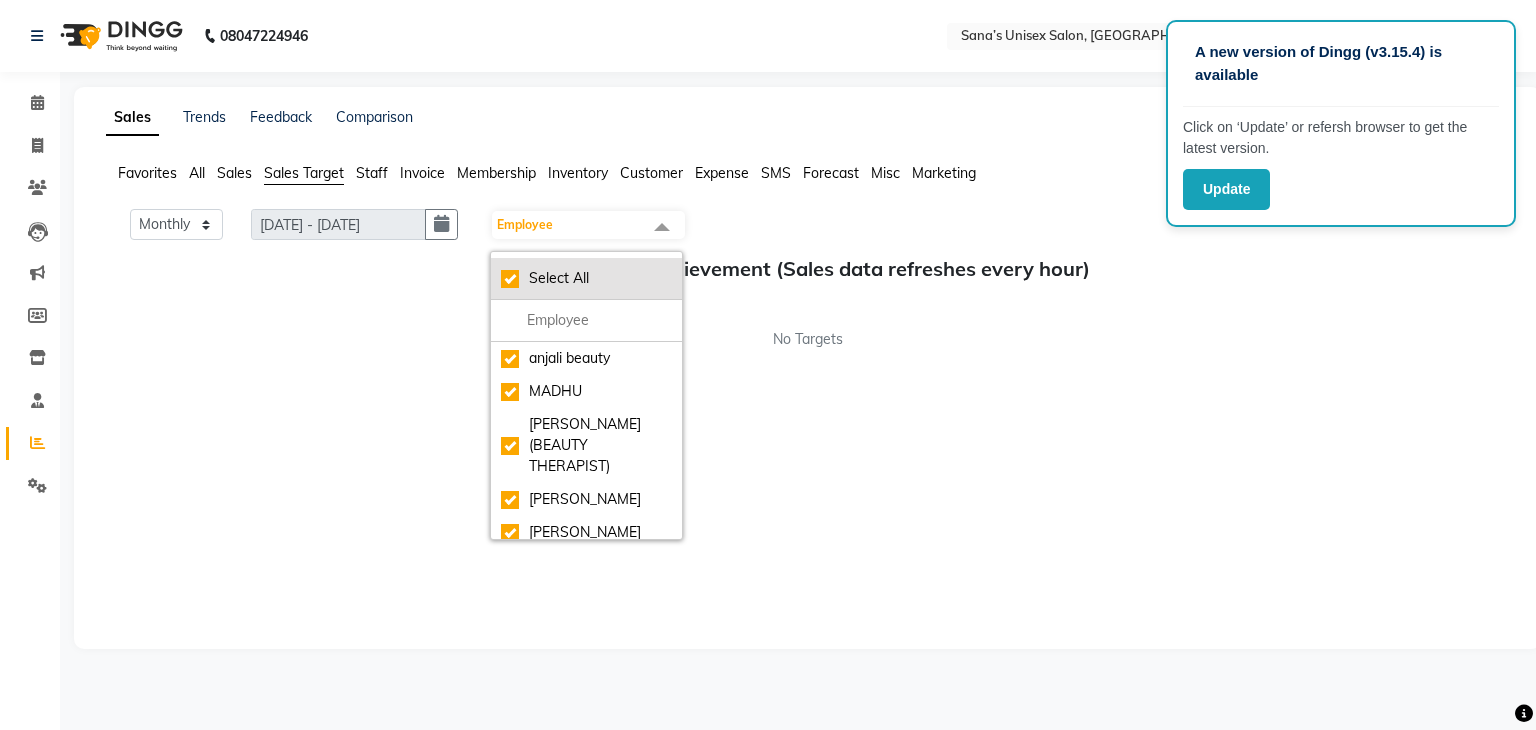 checkbox on "true" 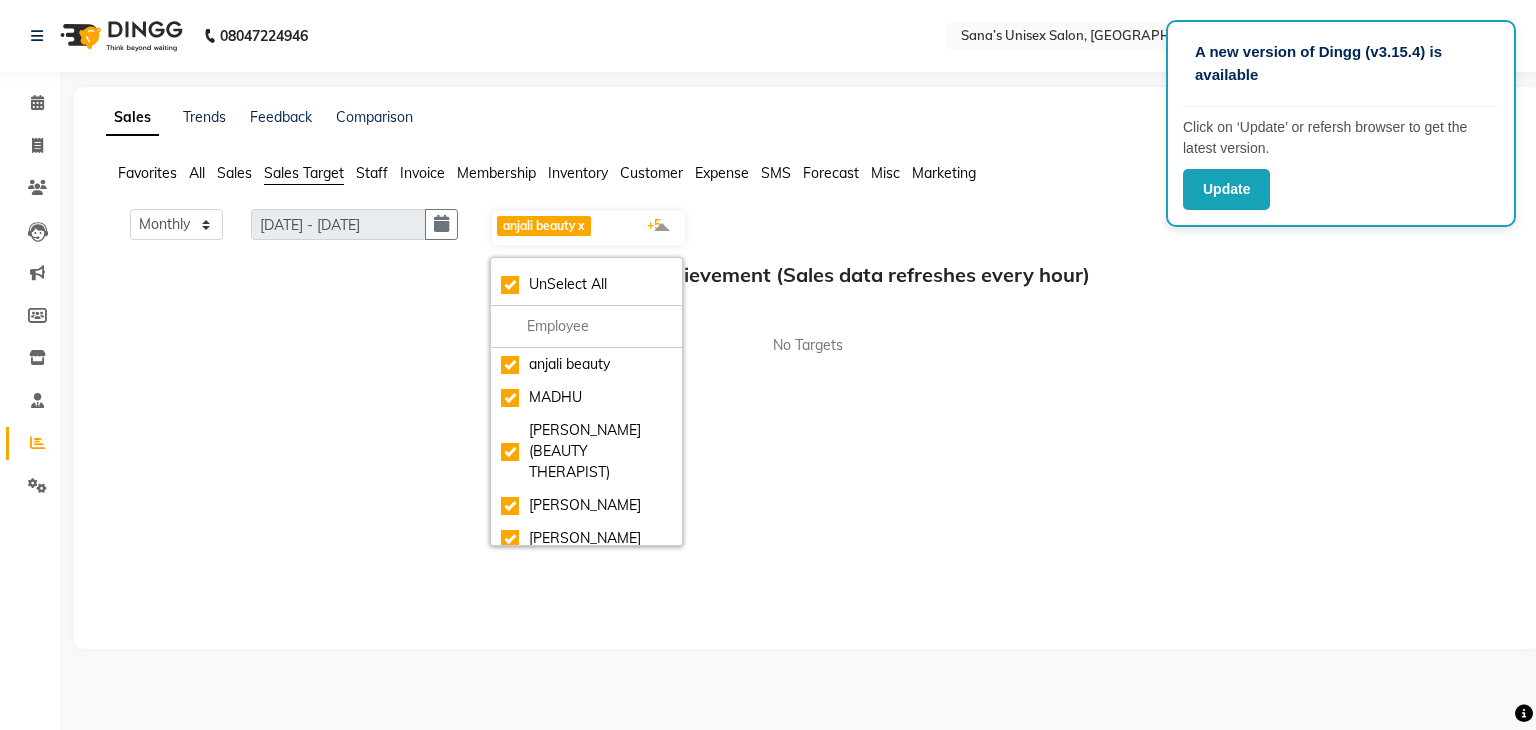 click on "No Targets" 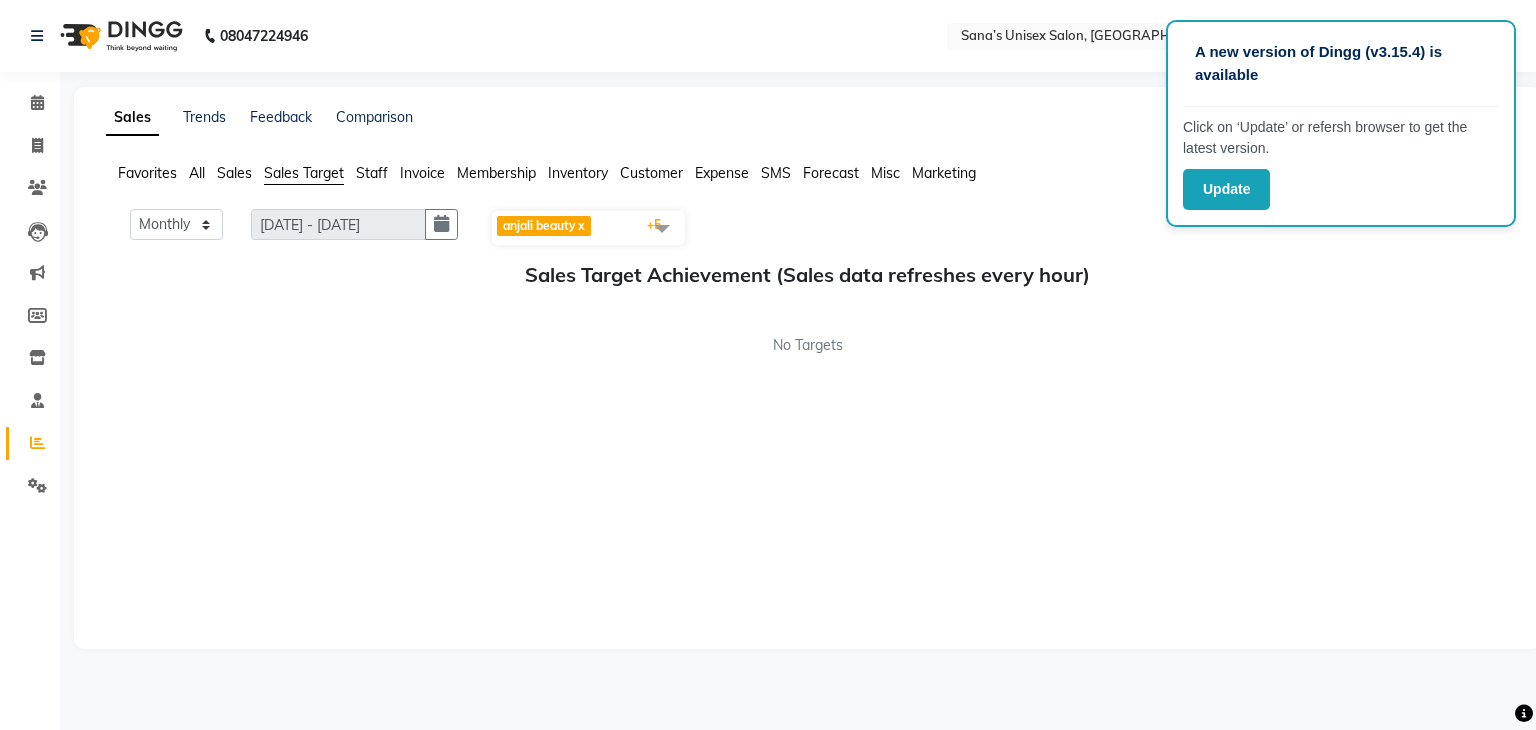 click on "anjali beauty" 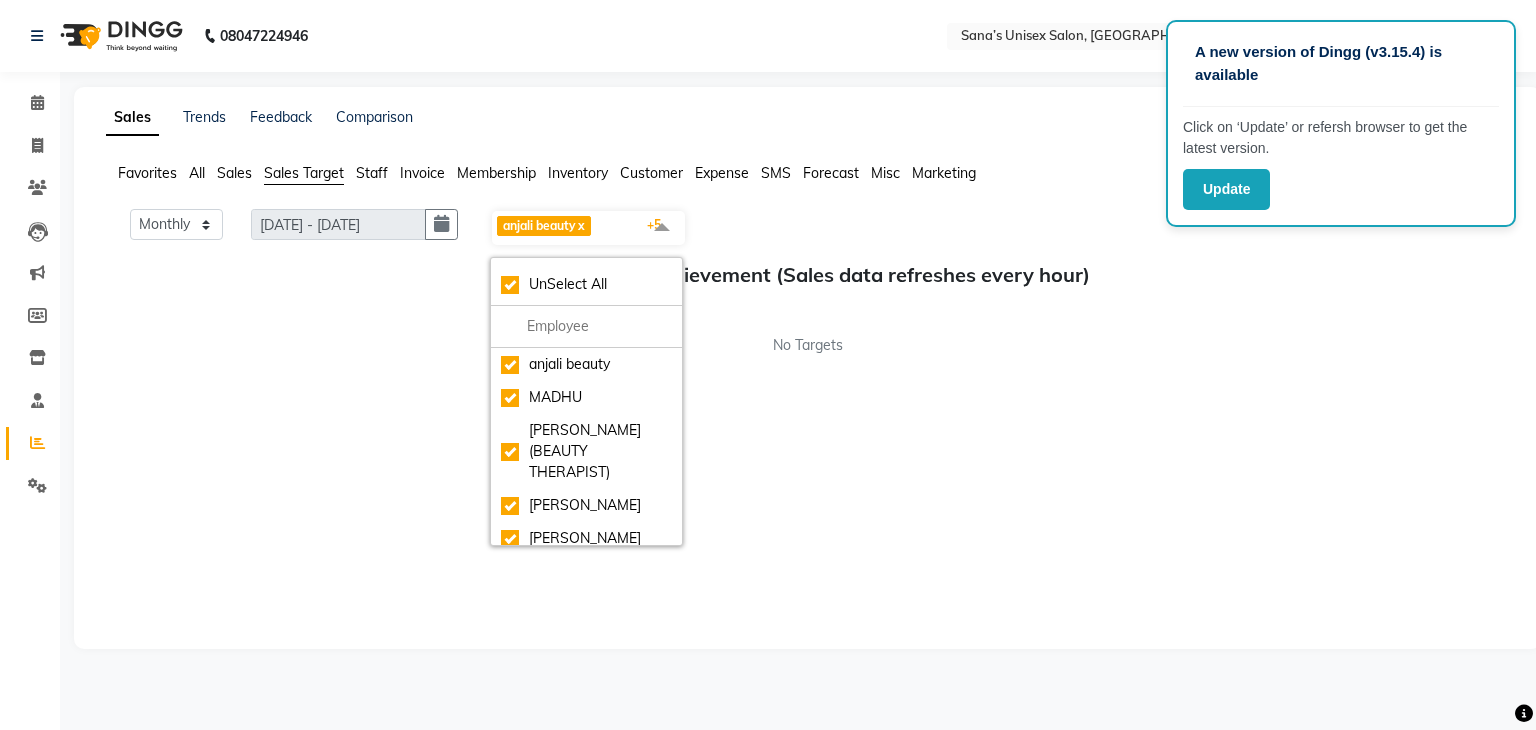 click on "Sales Target Achievement (Sales data refreshes every hour) No Targets" 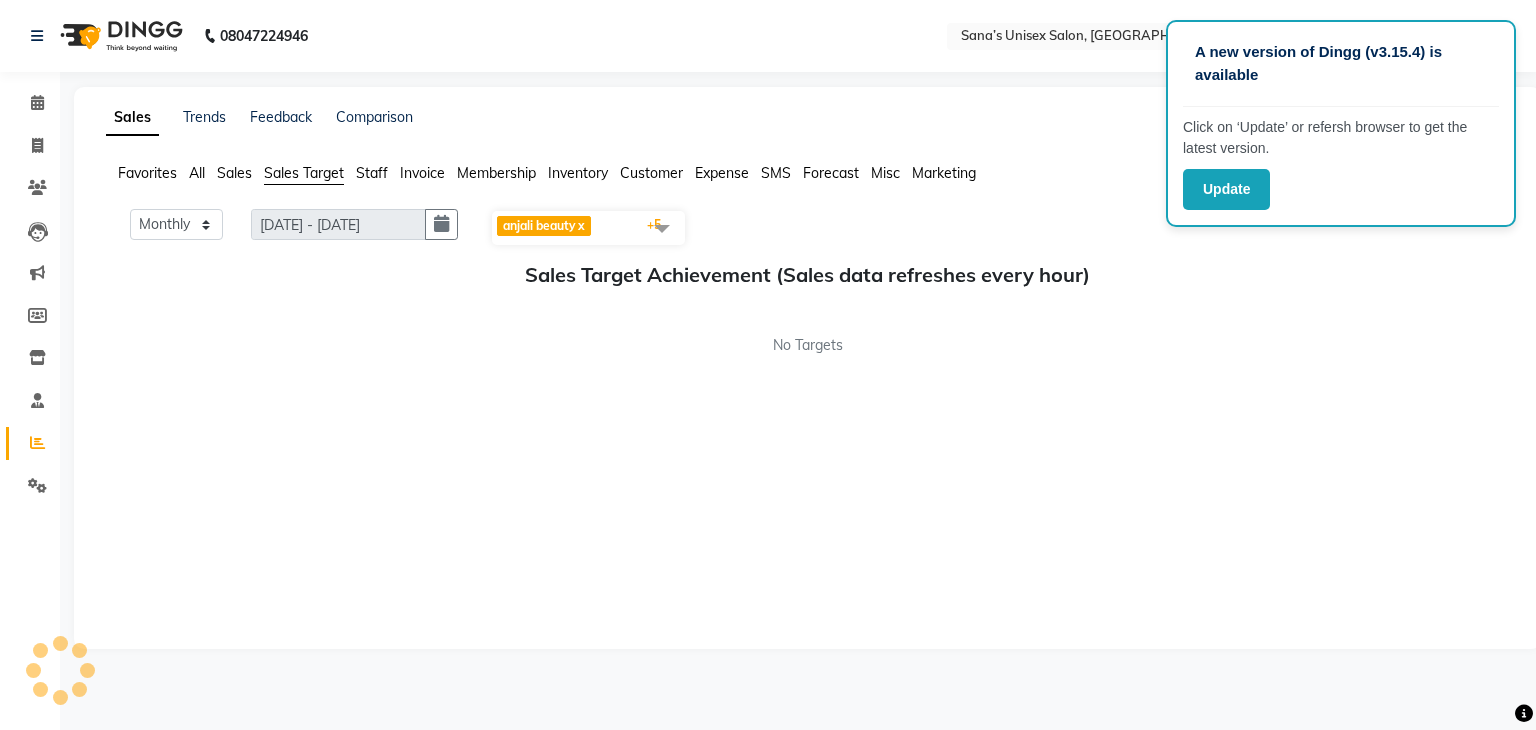 click on "Favorites All Sales Sales Target Staff Invoice Membership Inventory Customer Expense SMS Forecast Misc Marketing" 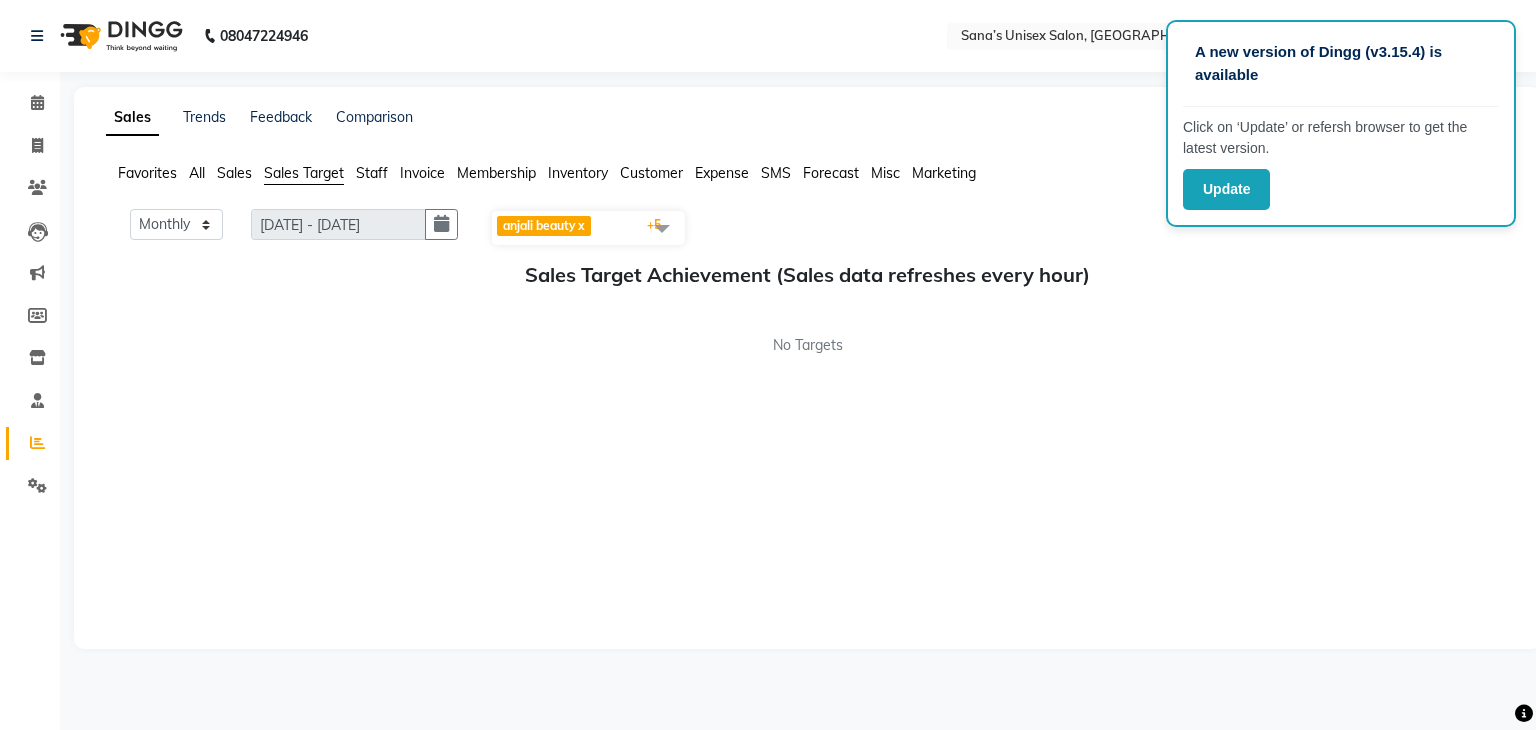 click on "Staff" 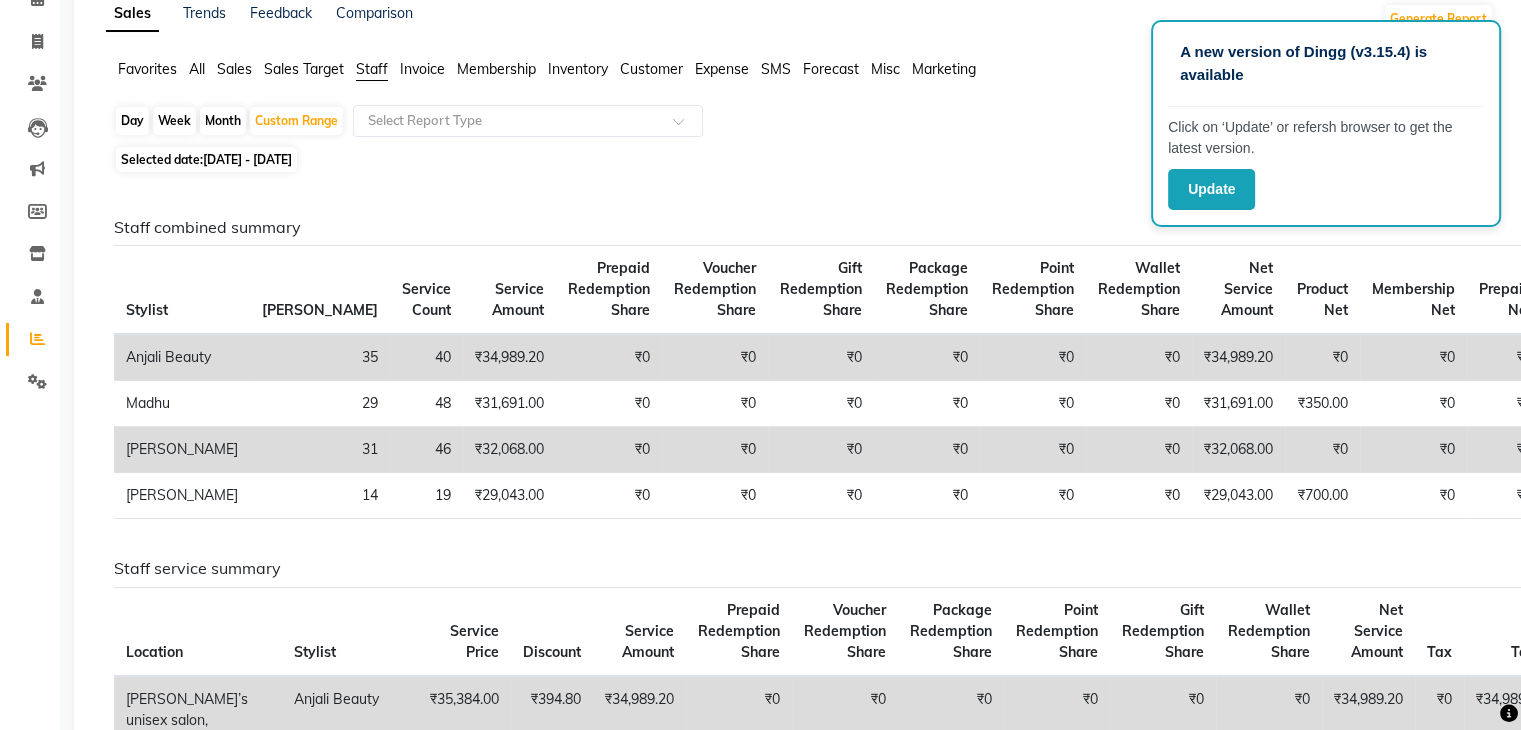scroll, scrollTop: 0, scrollLeft: 0, axis: both 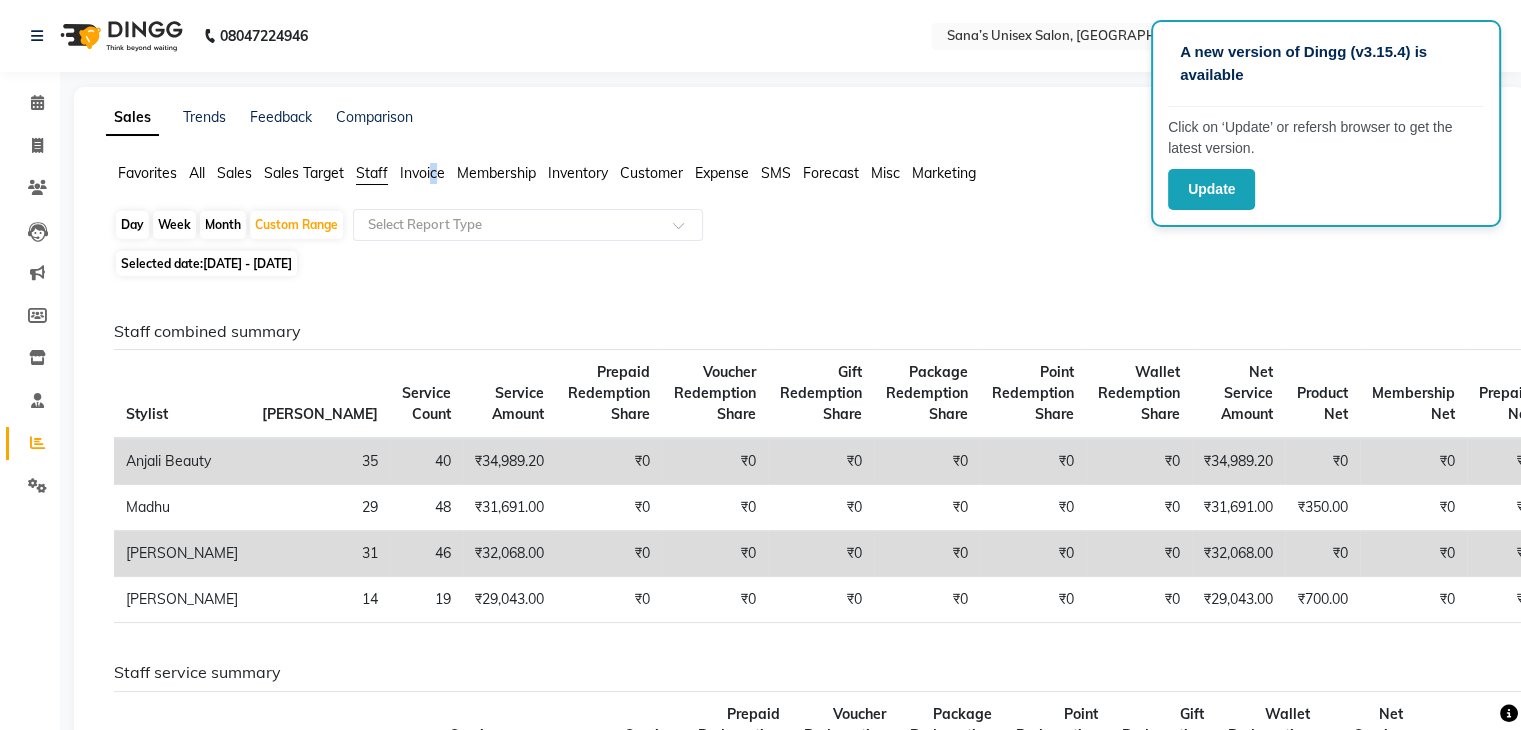 click on "Invoice" 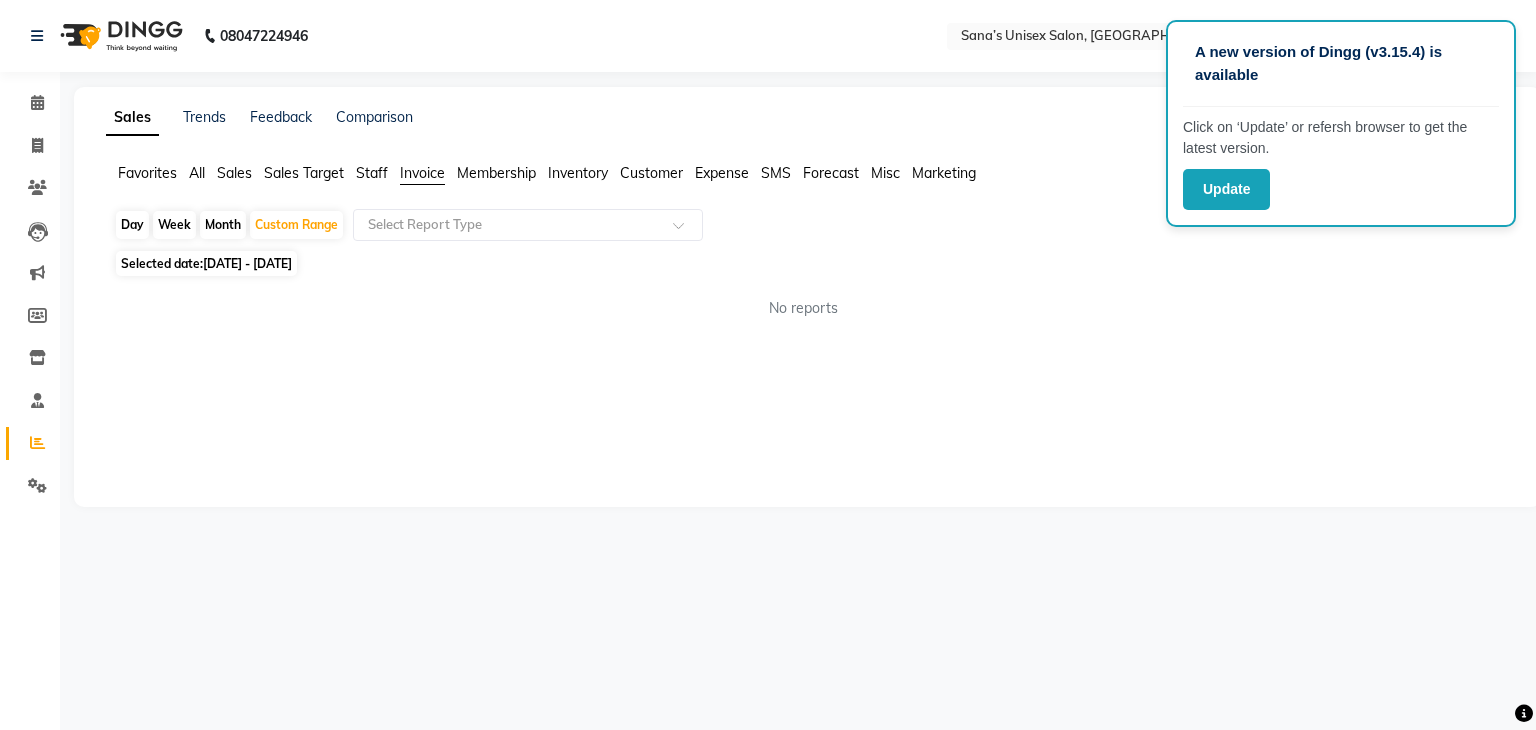 click on "Membership" 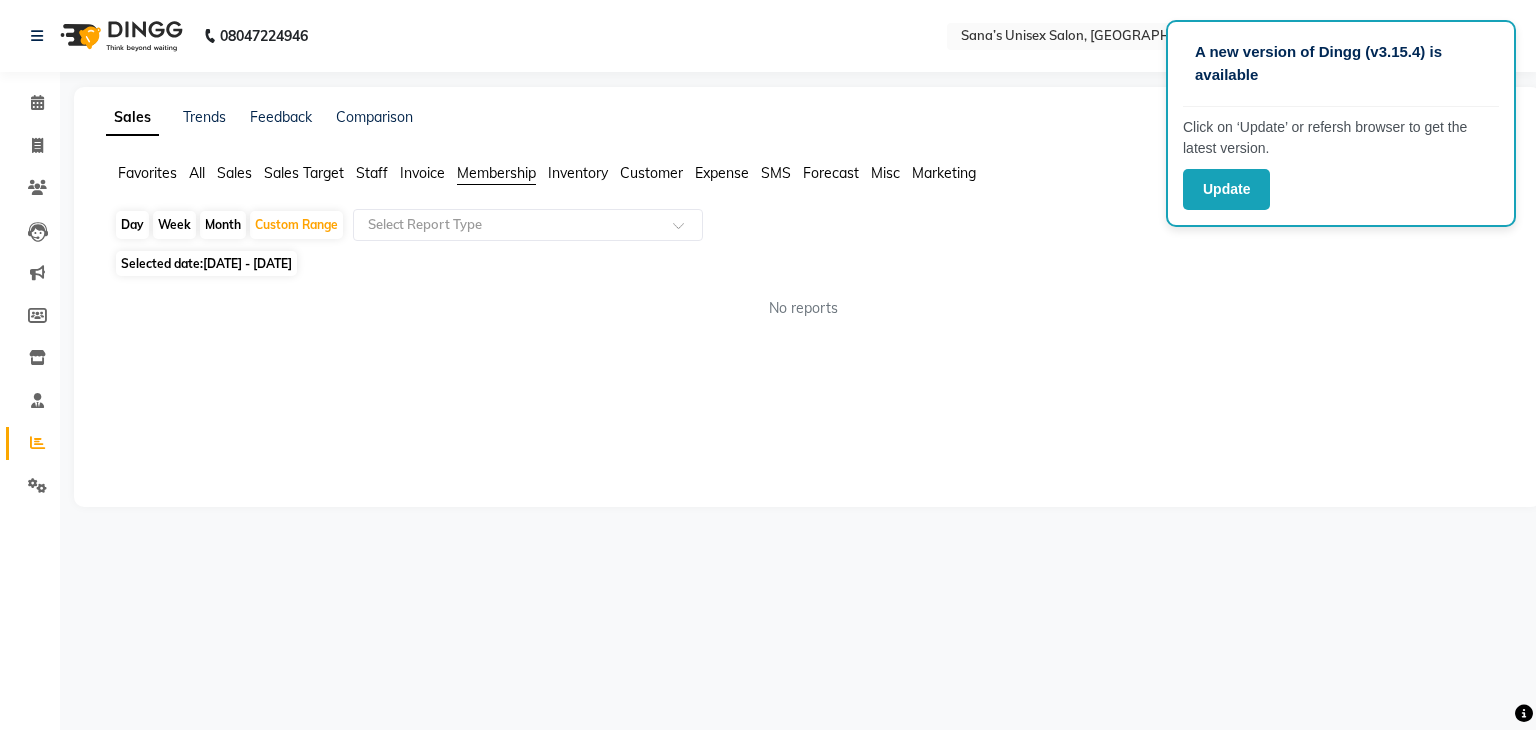 click on "Inventory" 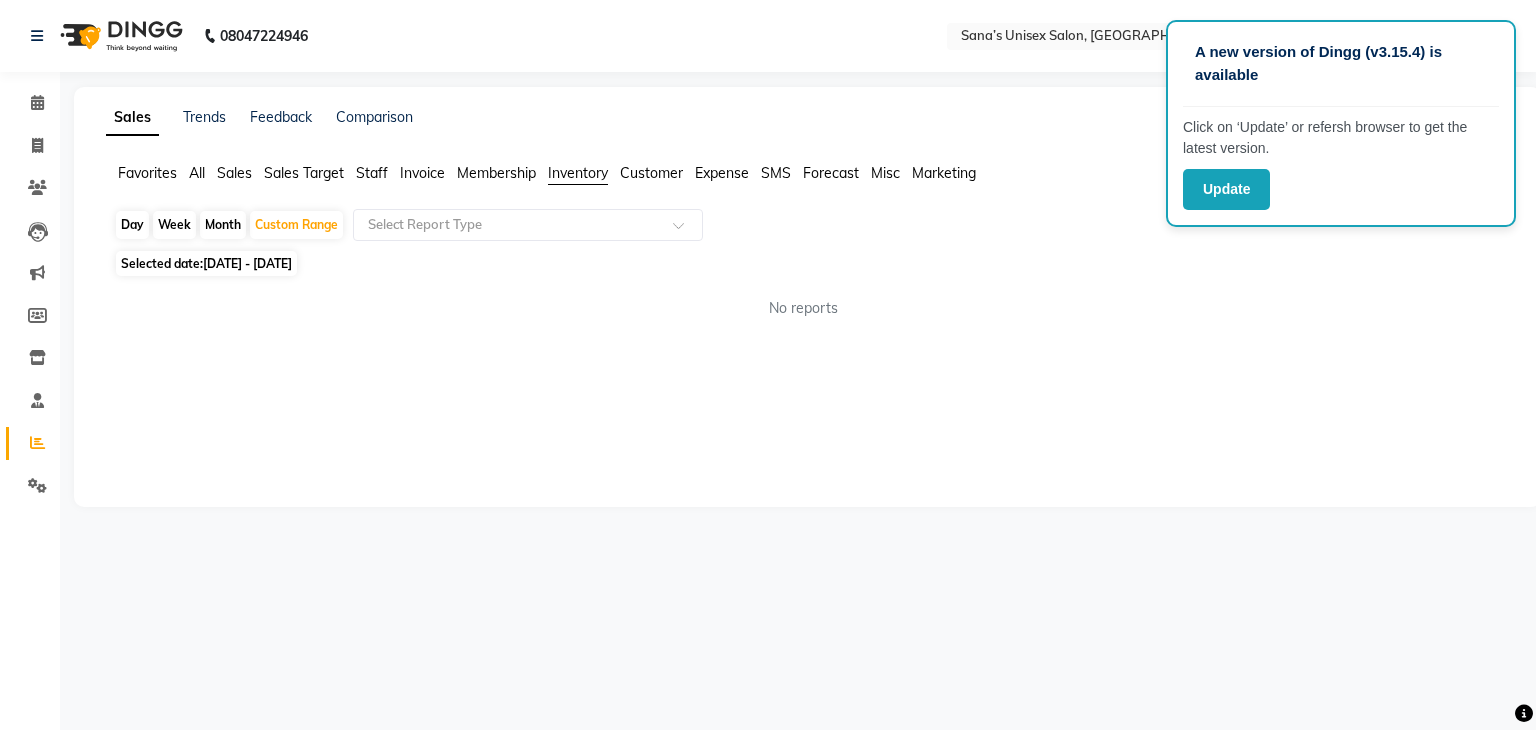 click on "Customer" 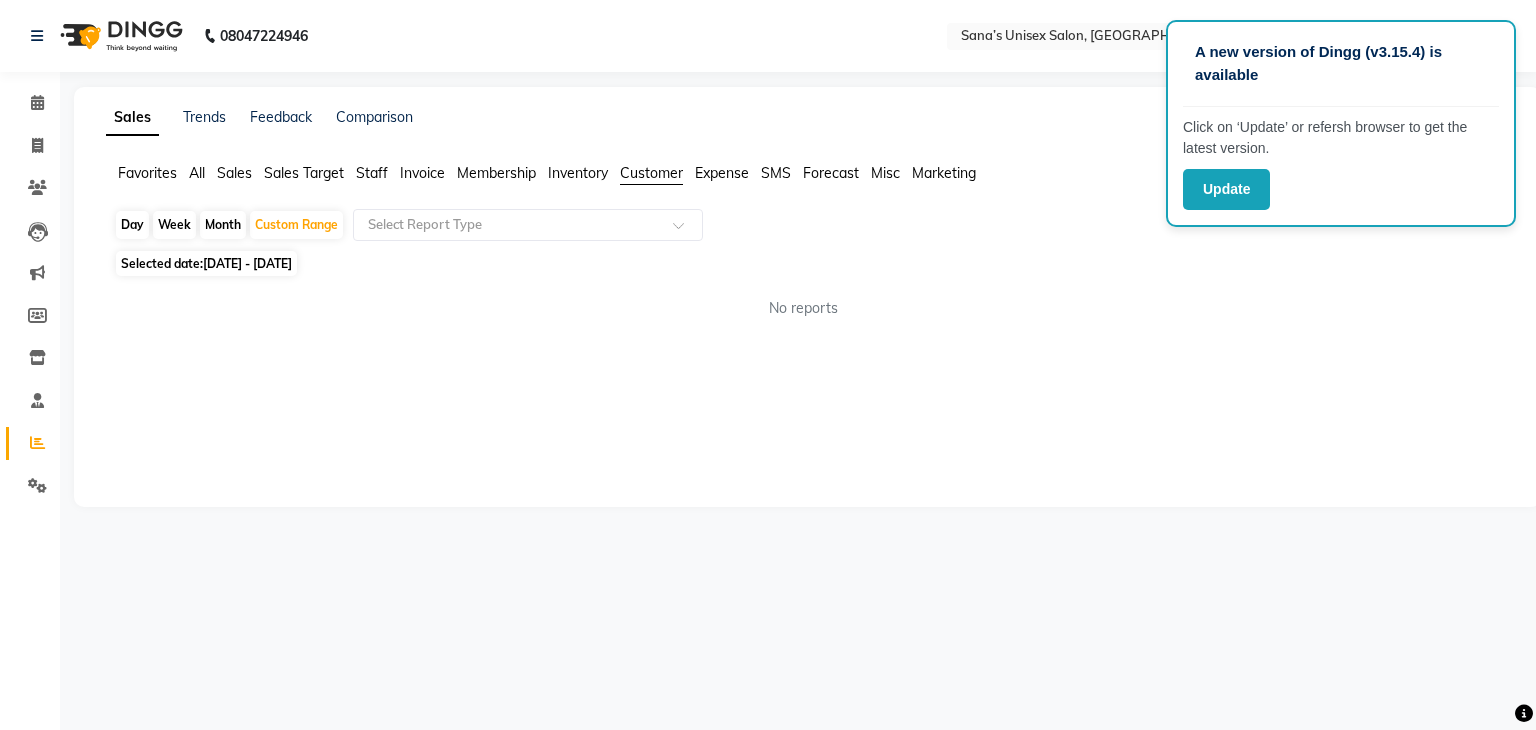 click on "Expense" 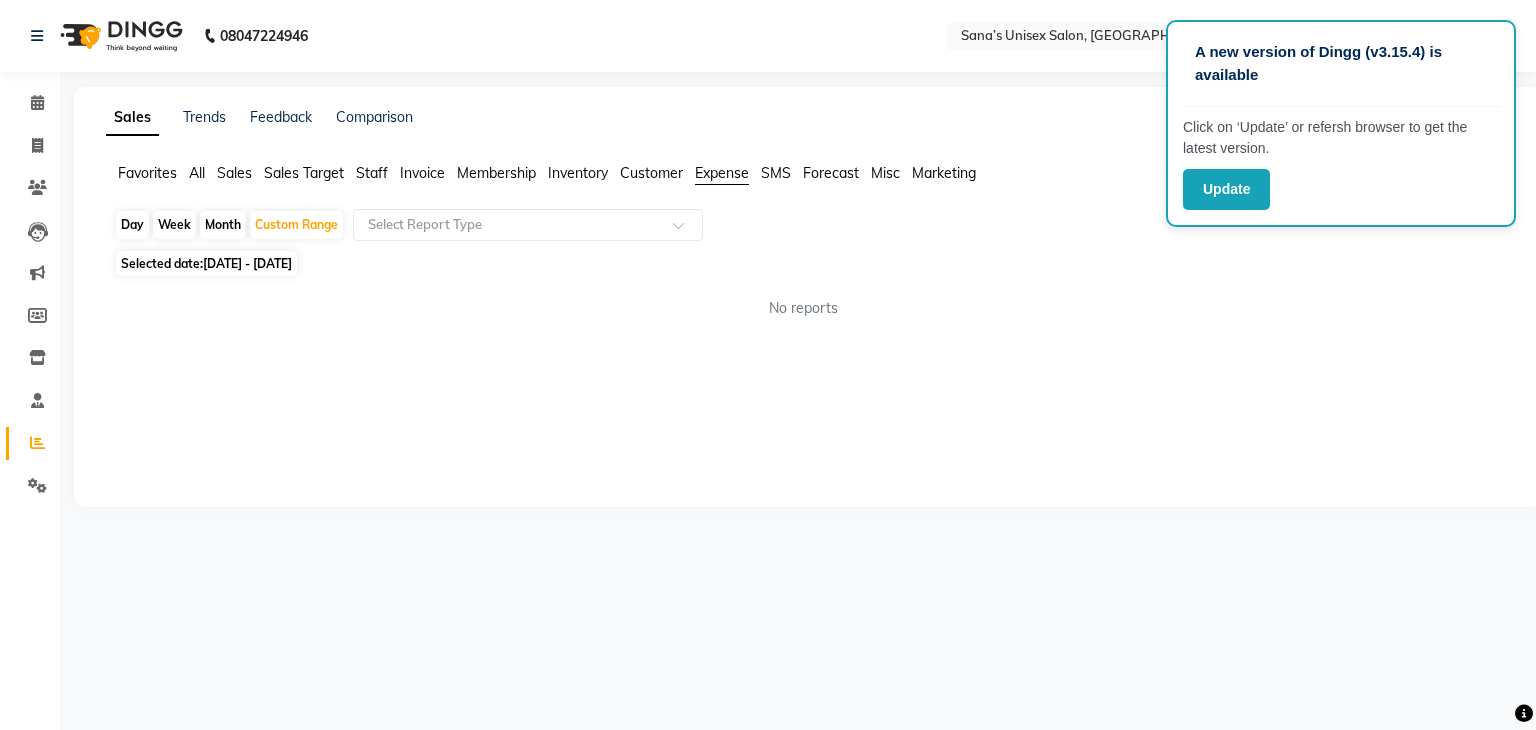 click on "SMS" 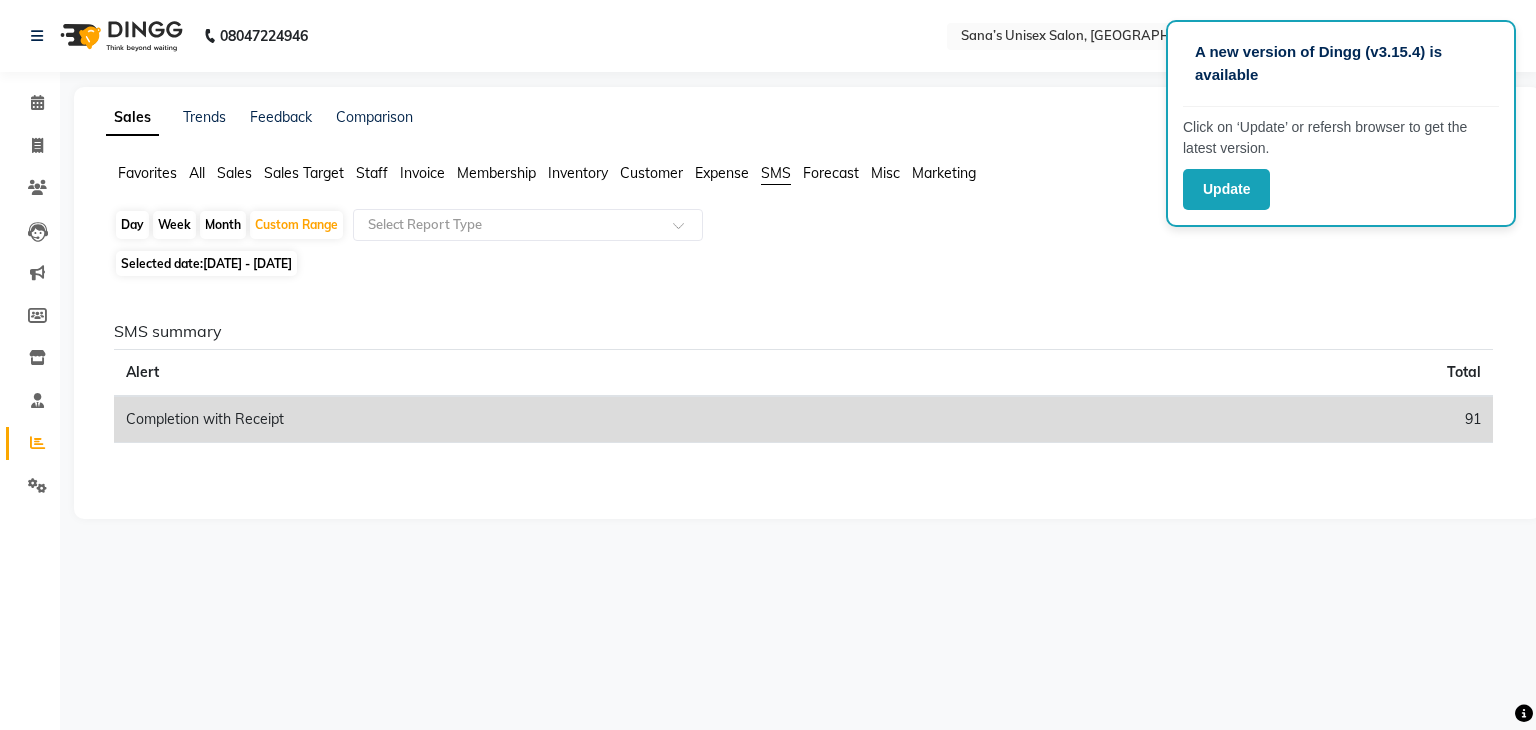 click on "Forecast" 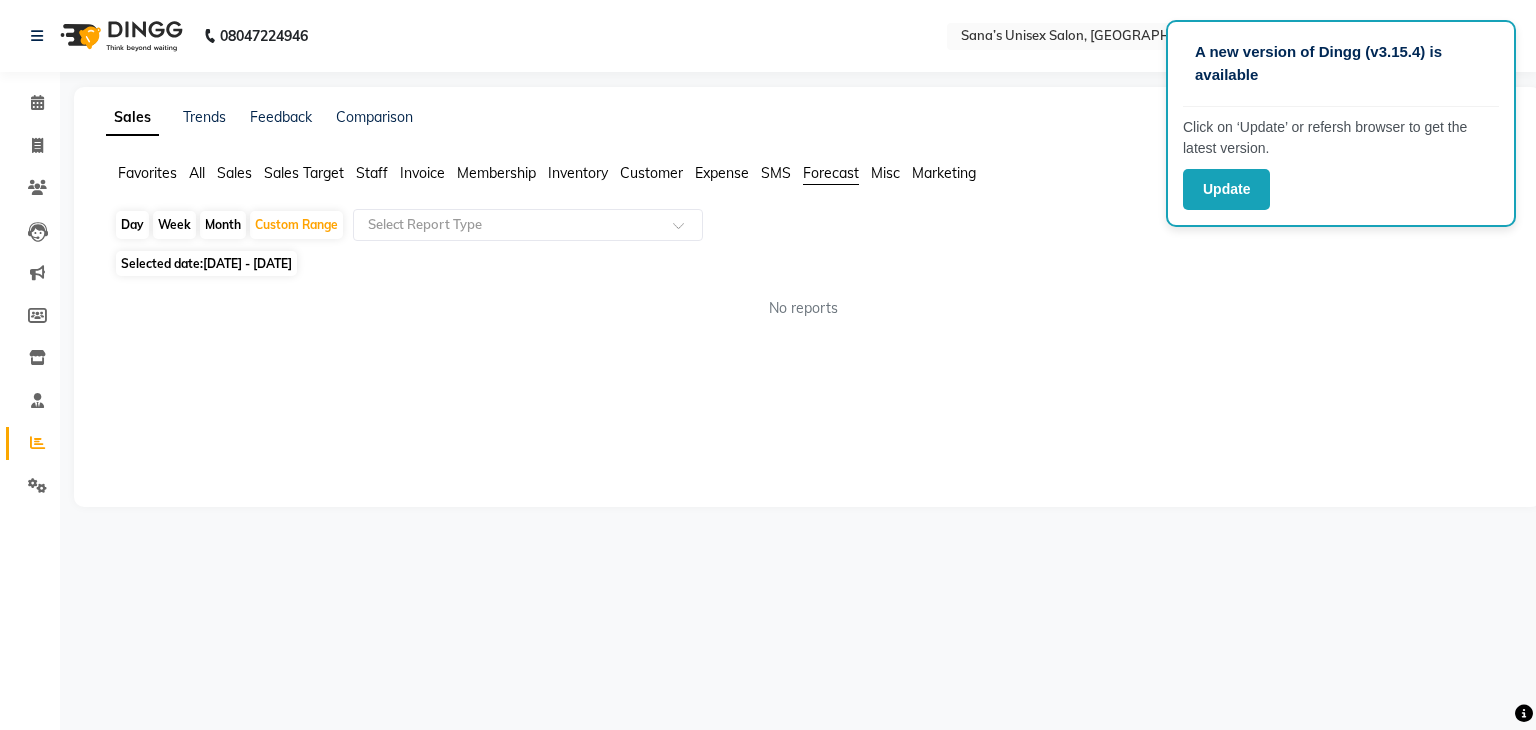 click on "Misc" 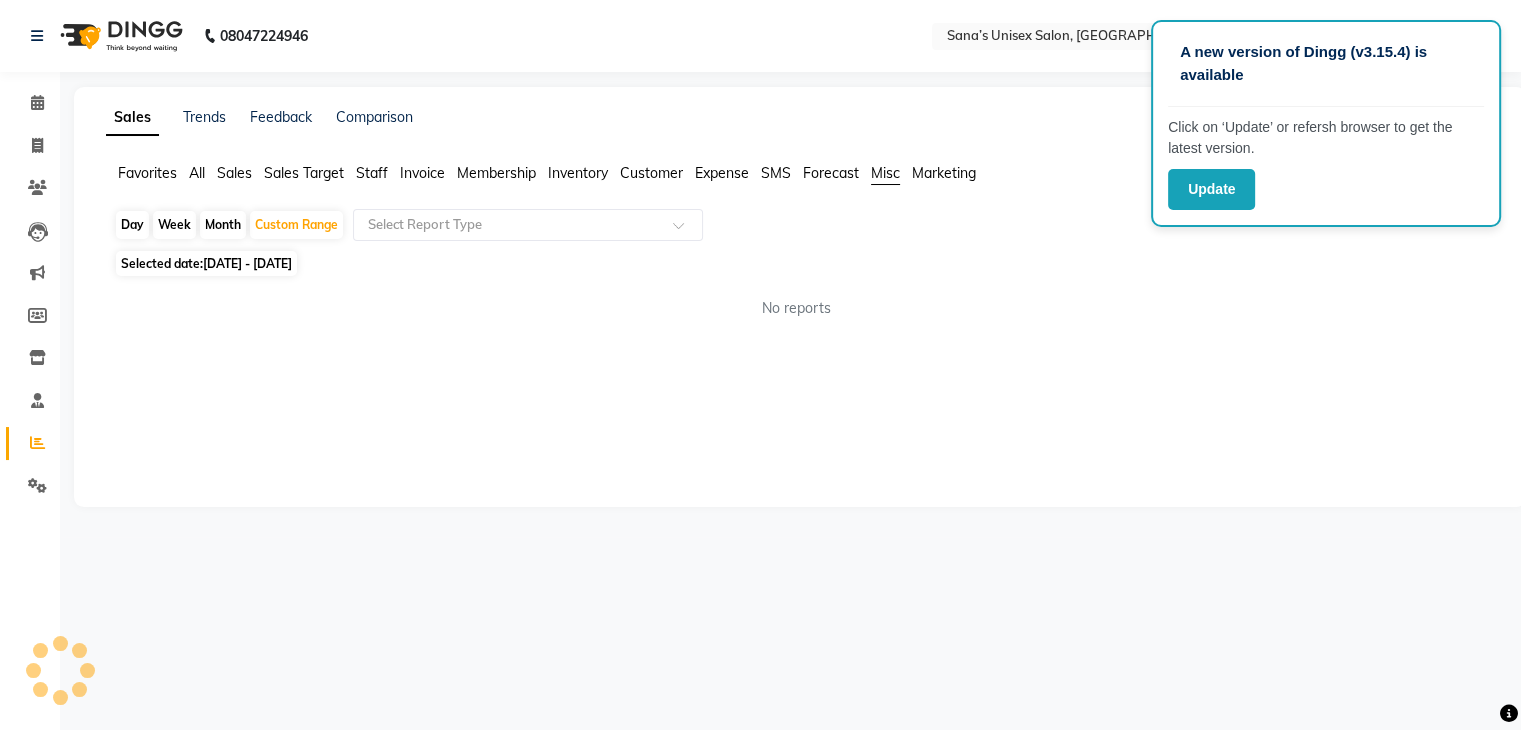 click on "Marketing" 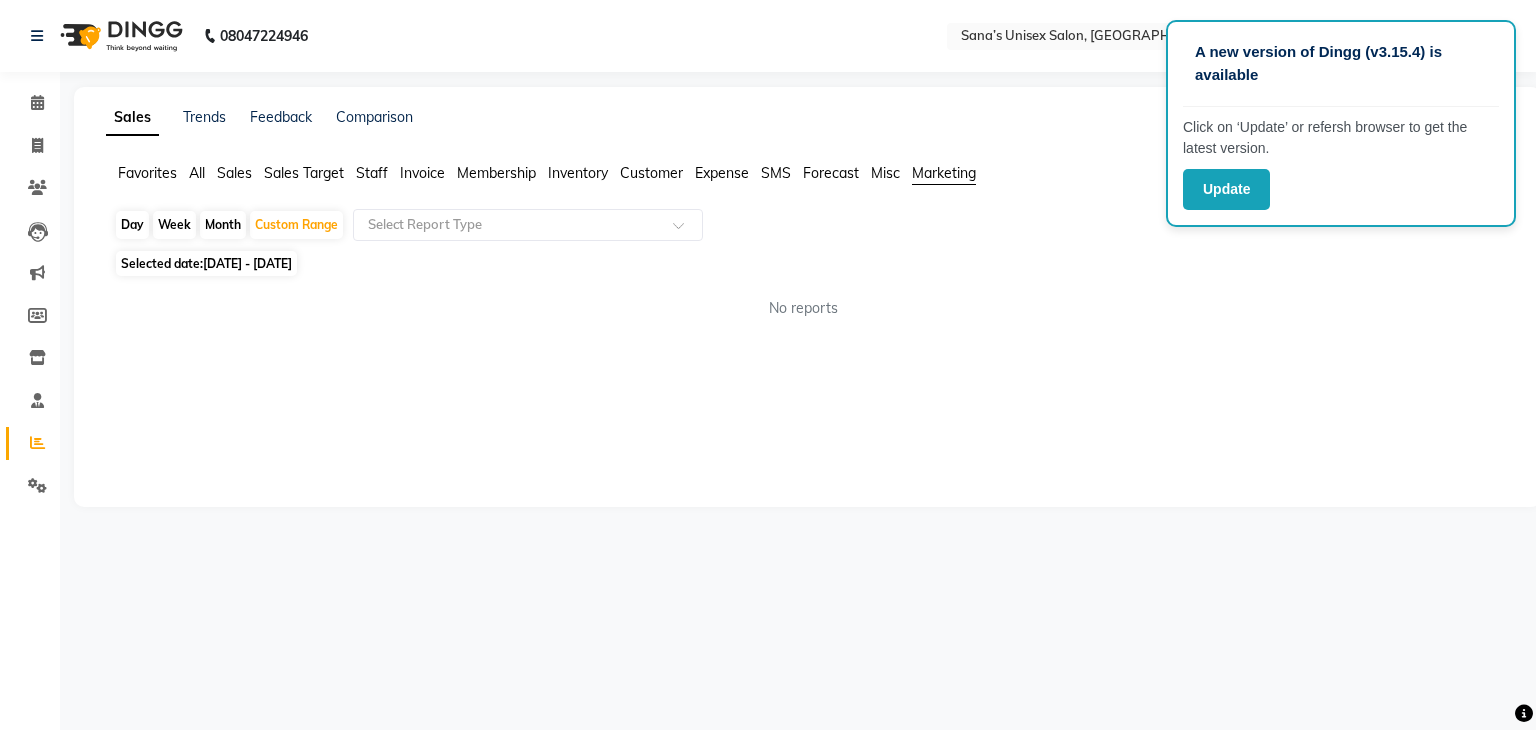 click on "Misc" 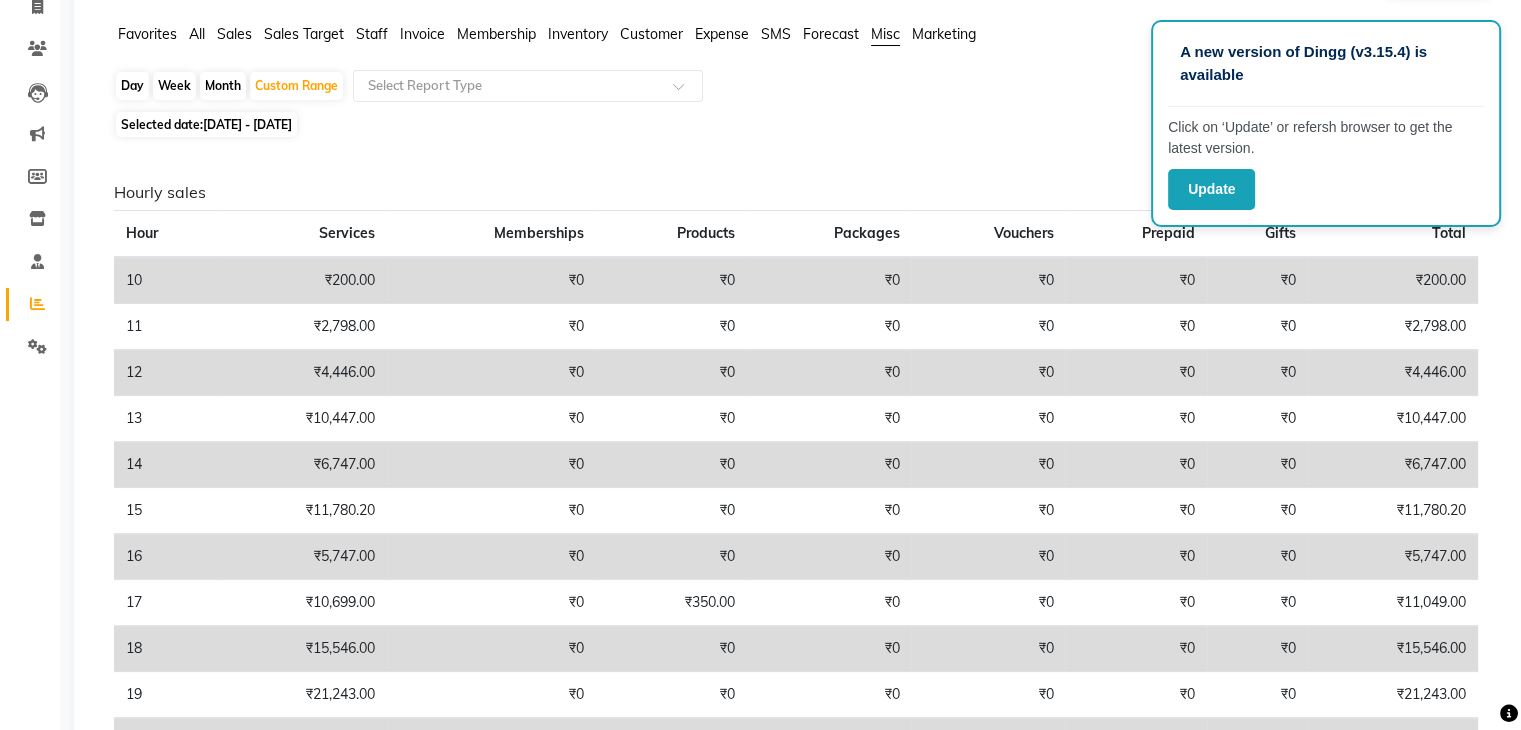scroll, scrollTop: 0, scrollLeft: 0, axis: both 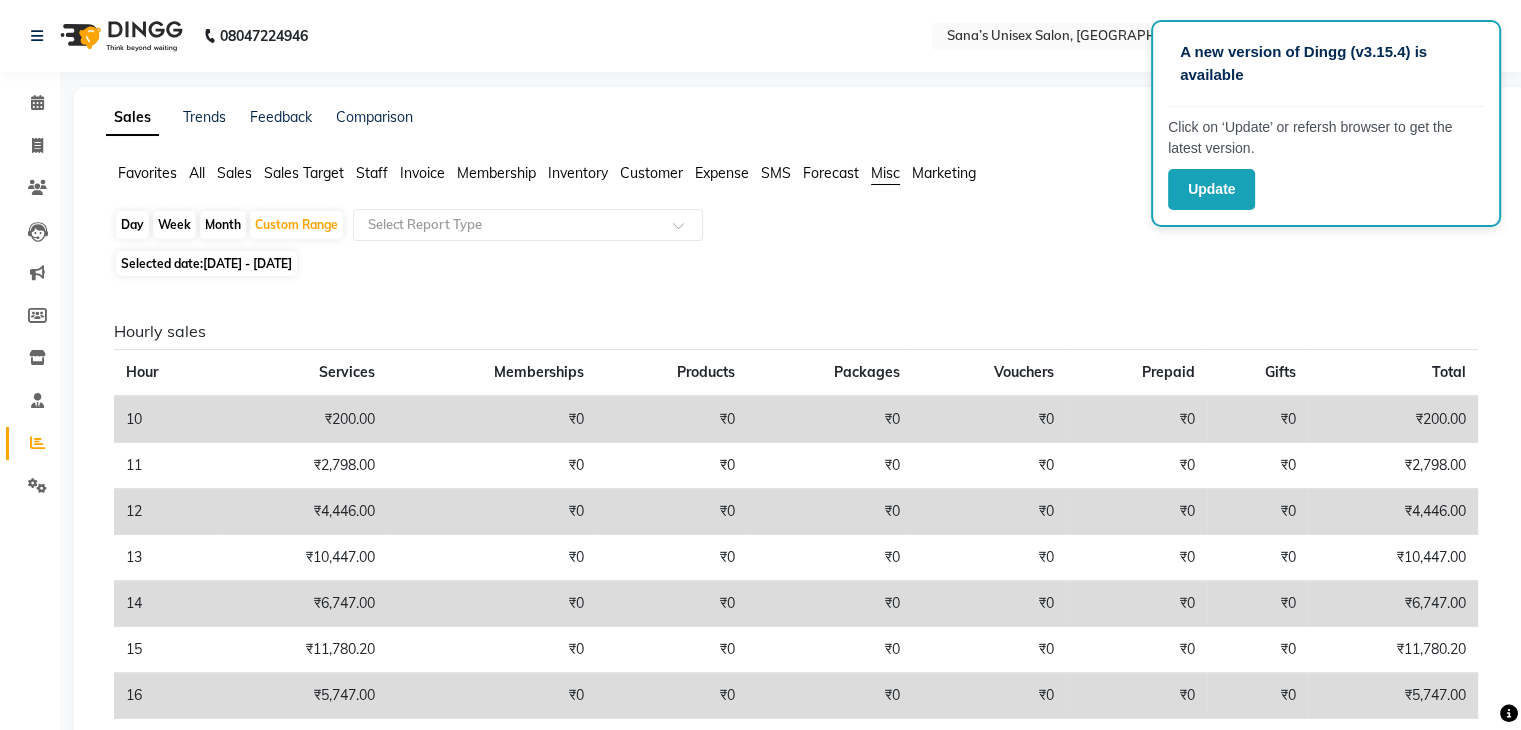 click on "Week" 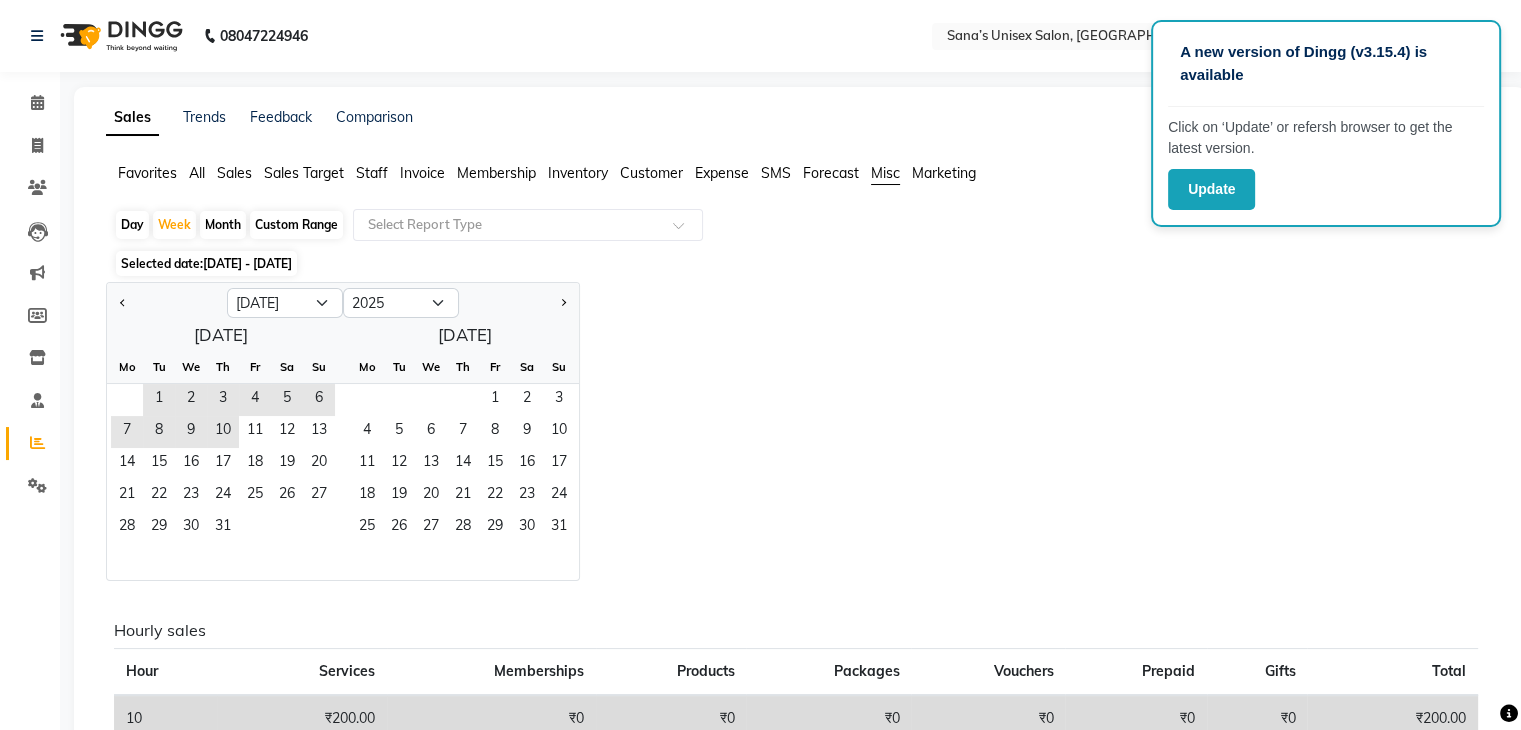 click on "Month" 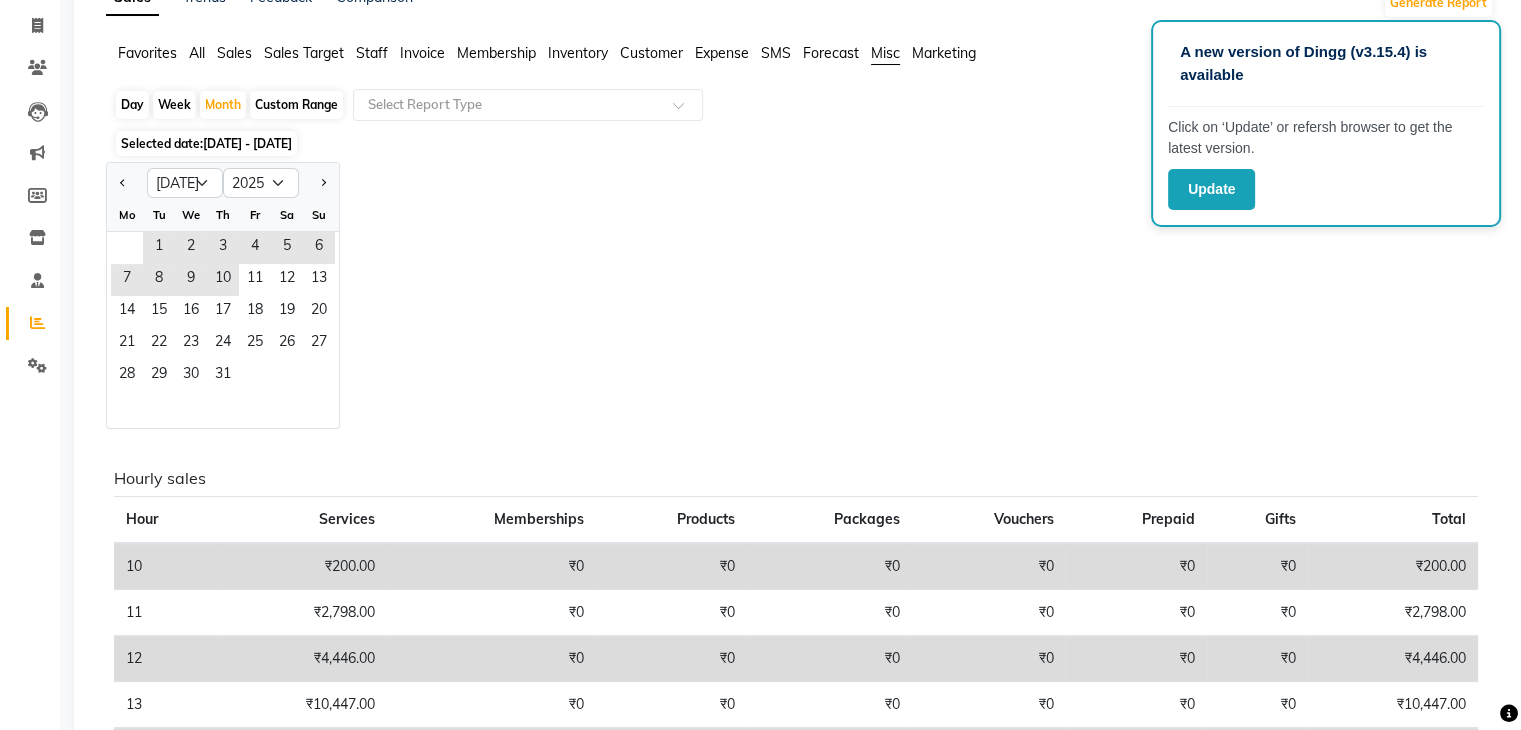 scroll, scrollTop: 0, scrollLeft: 0, axis: both 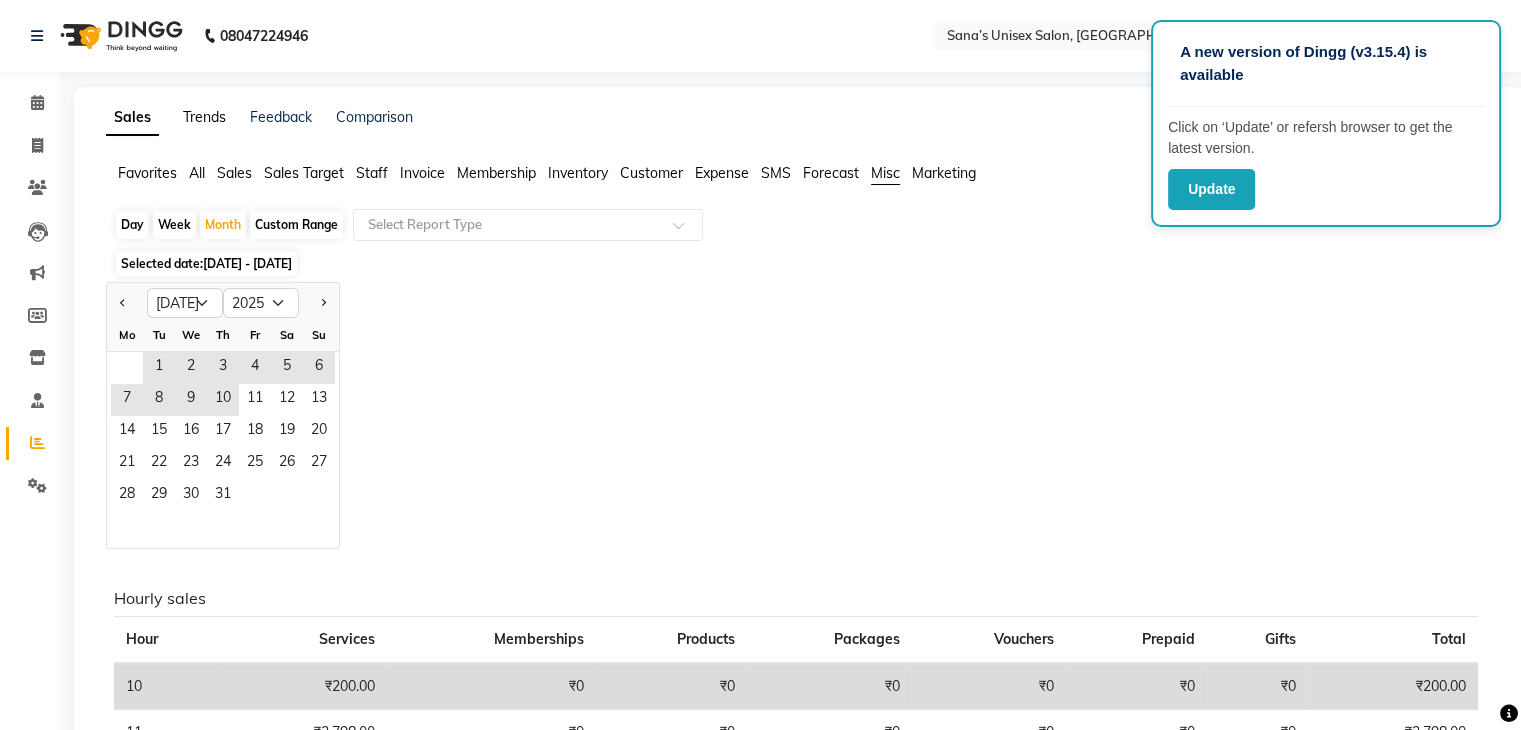 click on "Trends" 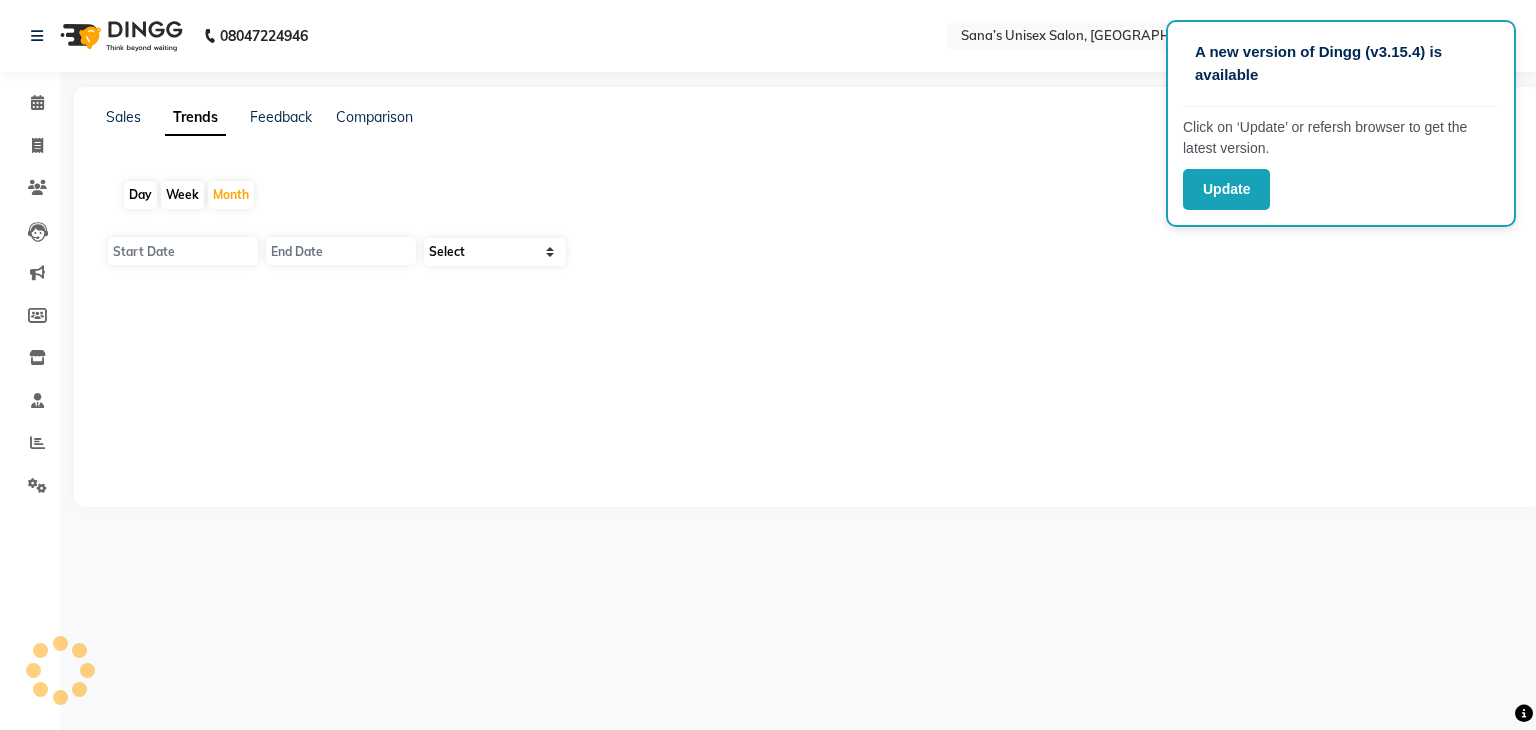 type on "01-07-2025" 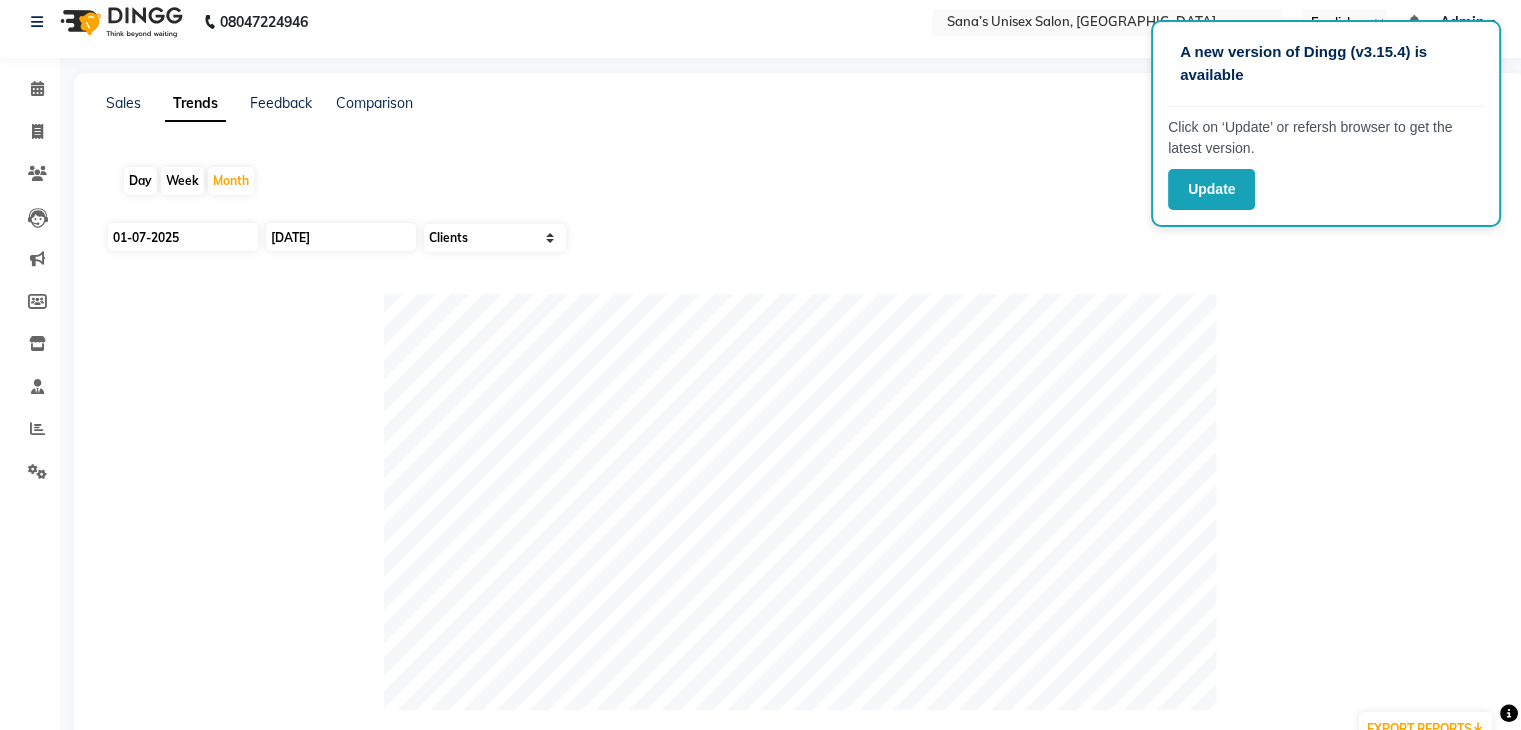 scroll, scrollTop: 0, scrollLeft: 0, axis: both 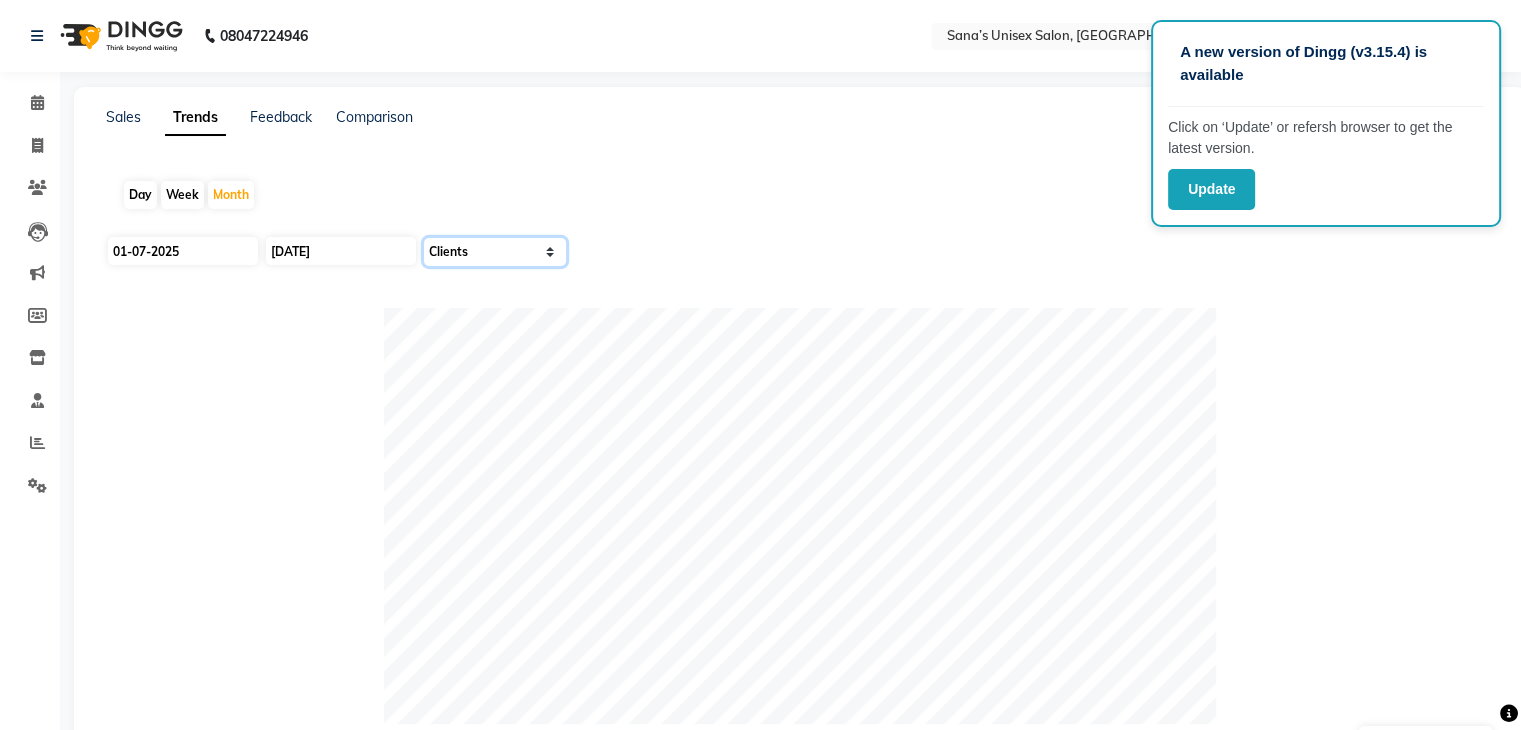 click on "Select Sales Clients" 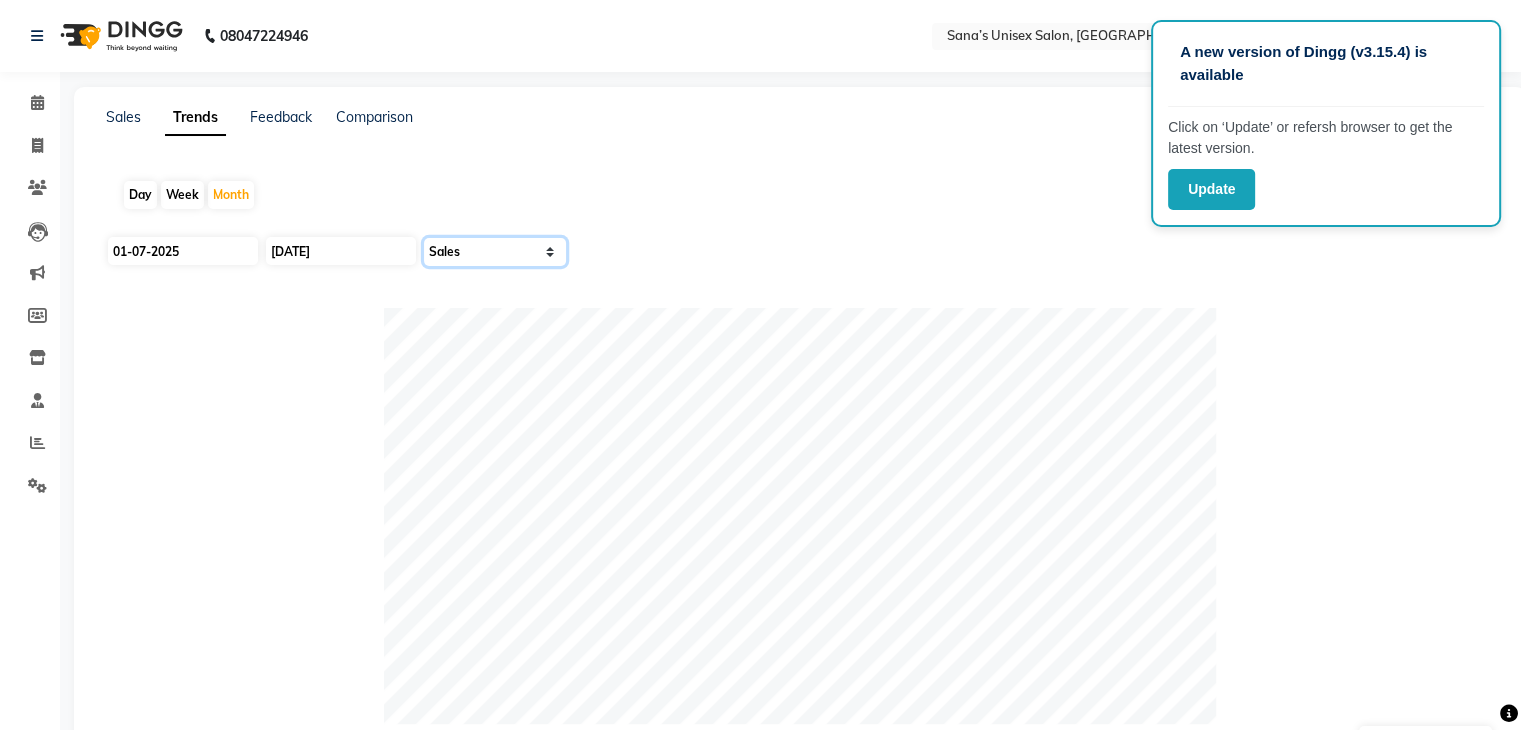 click on "Select Sales Clients" 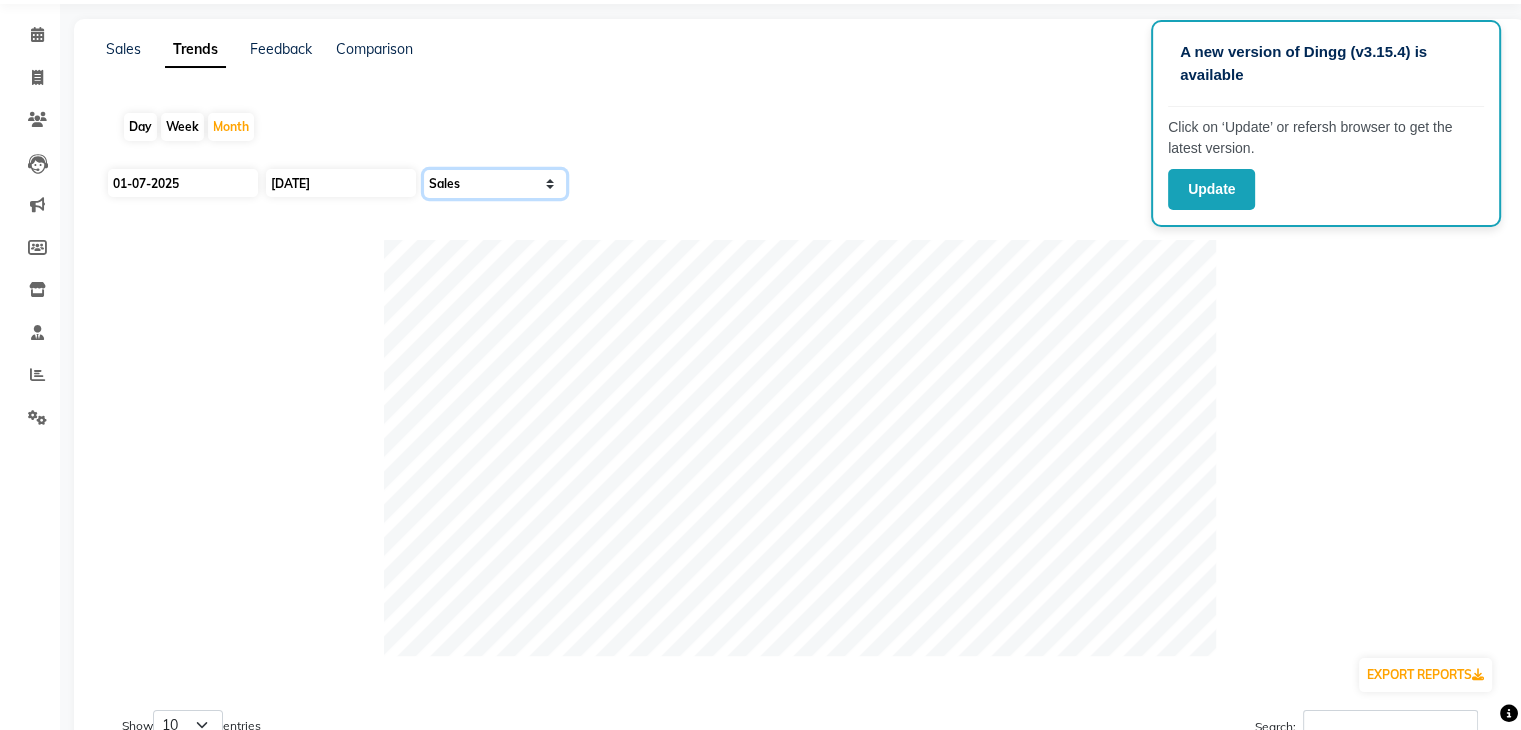 scroll, scrollTop: 0, scrollLeft: 0, axis: both 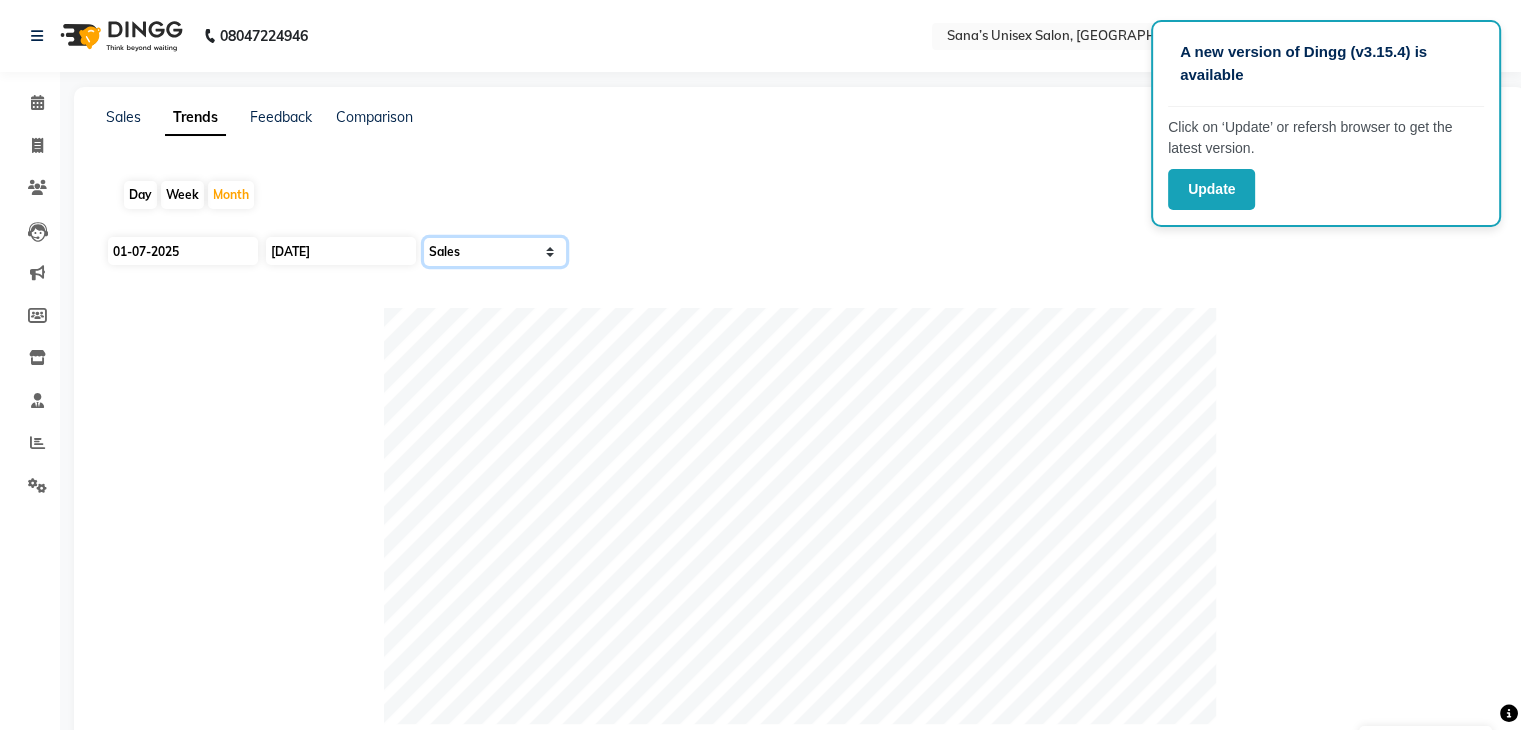 click on "Select Sales Clients" 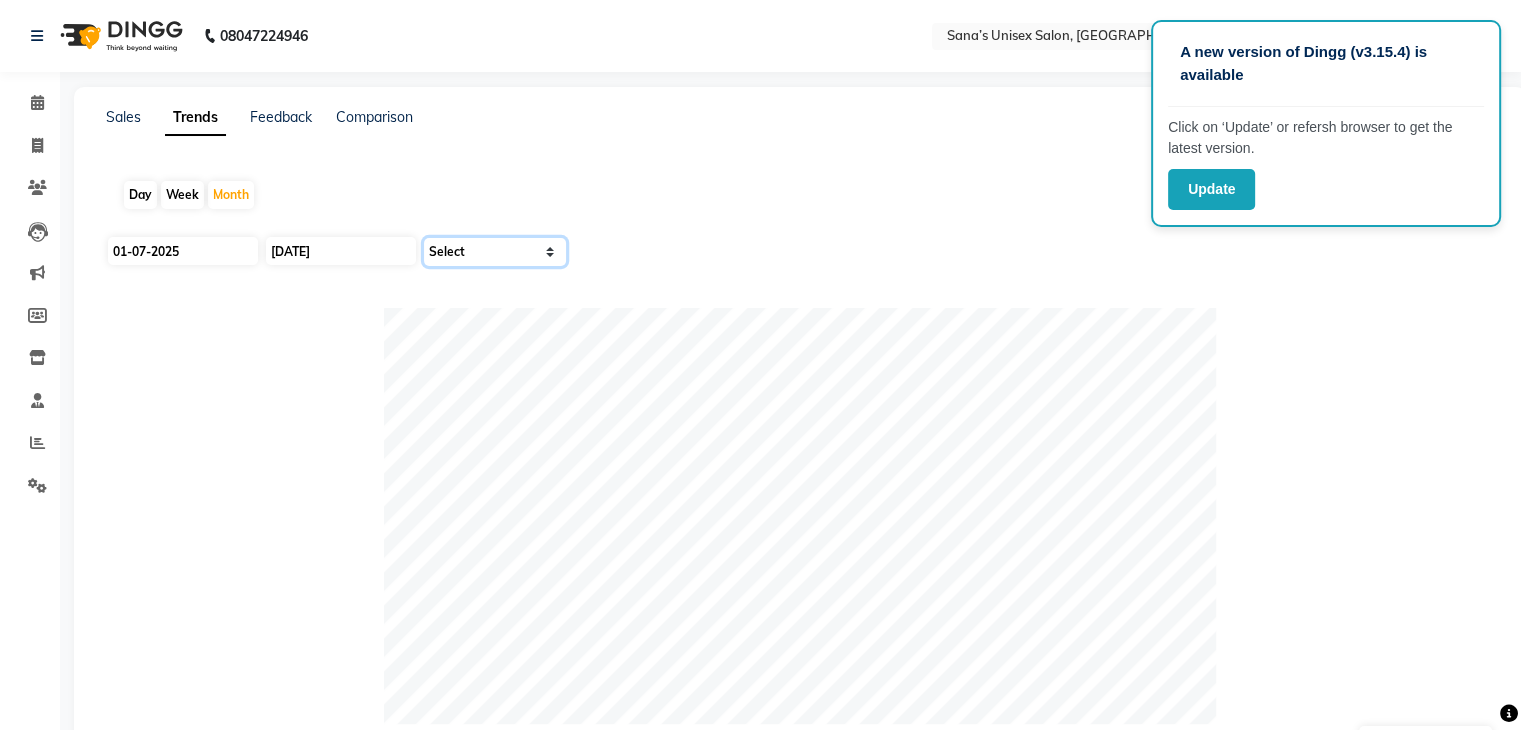 click on "Select Sales Clients" 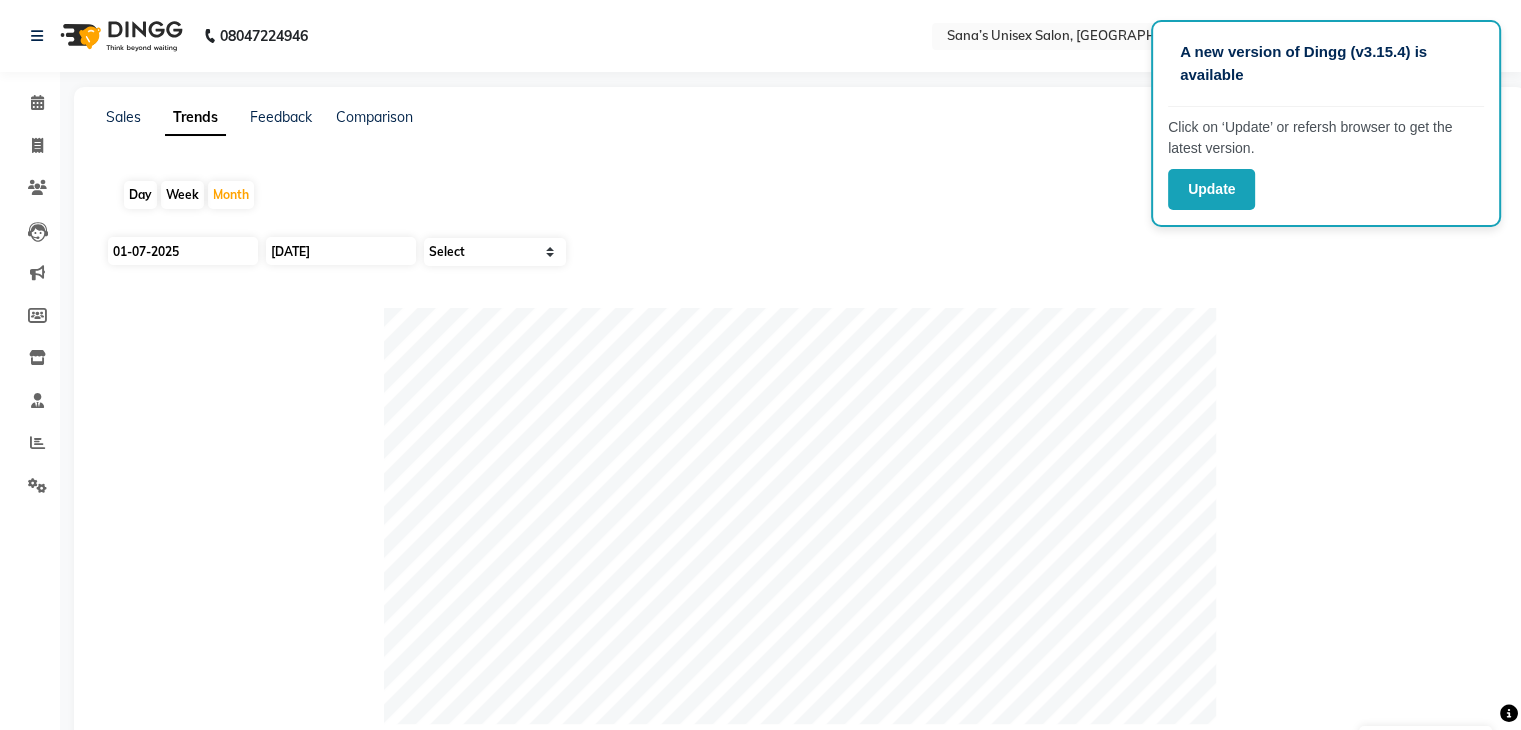 click on "Week" 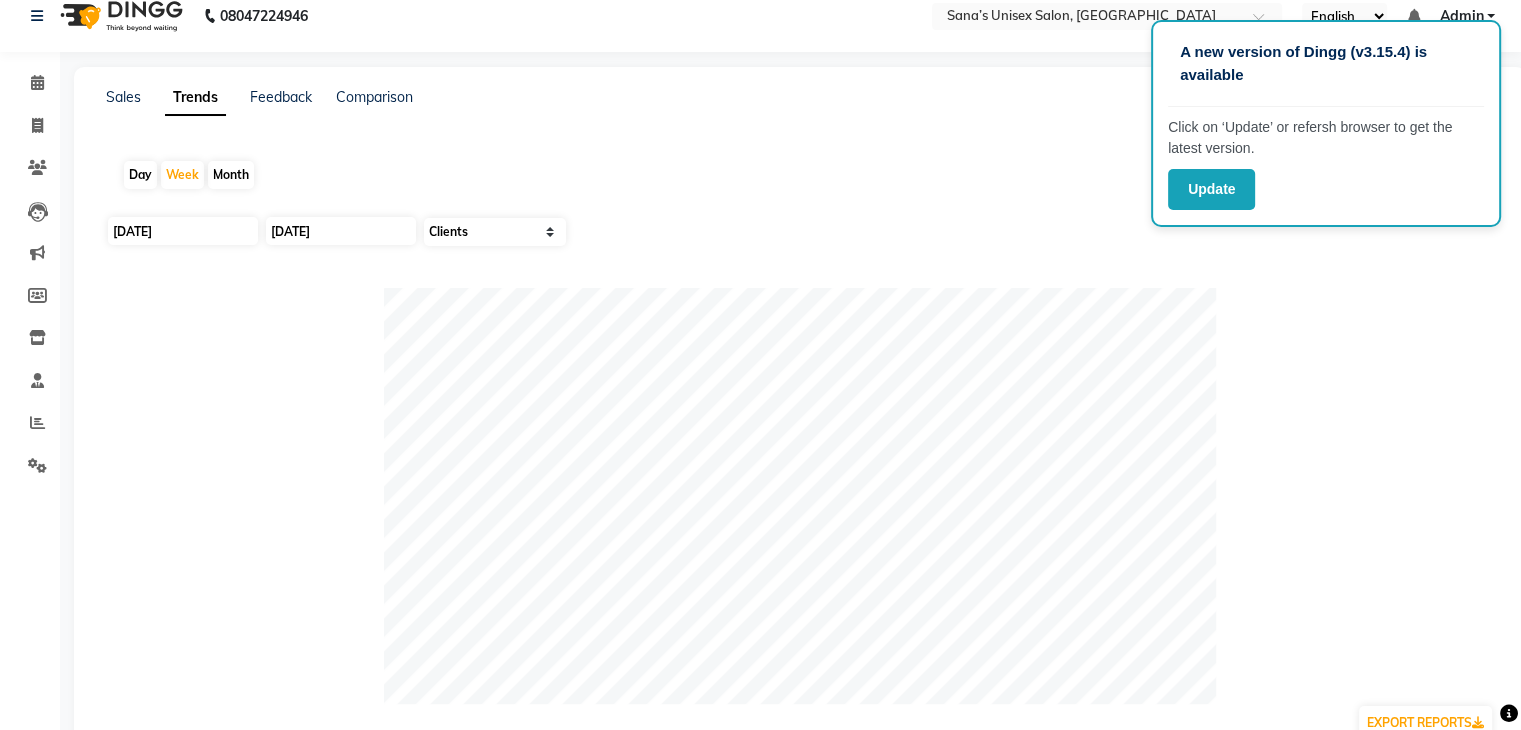 scroll, scrollTop: 0, scrollLeft: 0, axis: both 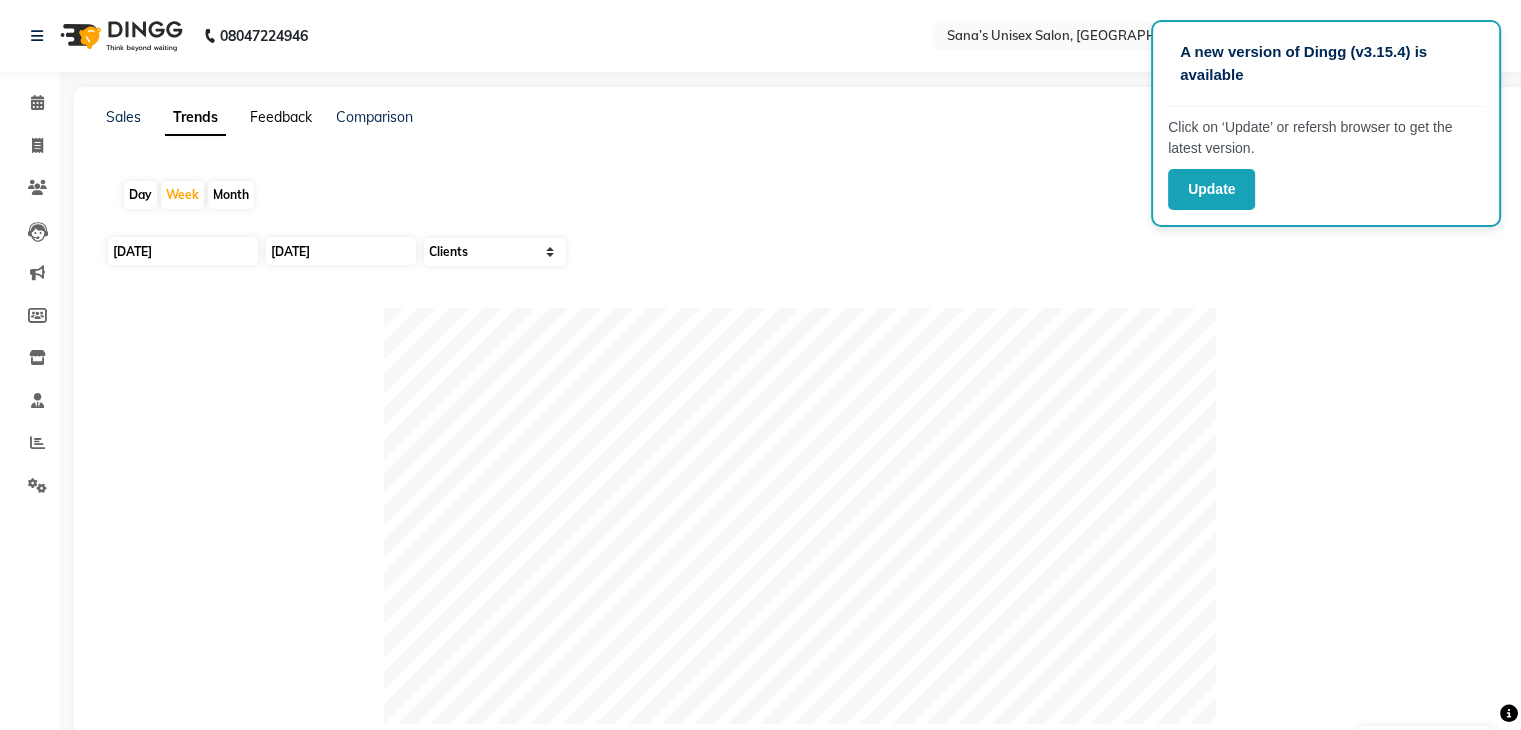 click on "Feedback" 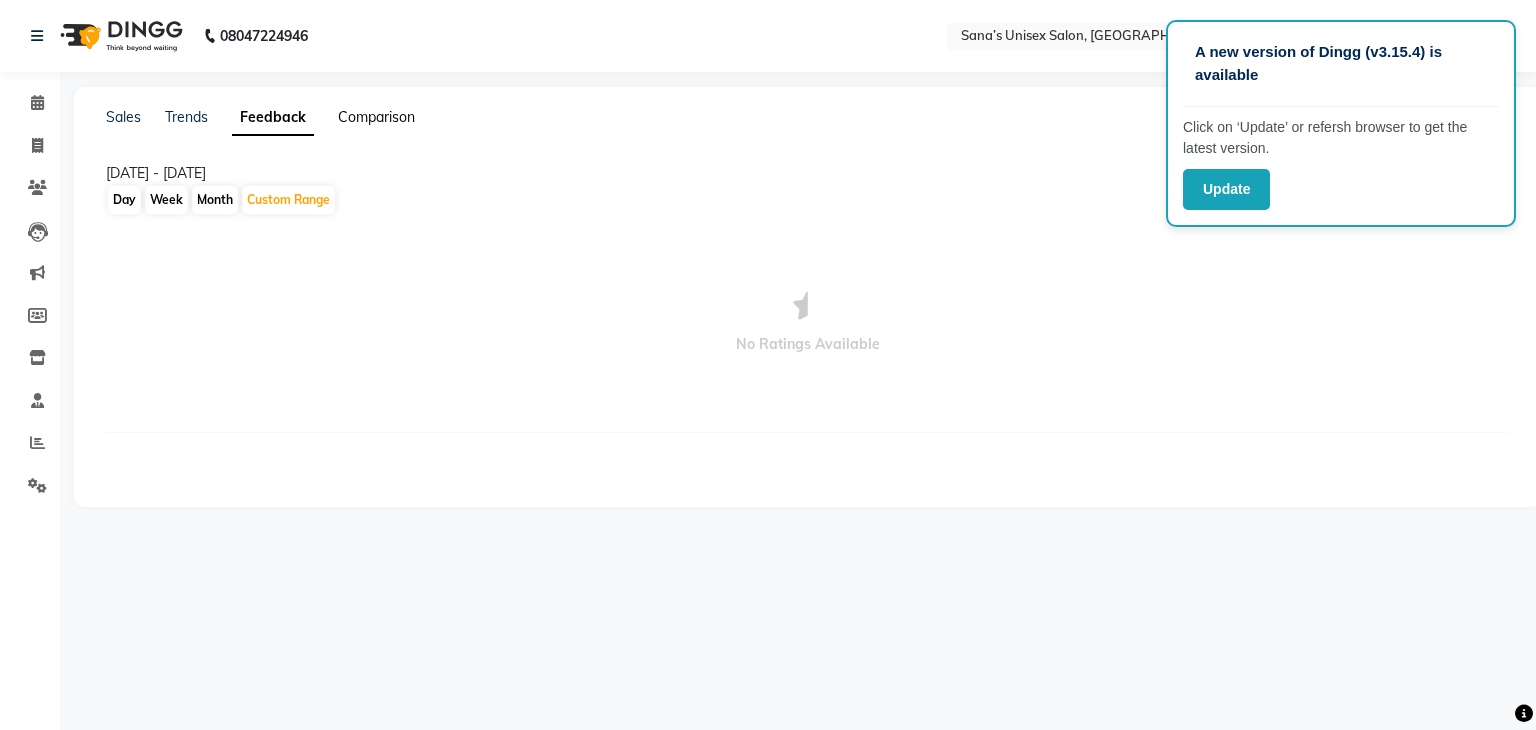click on "Comparison" 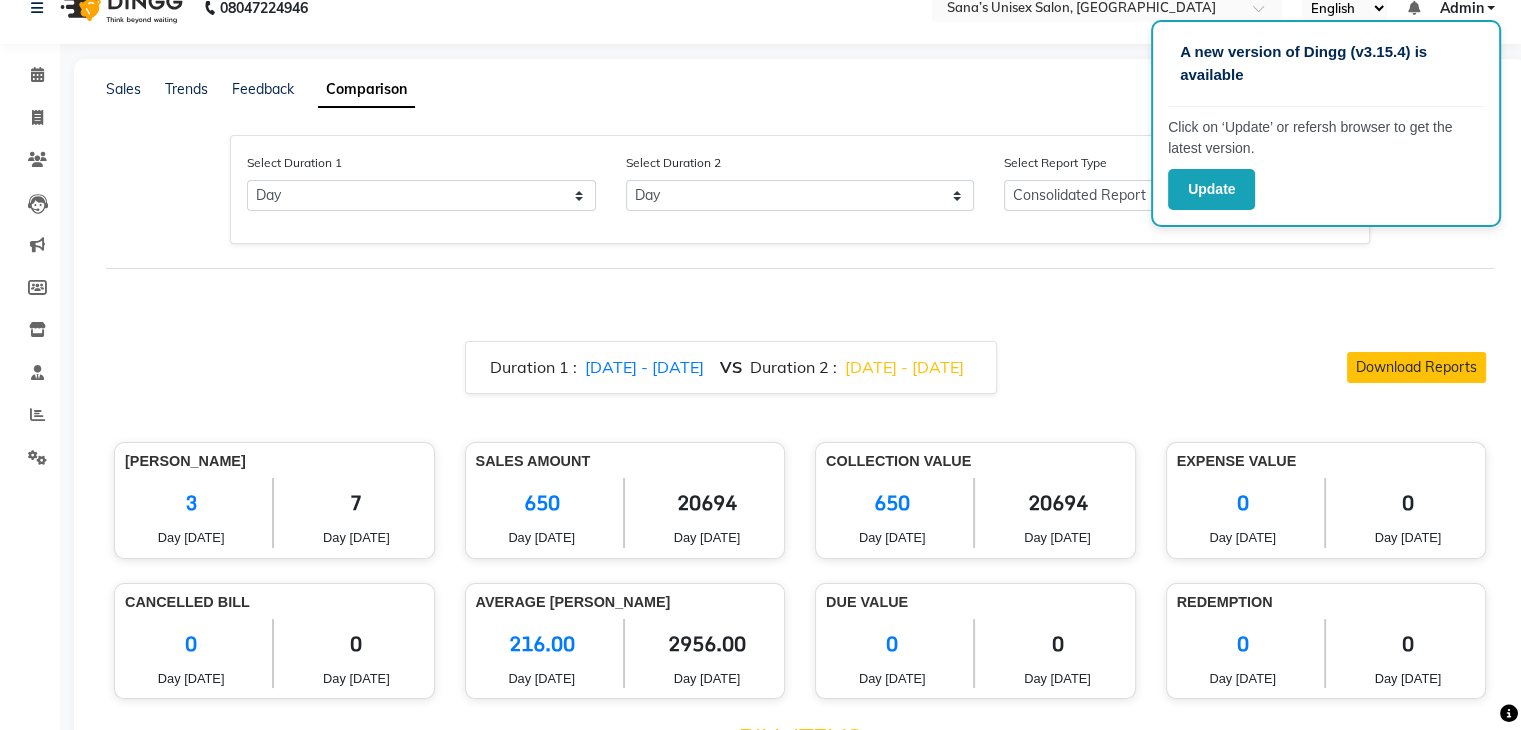 scroll, scrollTop: 0, scrollLeft: 0, axis: both 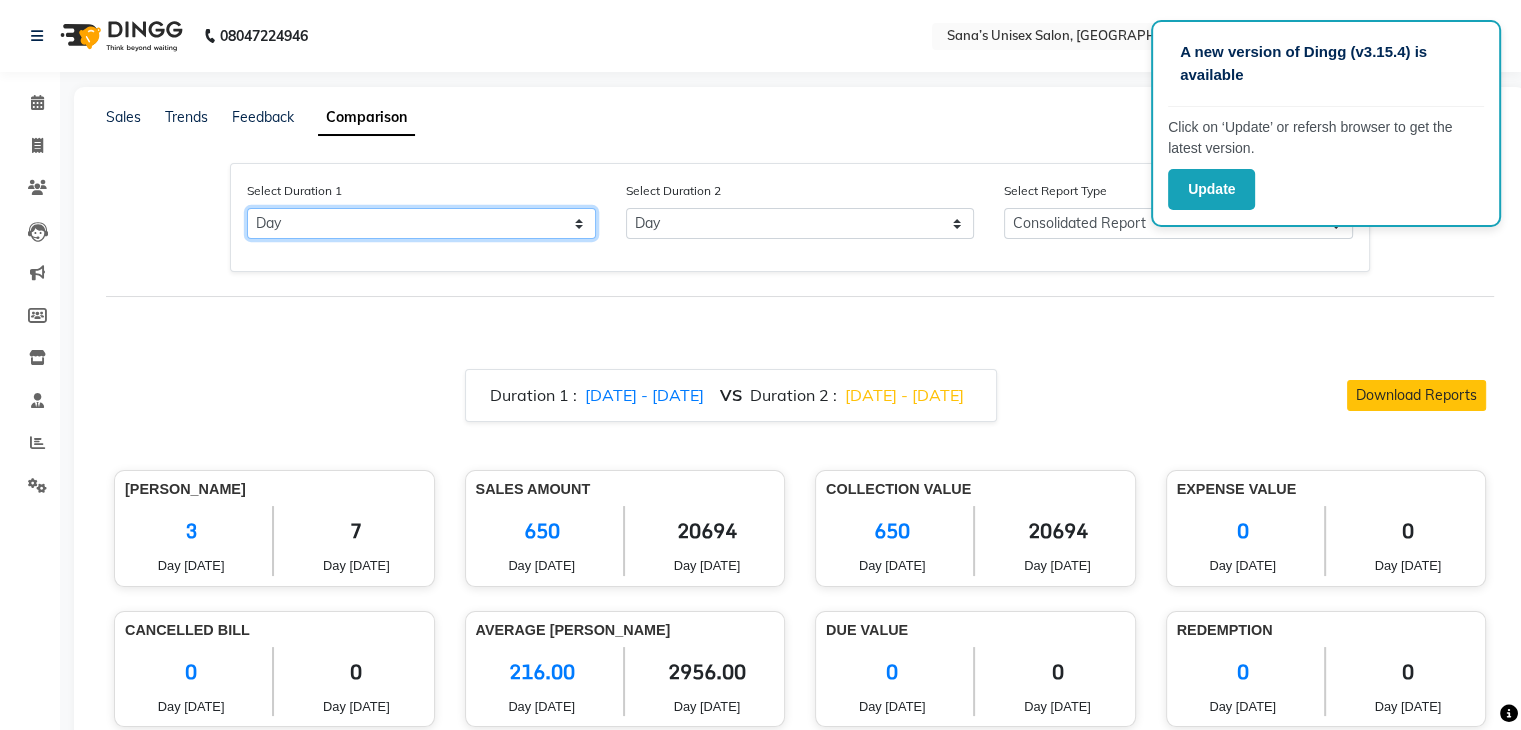 click on "Select Day Month Week Custom" 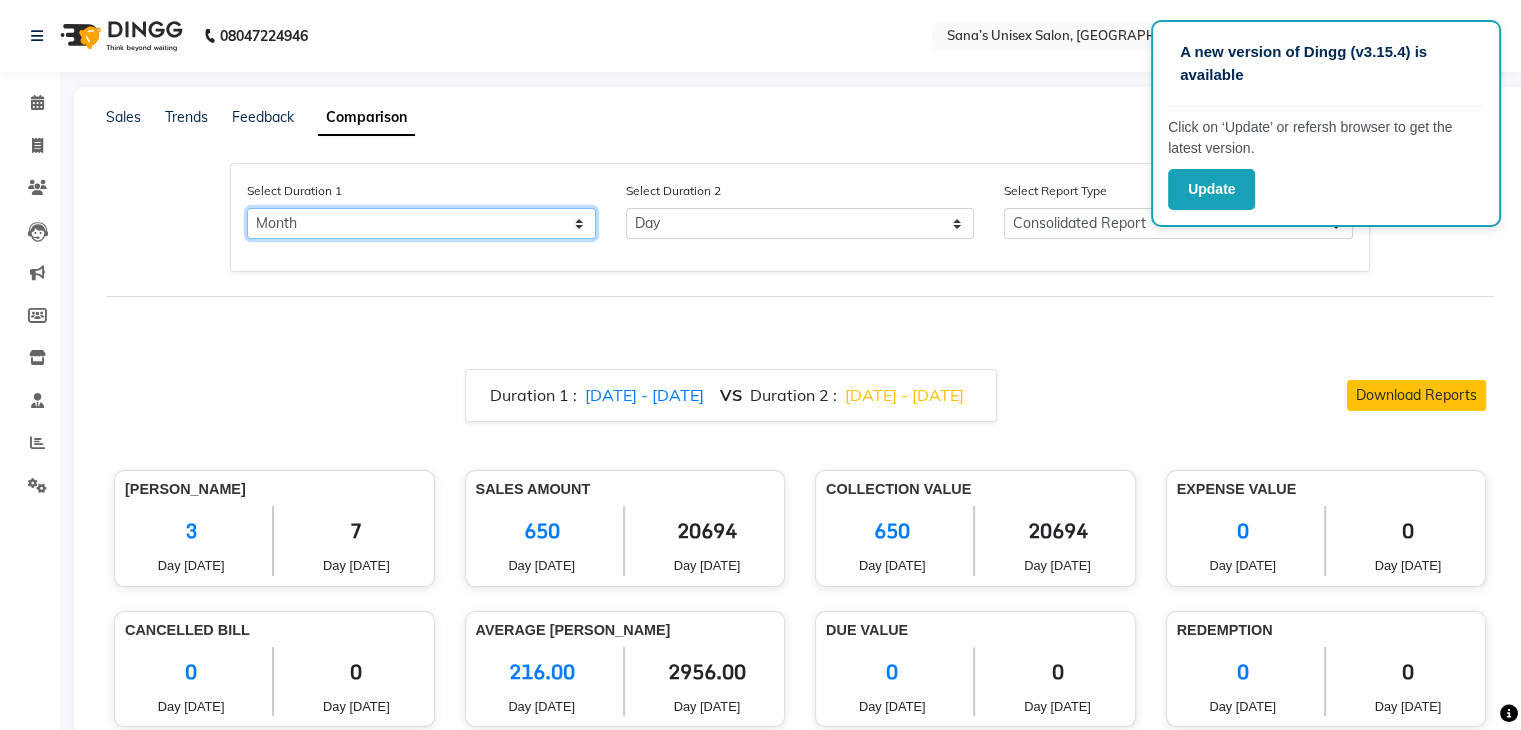 click on "Select Day Month Week Custom" 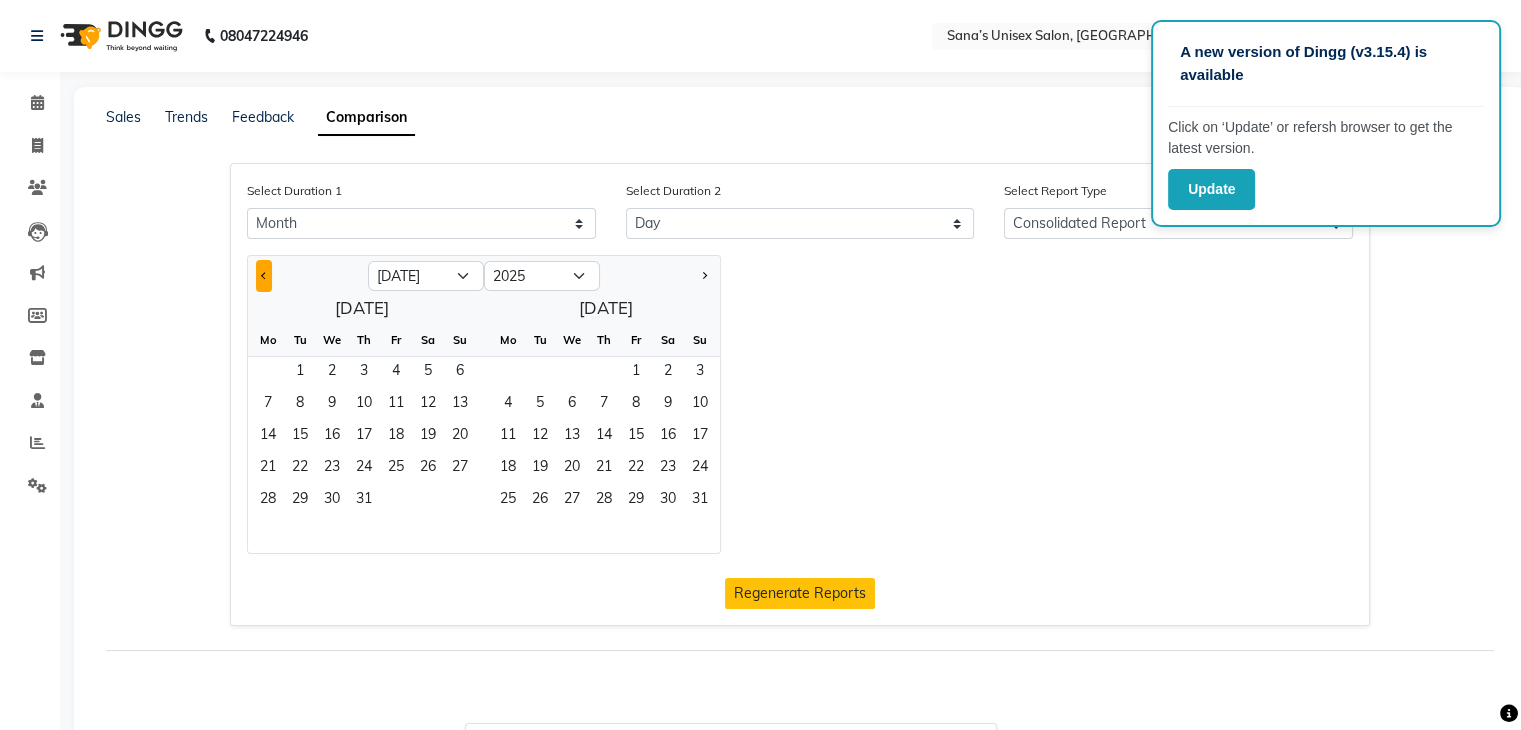 click 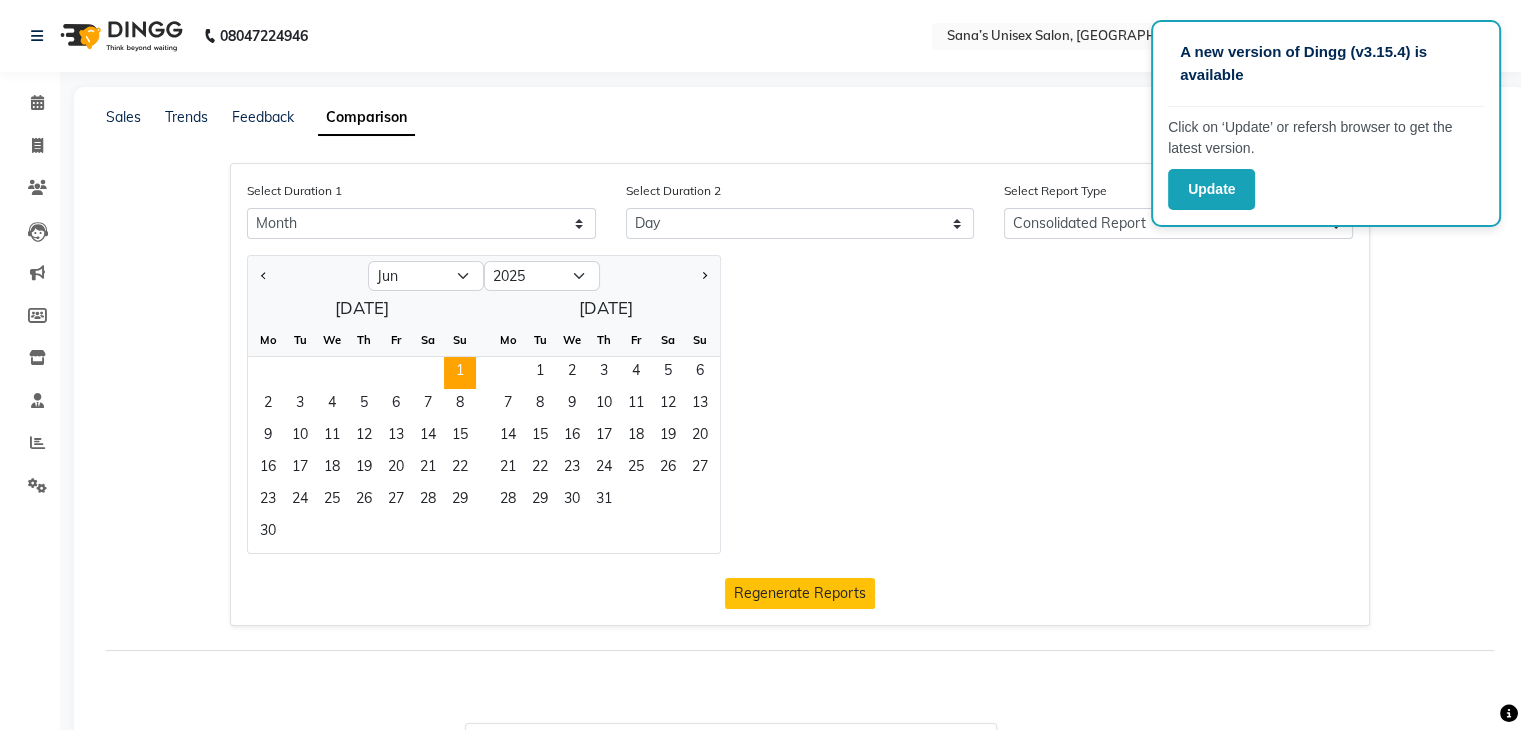 click on "1" 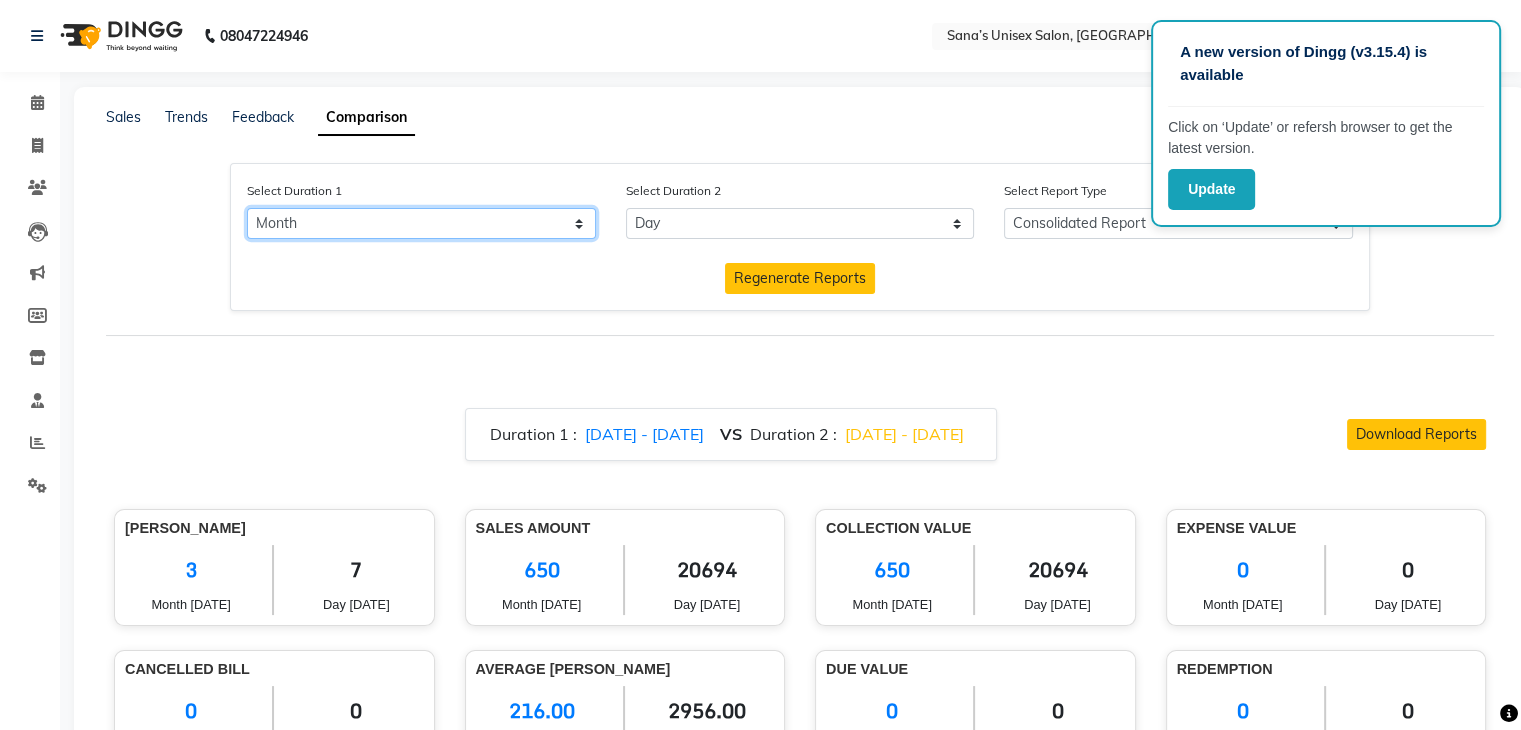 click on "Select Day Month Week Custom" 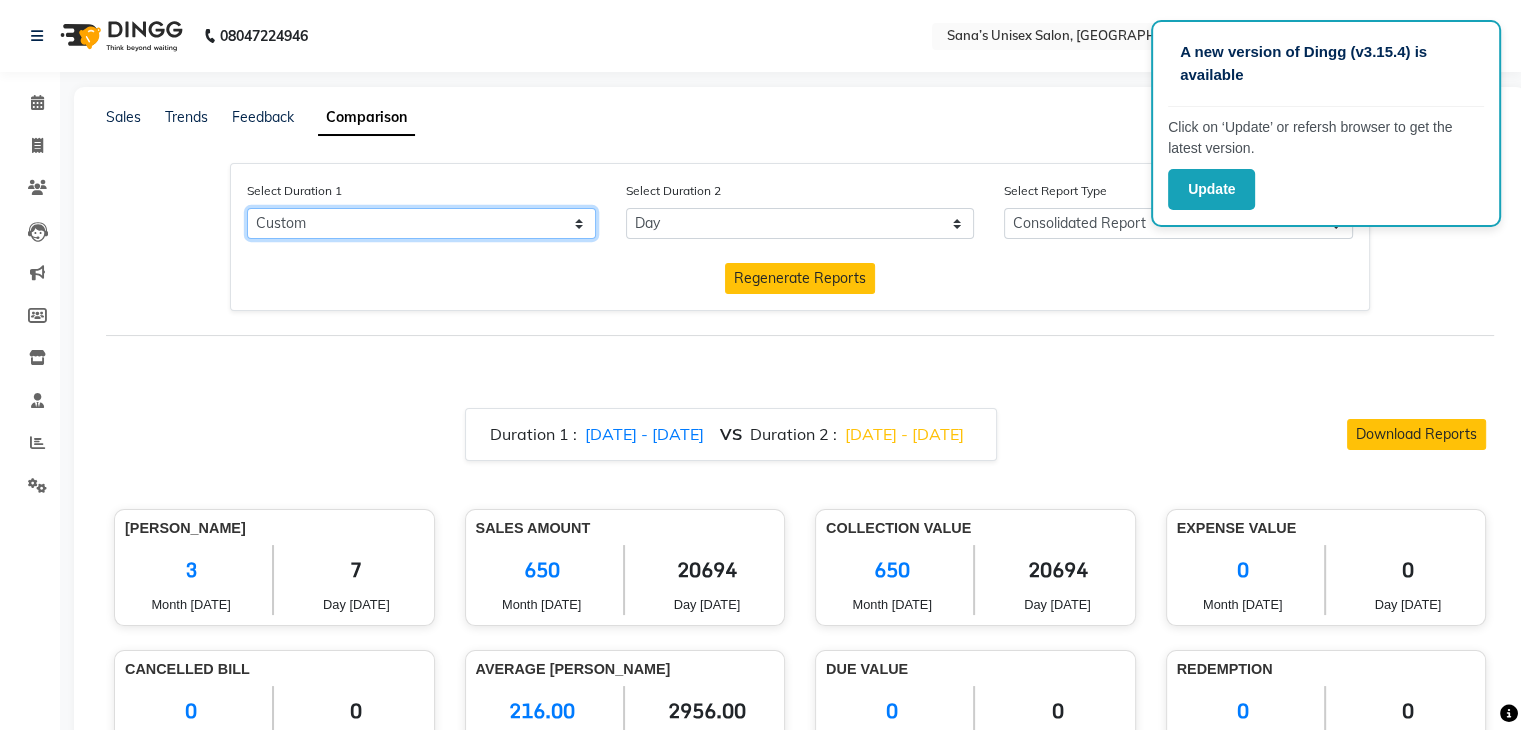click on "Select Day Month Week Custom" 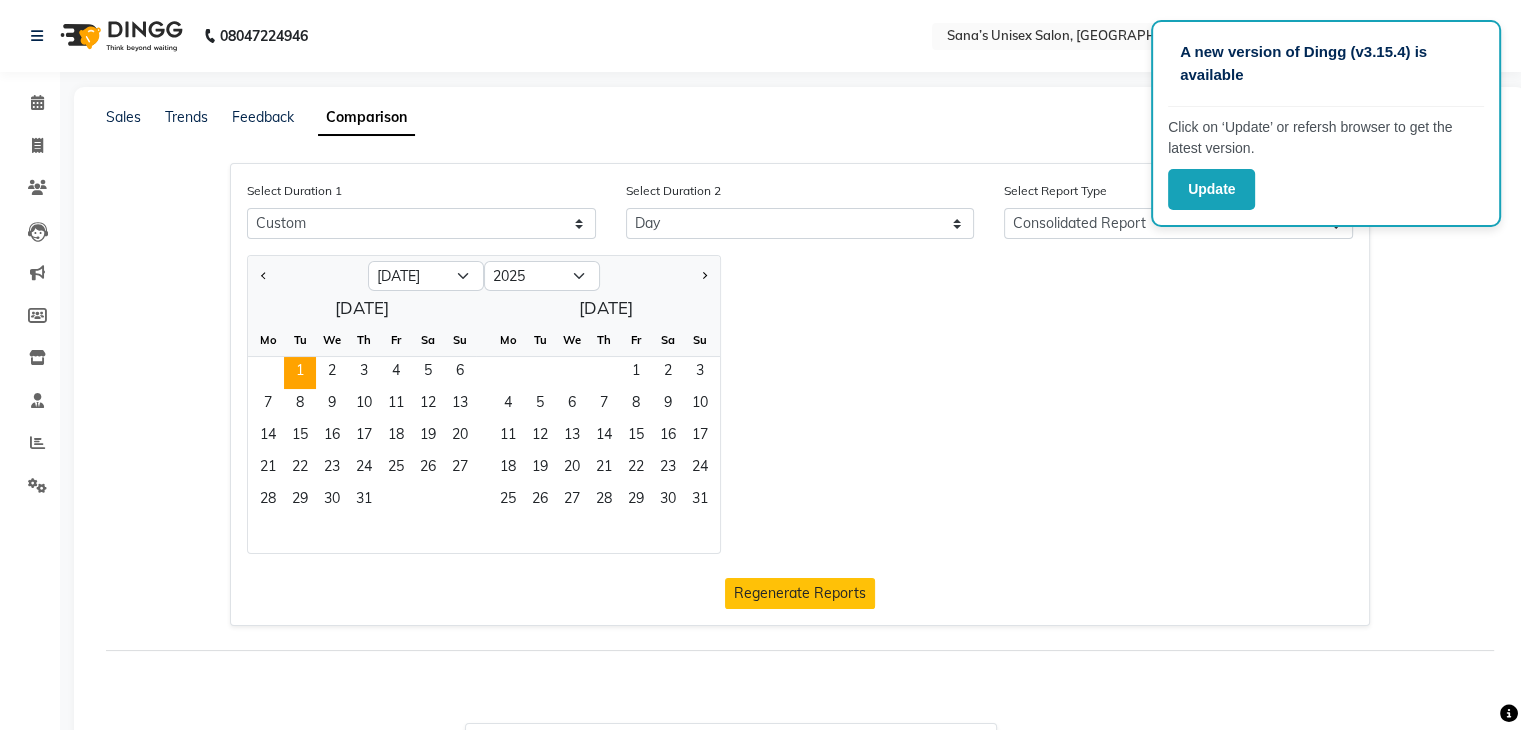 click on "1" 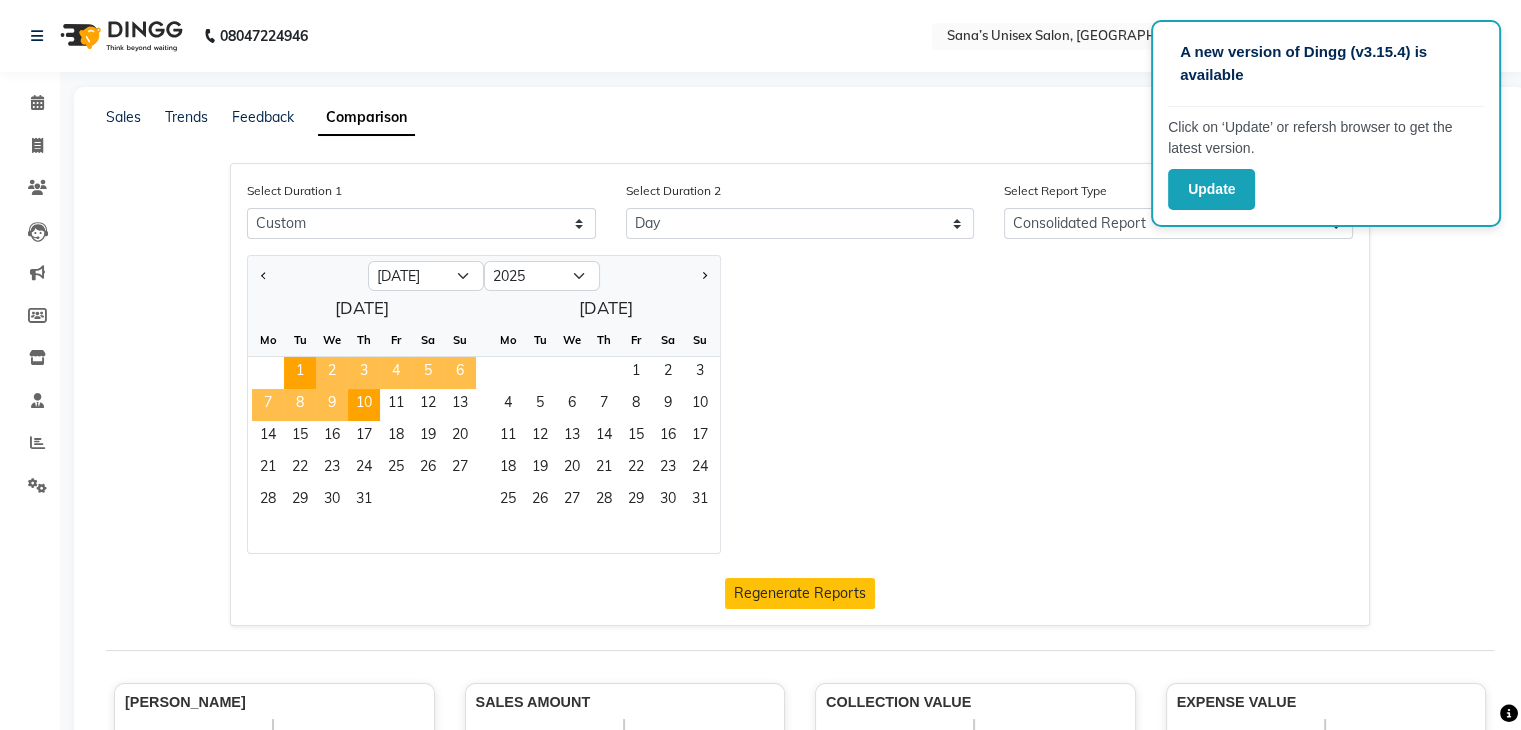 click on "10" 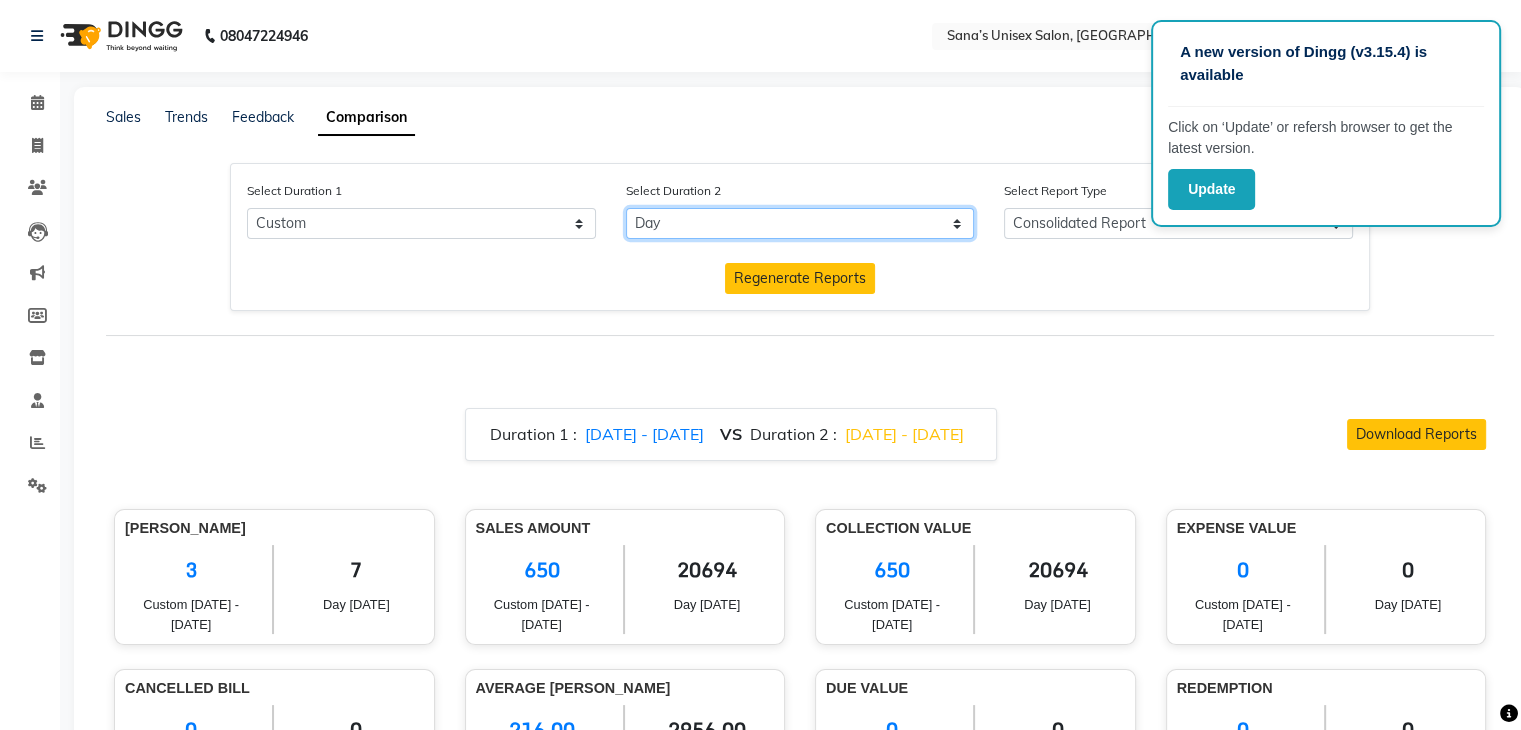 click on "Select Day Month Week Custom" 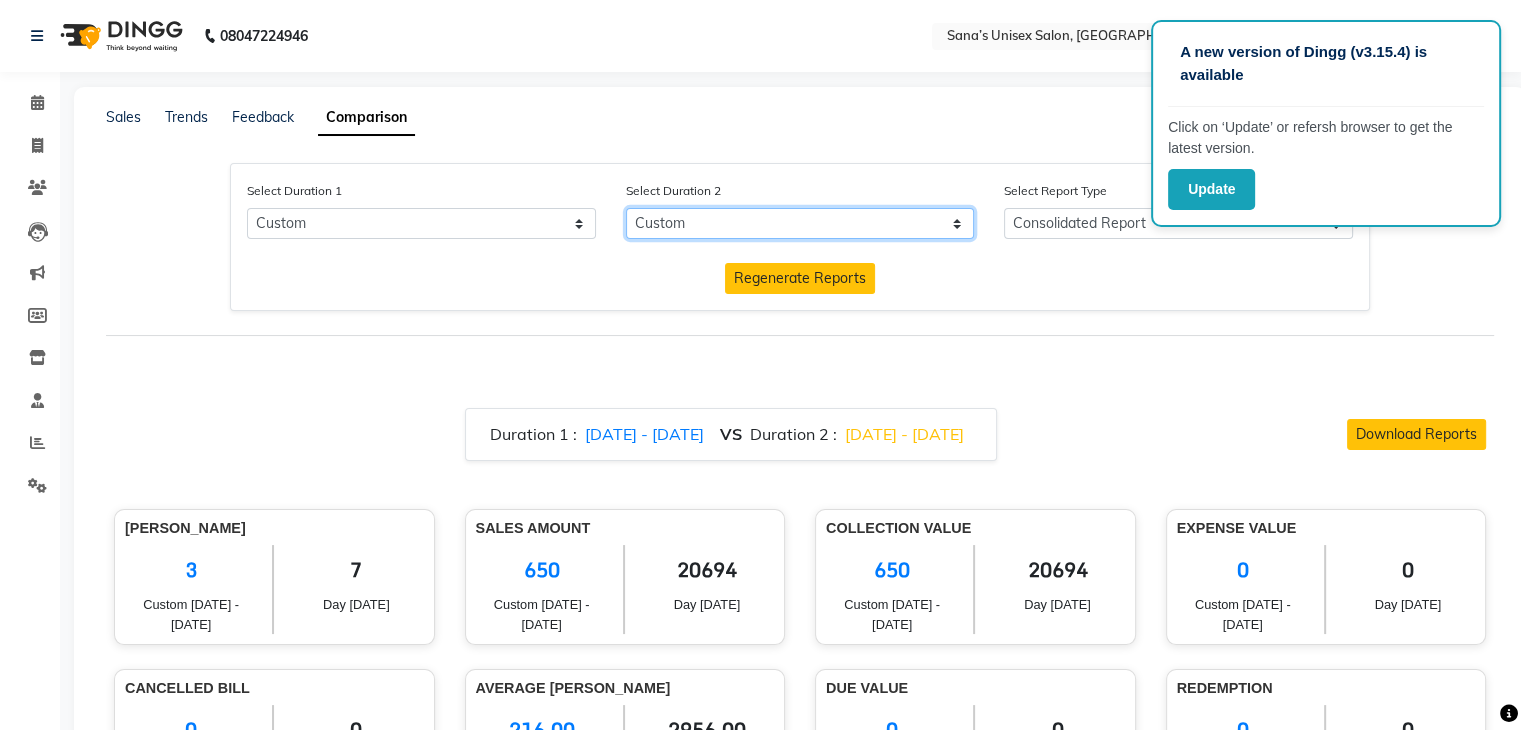 click on "Select Day Month Week Custom" 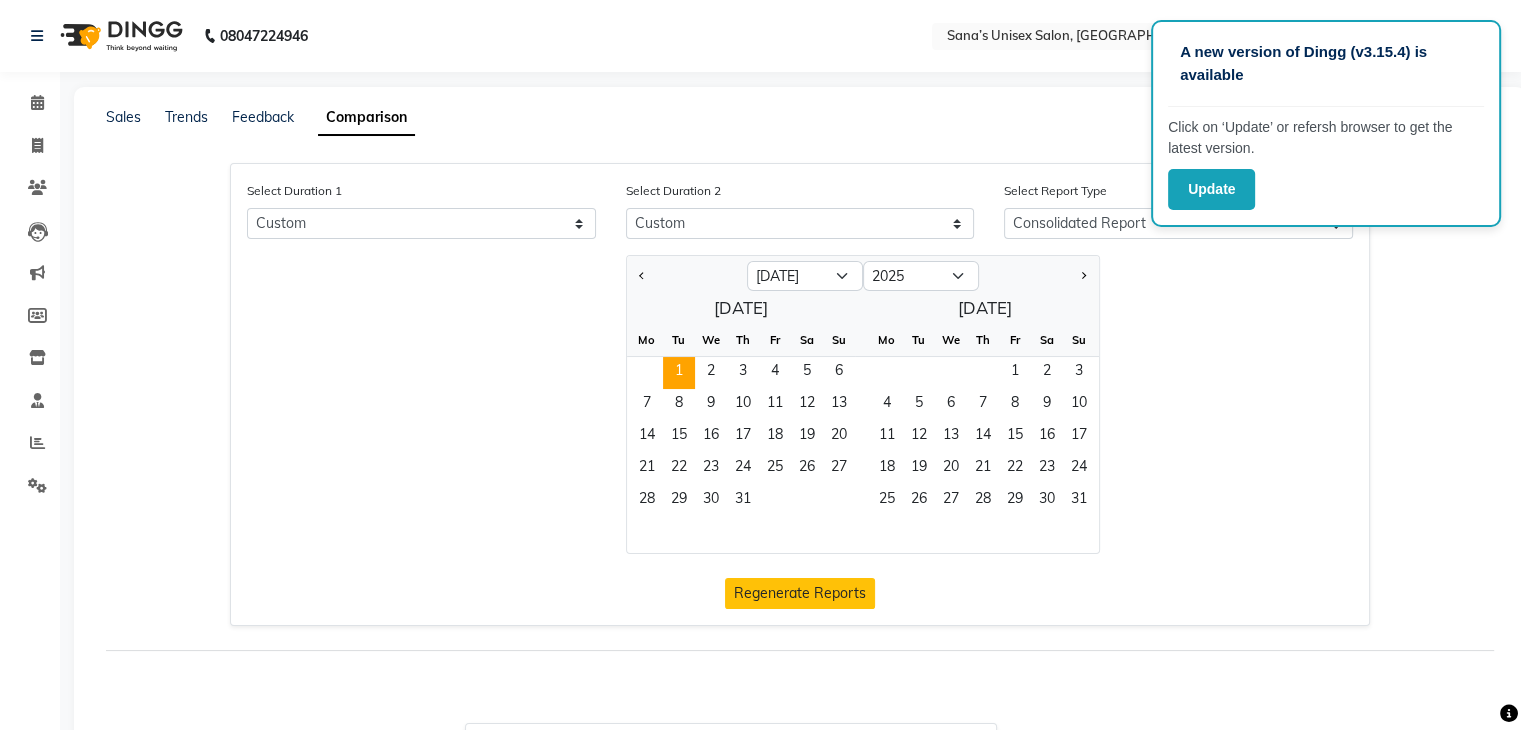 click on "1" 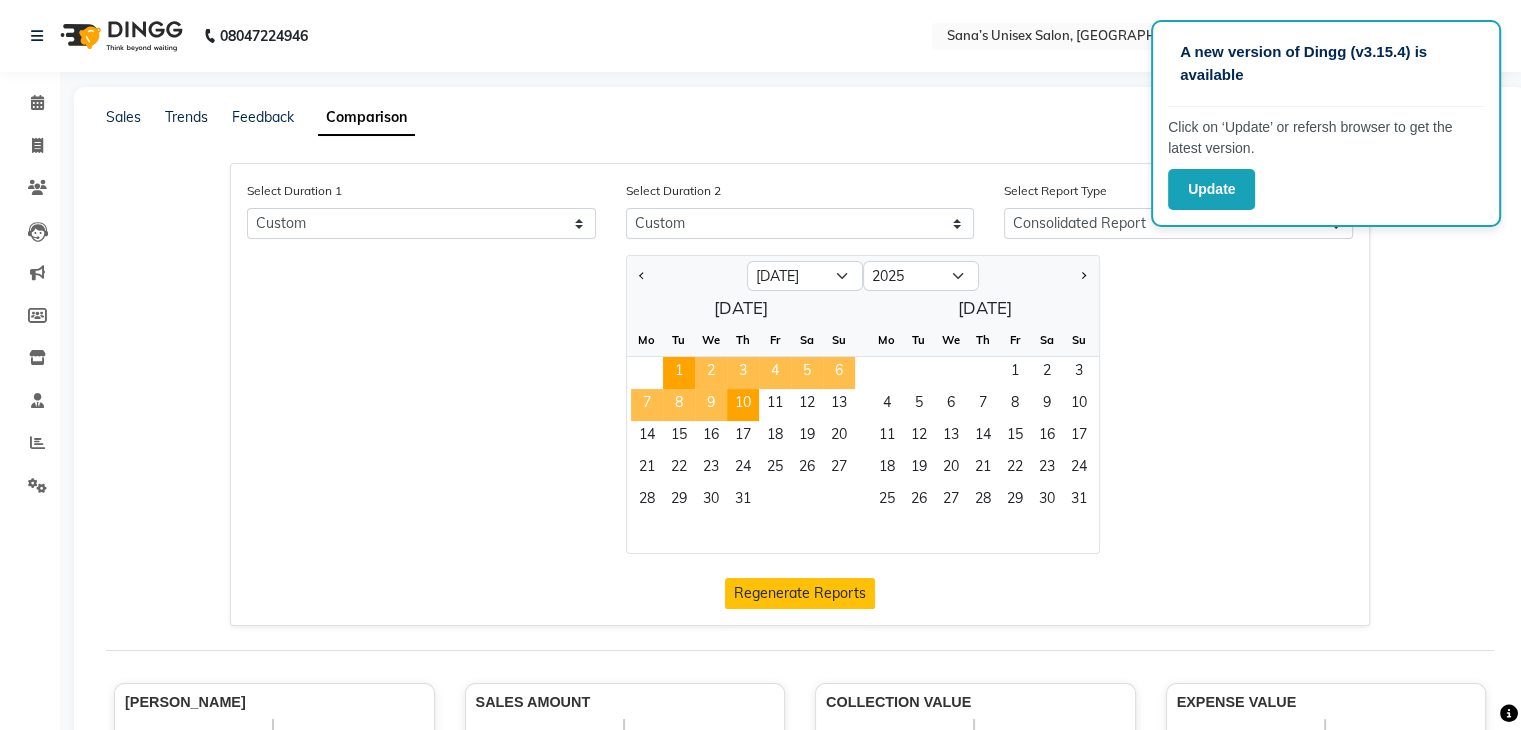 click on "10" 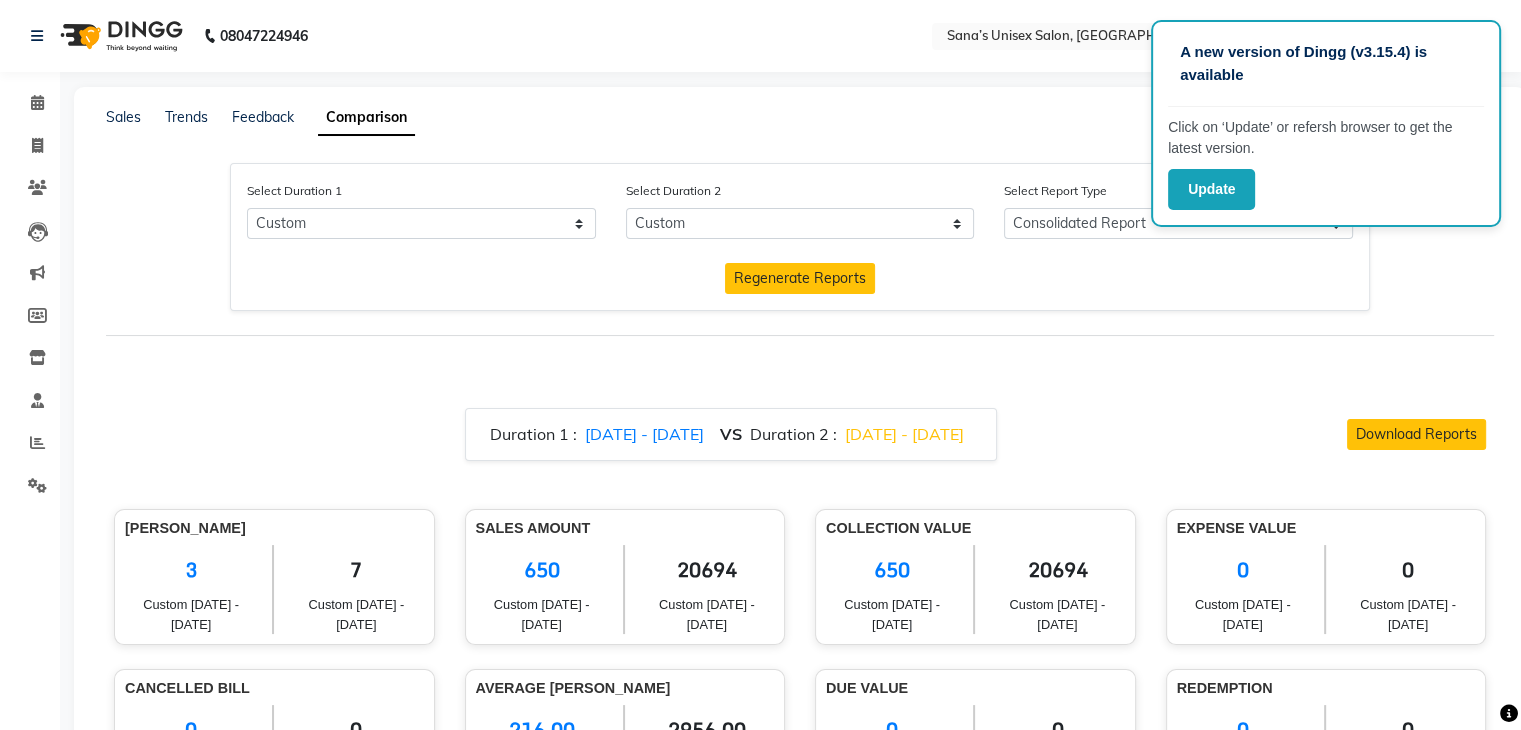 click on "Select Duration 1 Select Day Month Week Custom Select Duration 2 Select Day Month Week Custom Select Report Type Consolidated Report Business Level Retention Report Staff Level Retention Report Regenerate Reports  Duration 1 :   1/7/2025 - 10/7/2025  VS  Duration 2 :   1/7/2025 - 10/7/2025  Download Reports Bill Count 3 Custom Jul 1st 25
- Jul 10th 25
7 Custom Jul 1st 25
-Jul 10th 25 Sales Amount 650 Custom Jul 1st 25
- Jul 10th 25
20694 Custom Jul 1st 25
-Jul 10th 25 Collection Value 650 Custom Jul 1st 25
- Jul 10th 25
20694 Custom Jul 1st 25
-Jul 10th 25 Expense Value 0 Custom Jul 1st 25
- Jul 10th 25
0 Custom Jul 1st 25
-Jul 10th 25 Cancelled Bill 0 Custom Jul 1st 25
- Jul 10th 25
0 Custom Jul 1st 25
-Jul 10th 25 Average Bill Amount 216.00 Custom Jul 1st 25
- Jul 10th 25
2956.00 Custom Jul 1st 25
-Jul 10th 25 Due Value 0 0 Redemption 0 0 Bill Items Items 650" 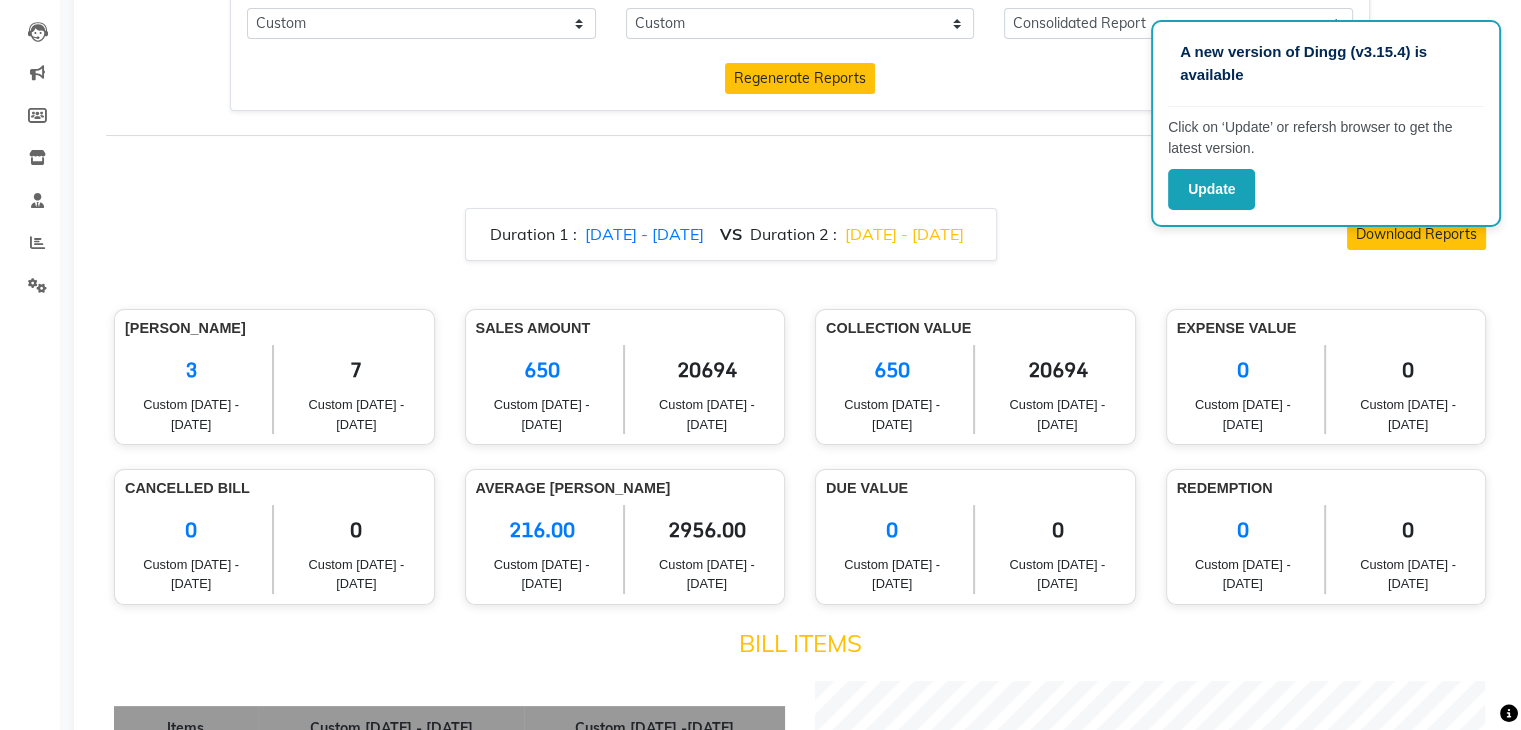 scroll, scrollTop: 0, scrollLeft: 0, axis: both 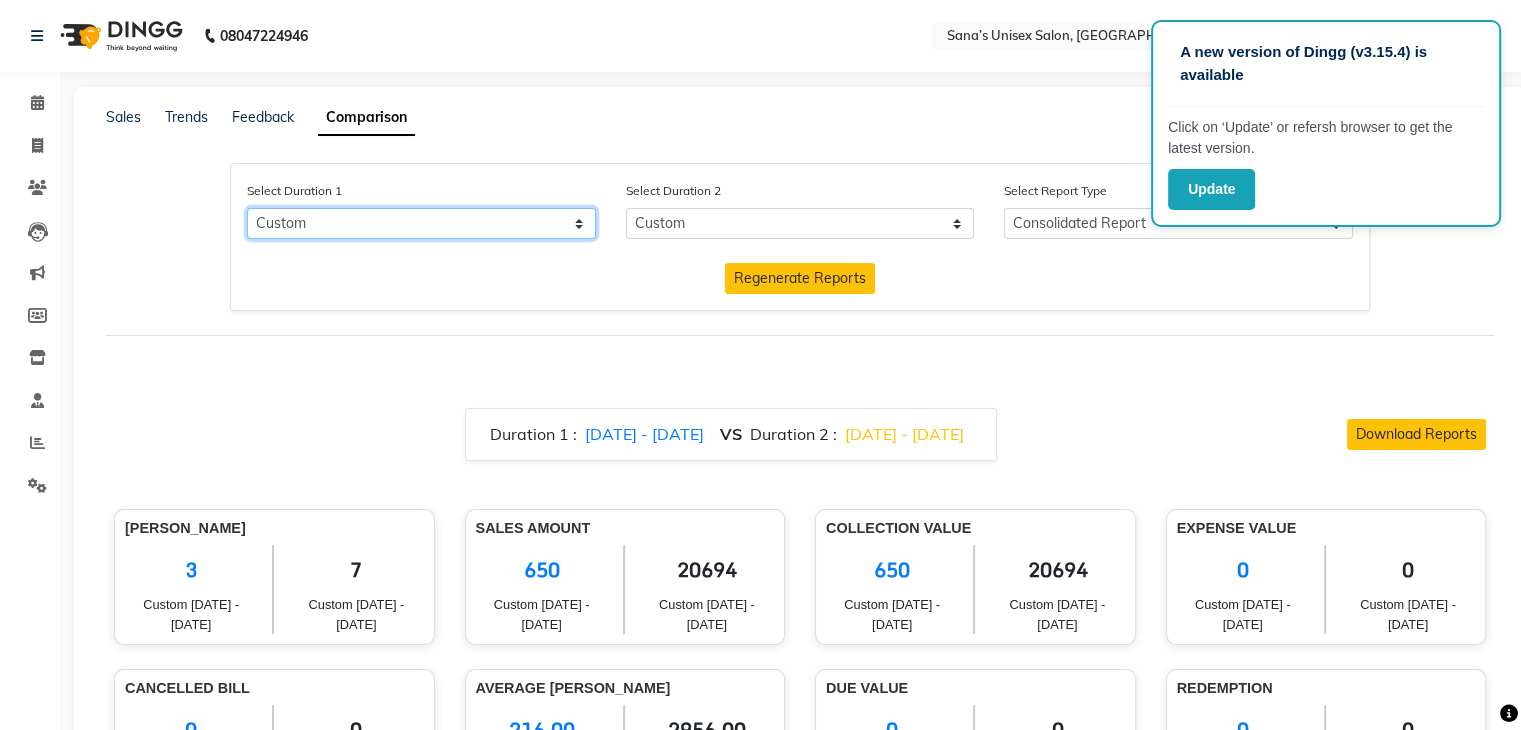 click on "Select Day Month Week Custom" 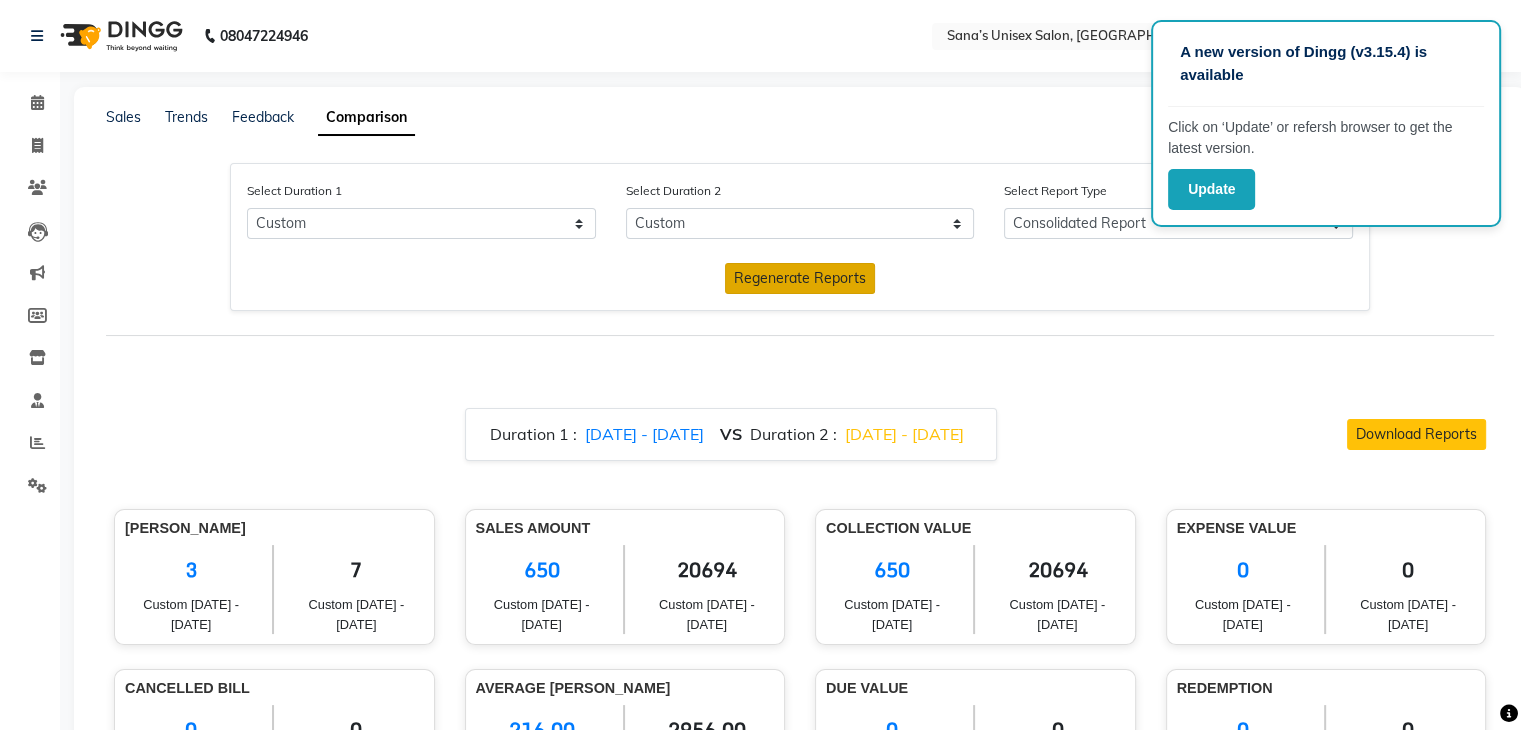 click on "Regenerate Reports" 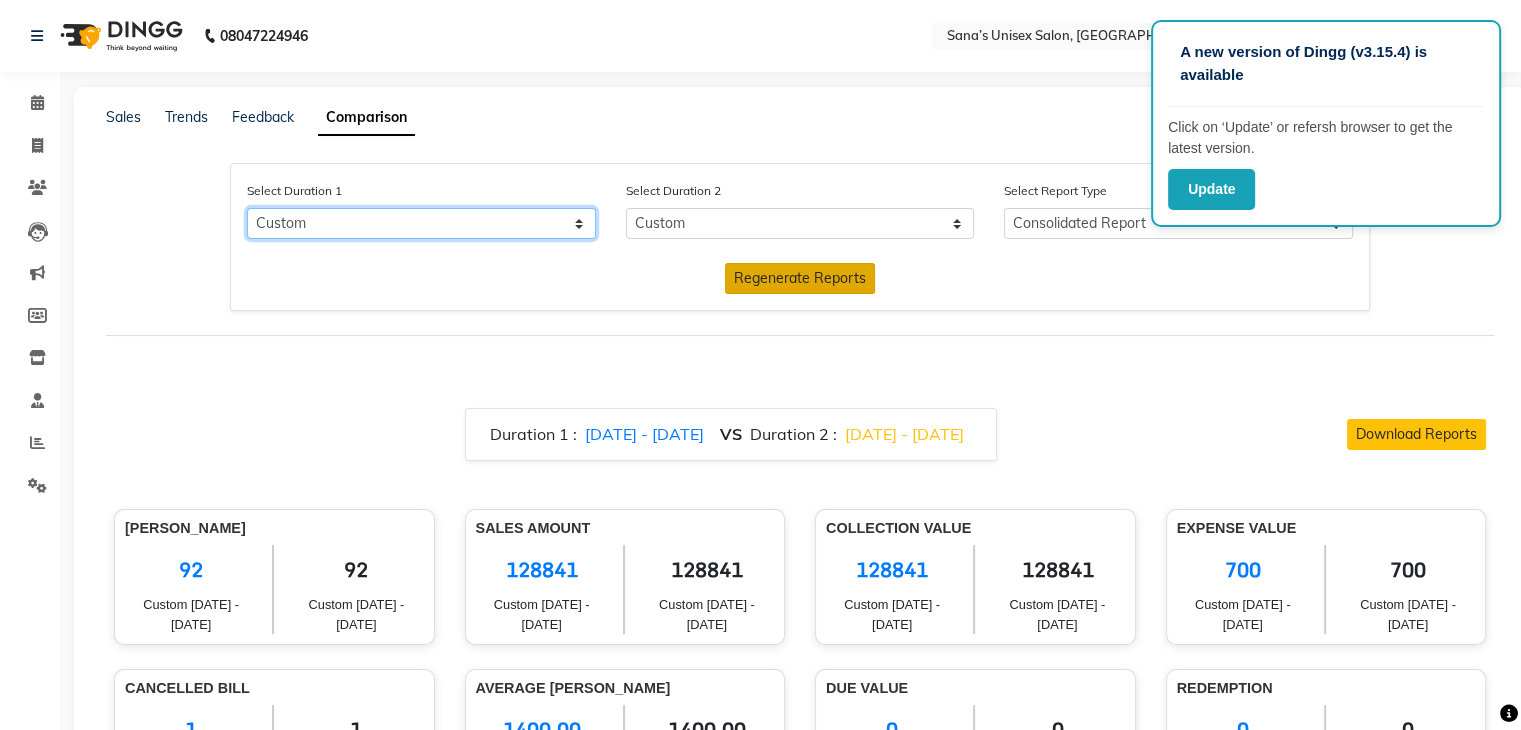 click on "Select Day Month Week Custom" 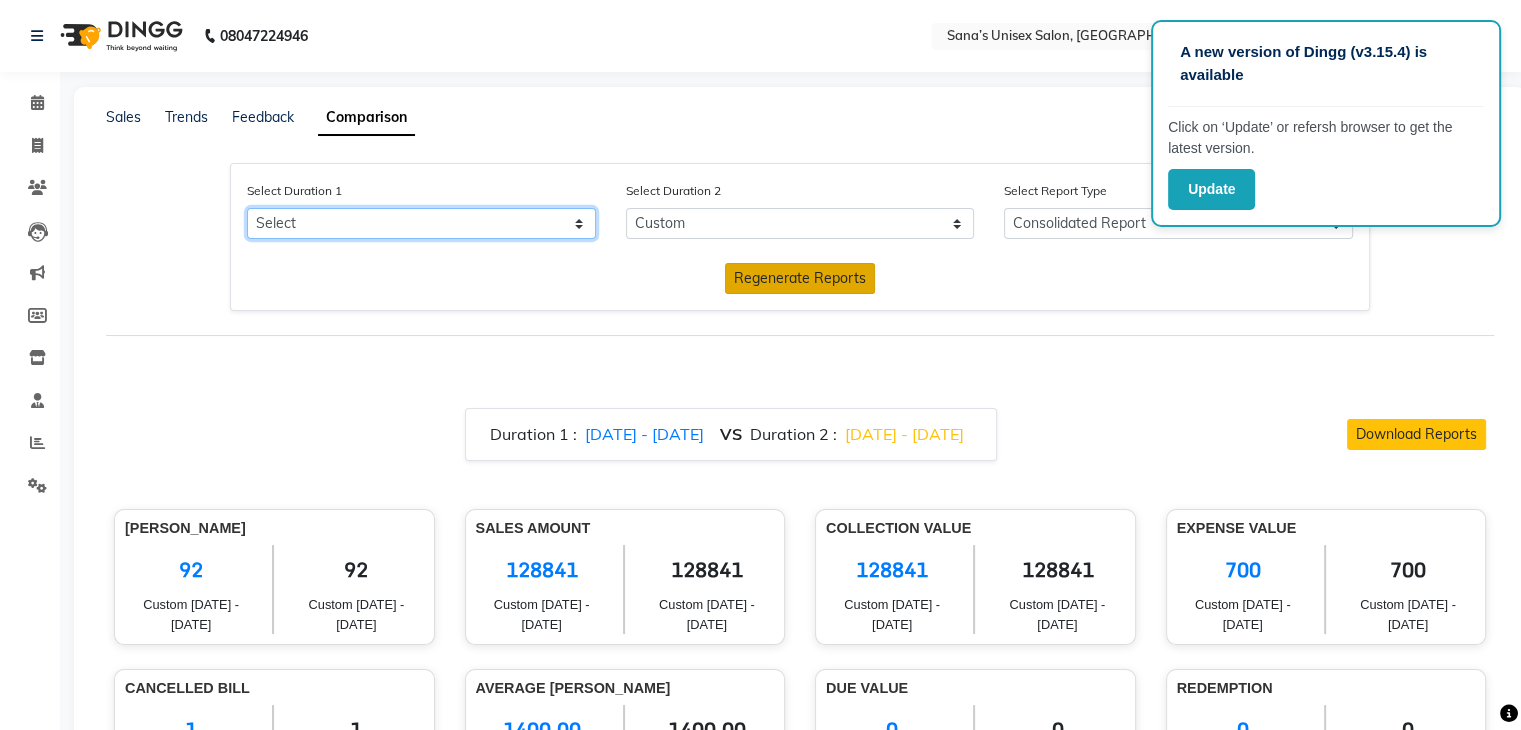 click on "Select Day Month Week Custom" 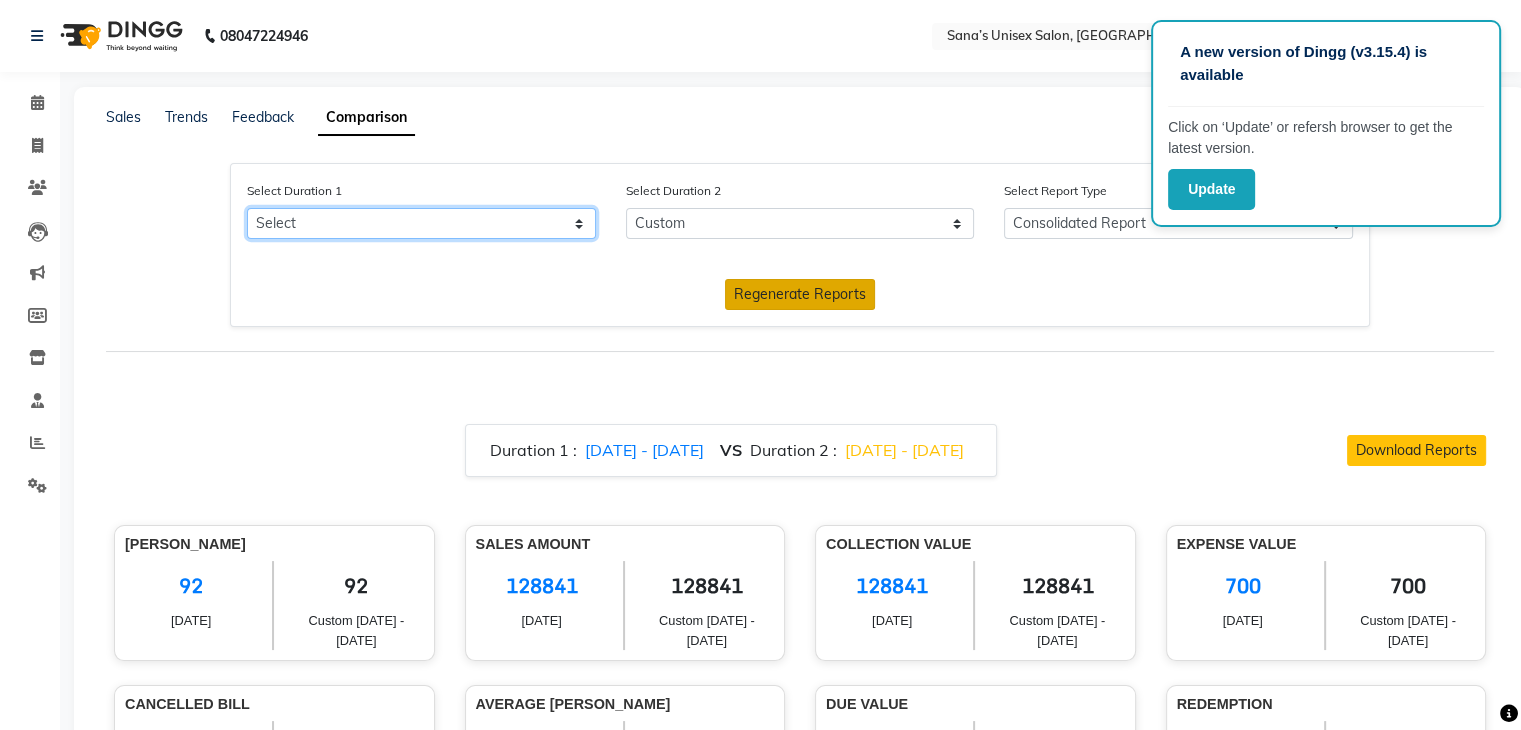 click on "Select Day Month Week Custom" 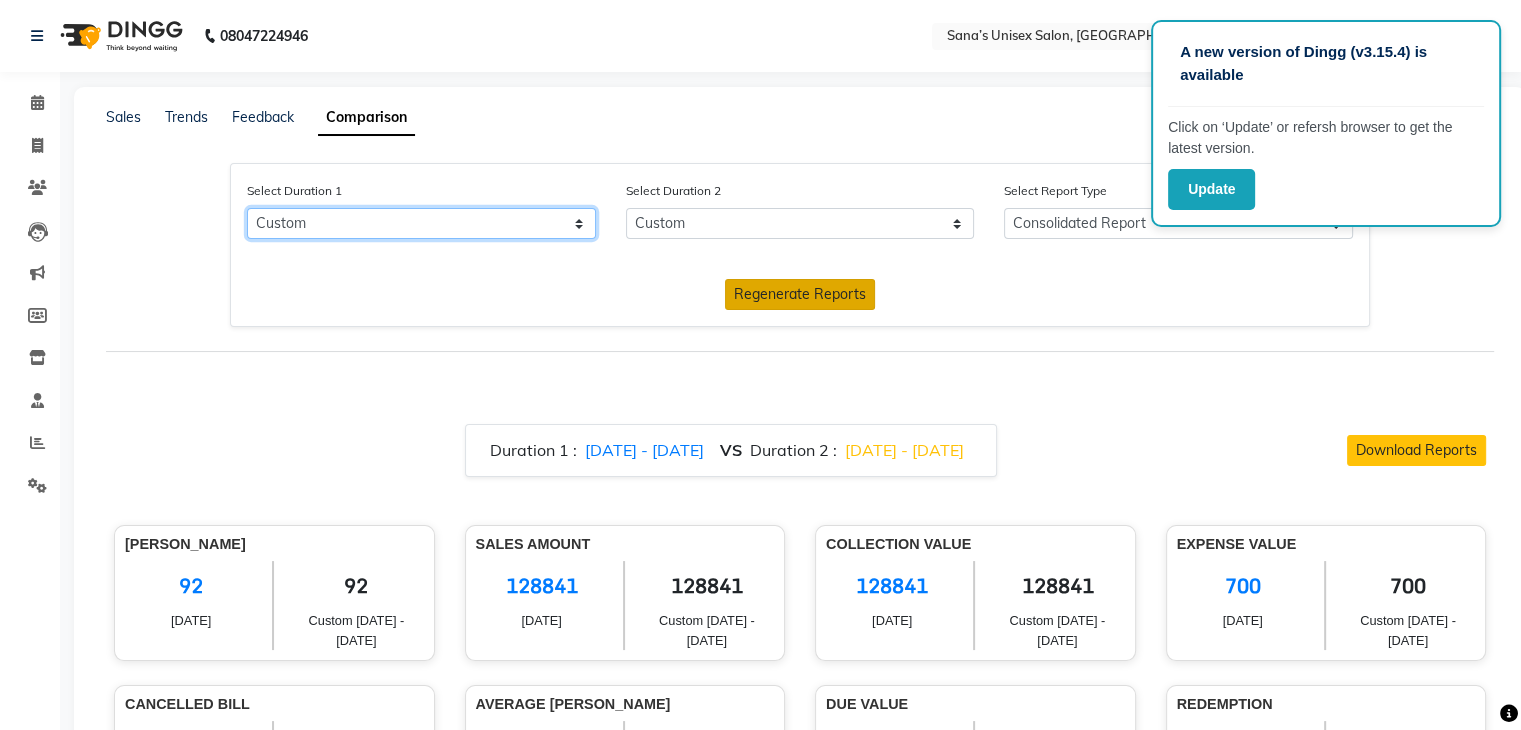 click on "Select Day Month Week Custom" 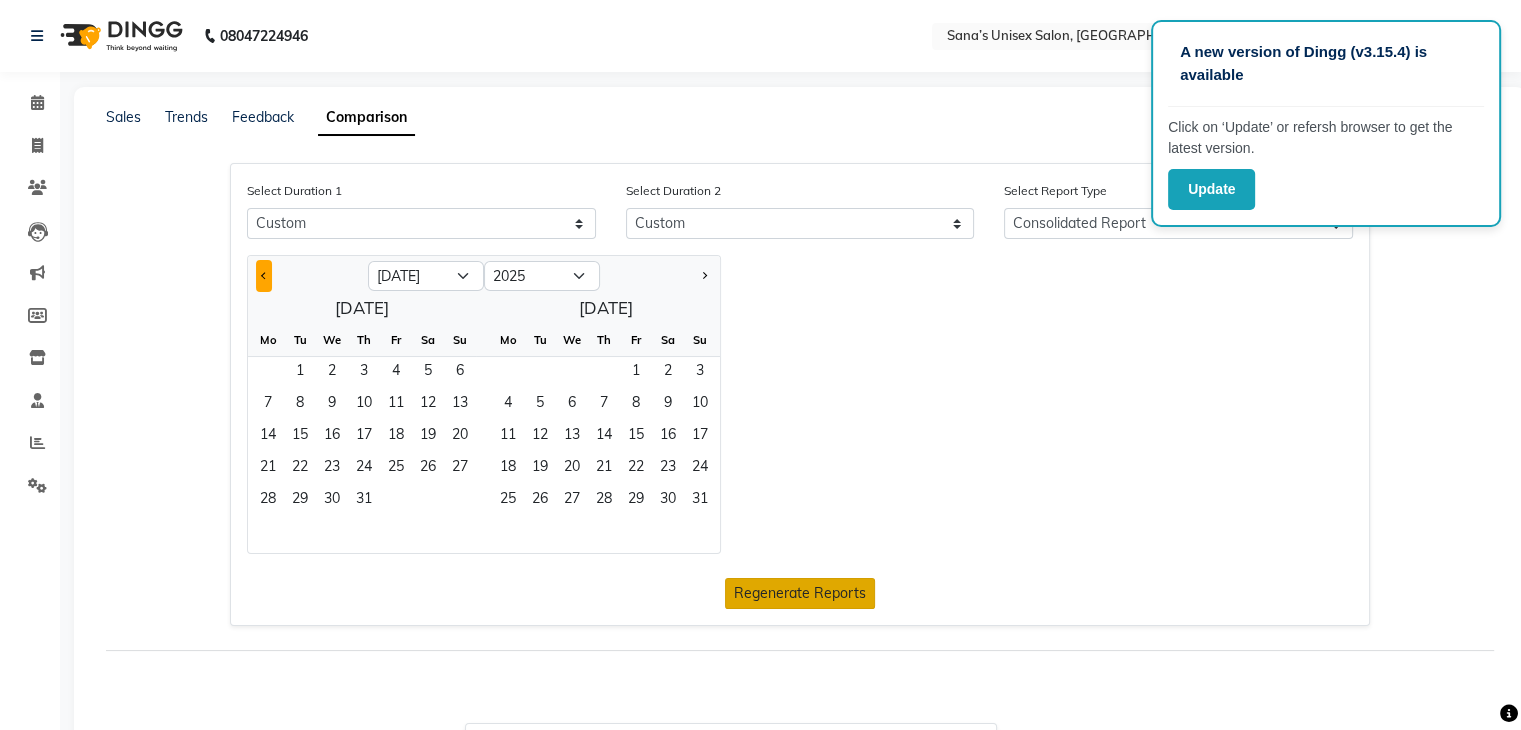 click 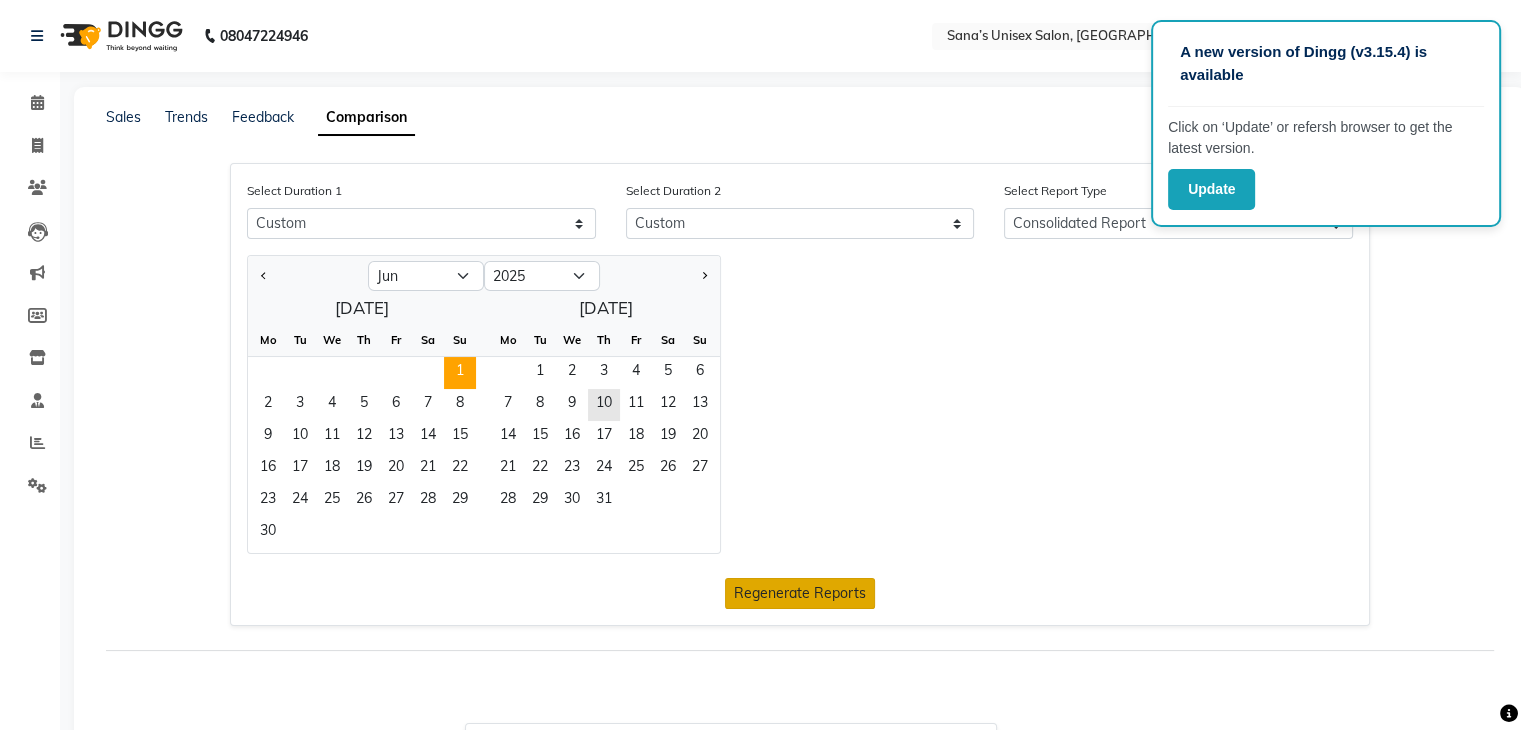 click on "1" 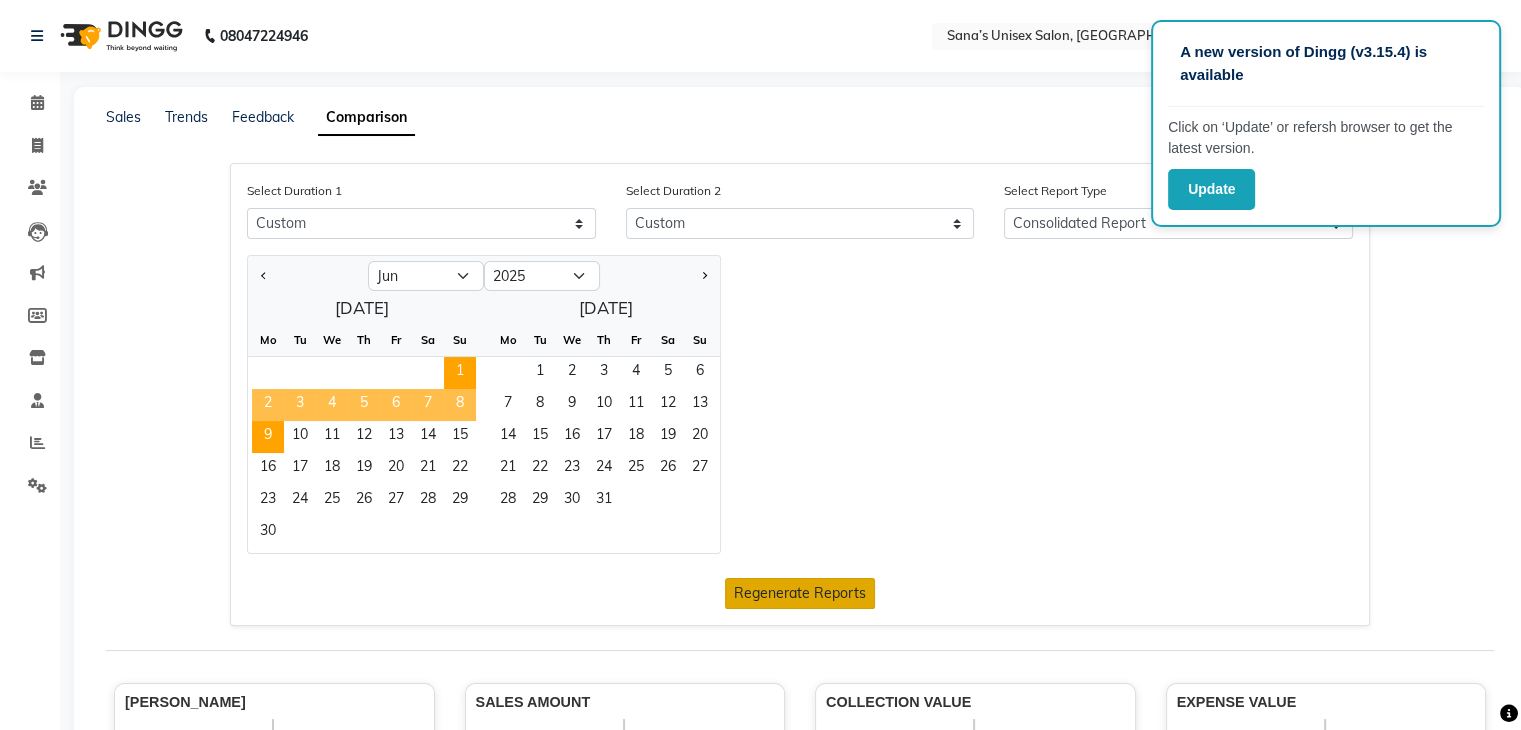 click on "9" 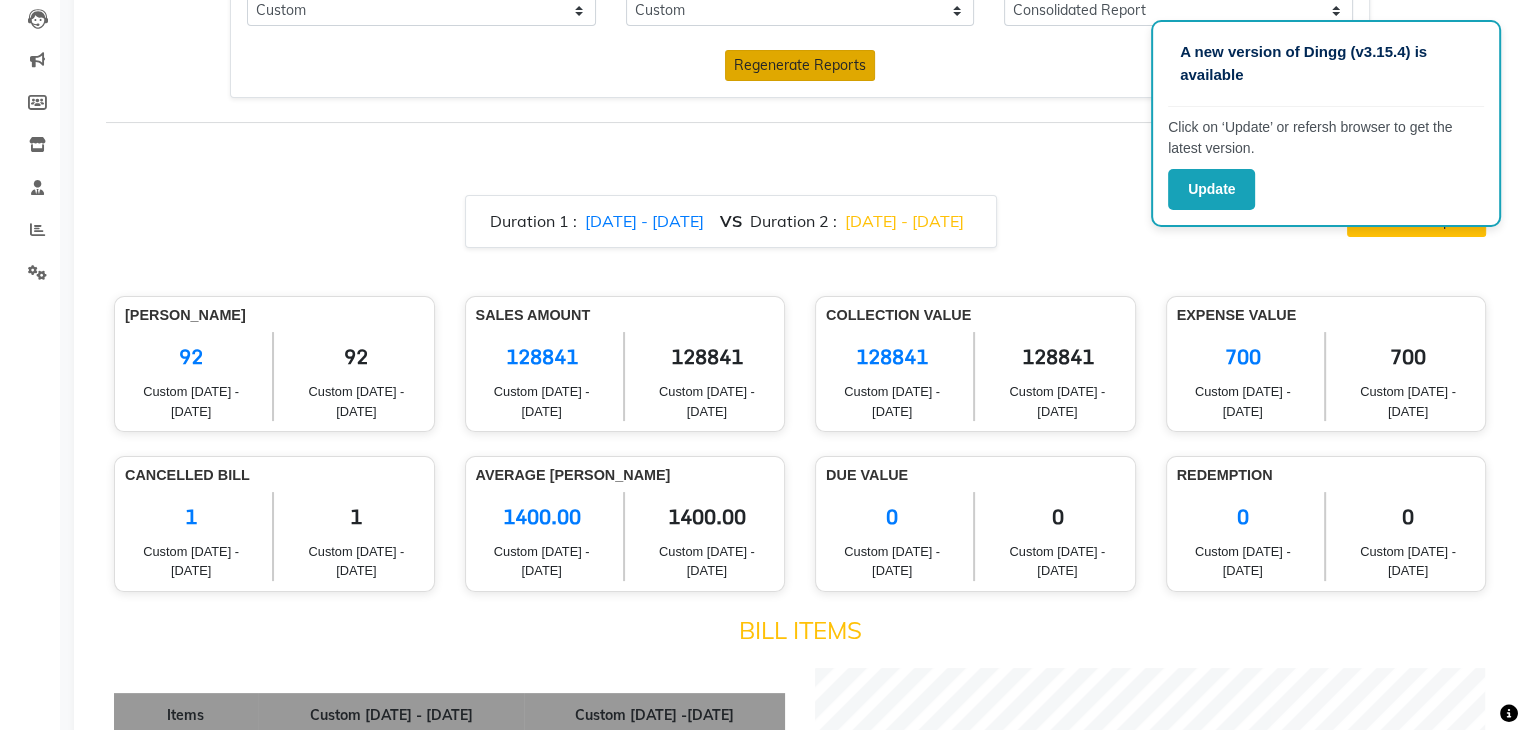 scroll, scrollTop: 0, scrollLeft: 0, axis: both 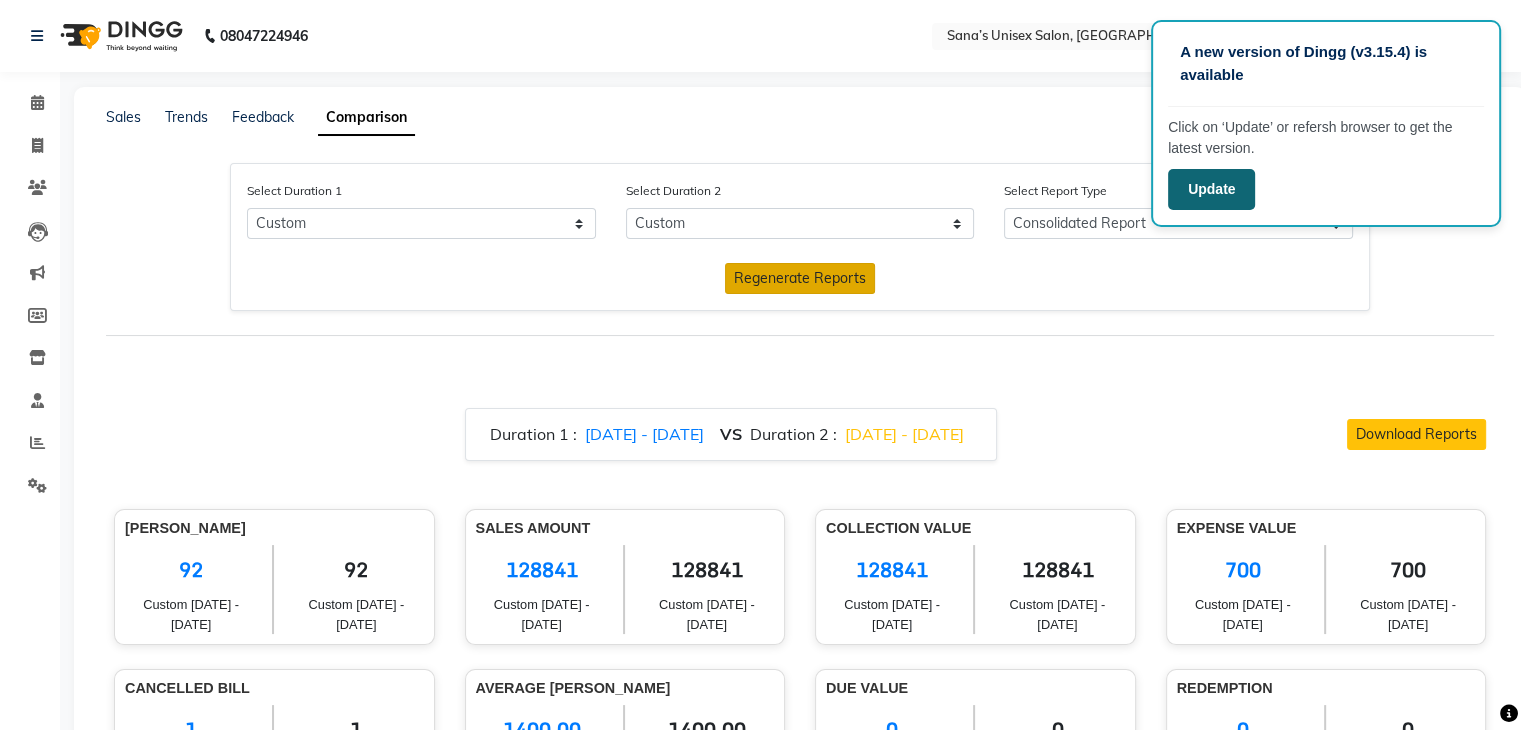 click on "Update" 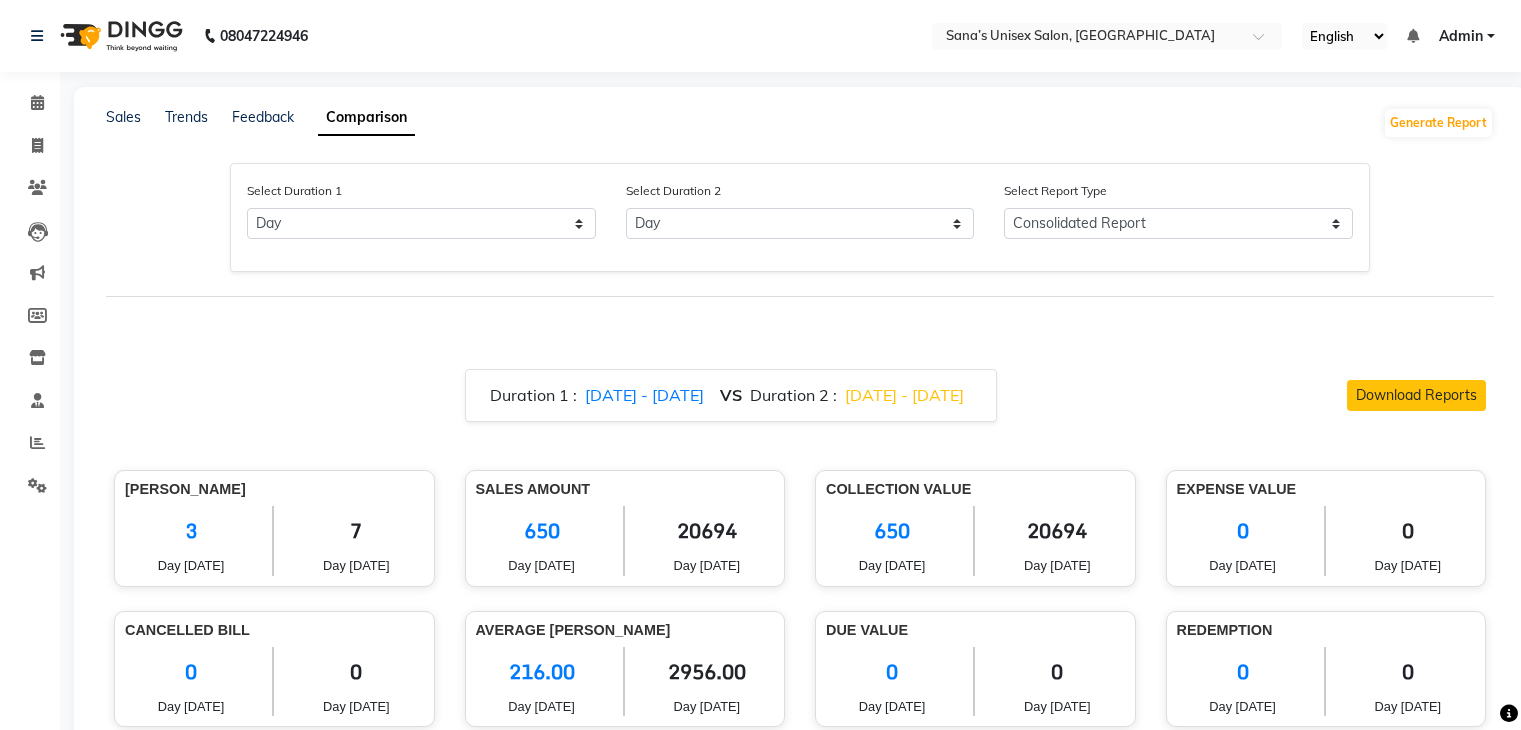 select on "single_date" 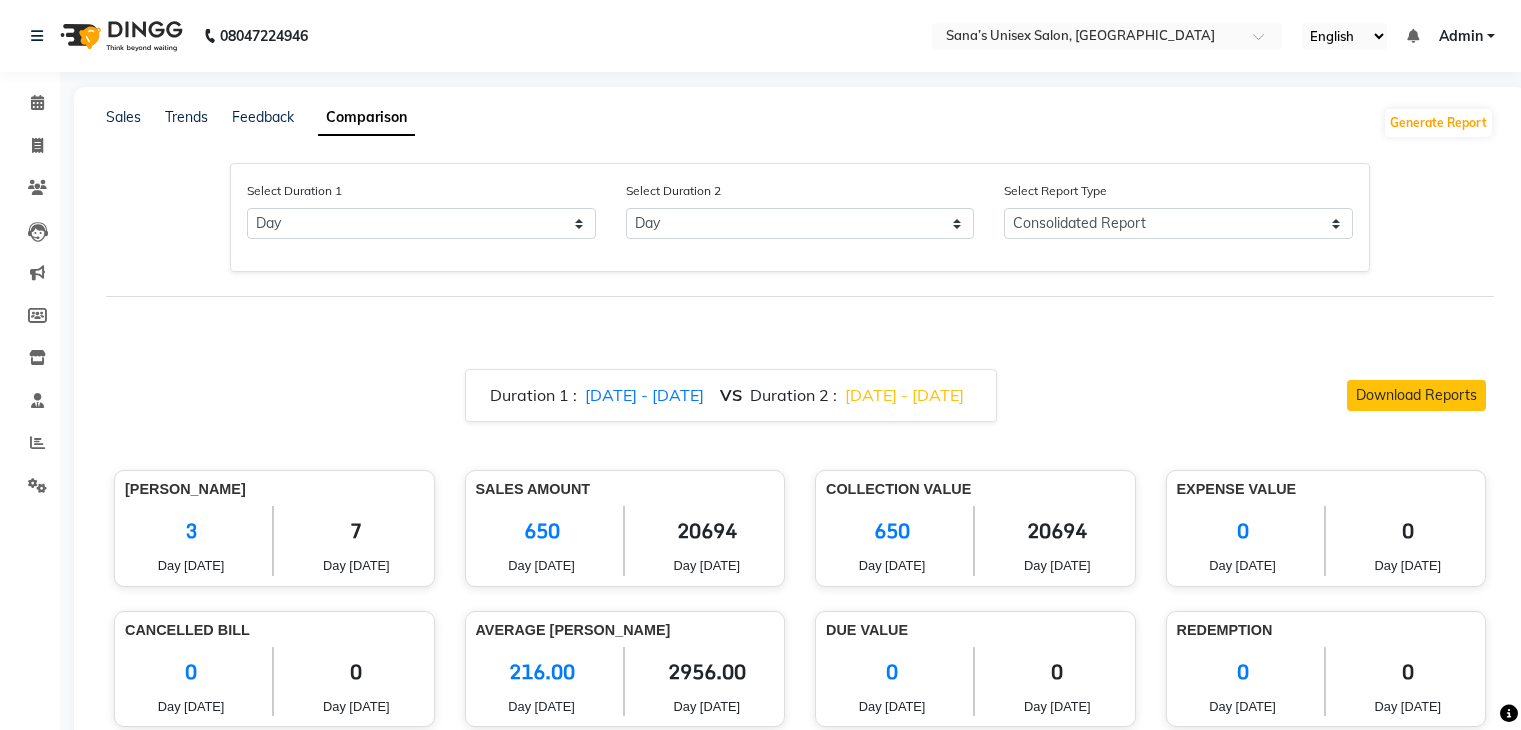 scroll, scrollTop: 0, scrollLeft: 0, axis: both 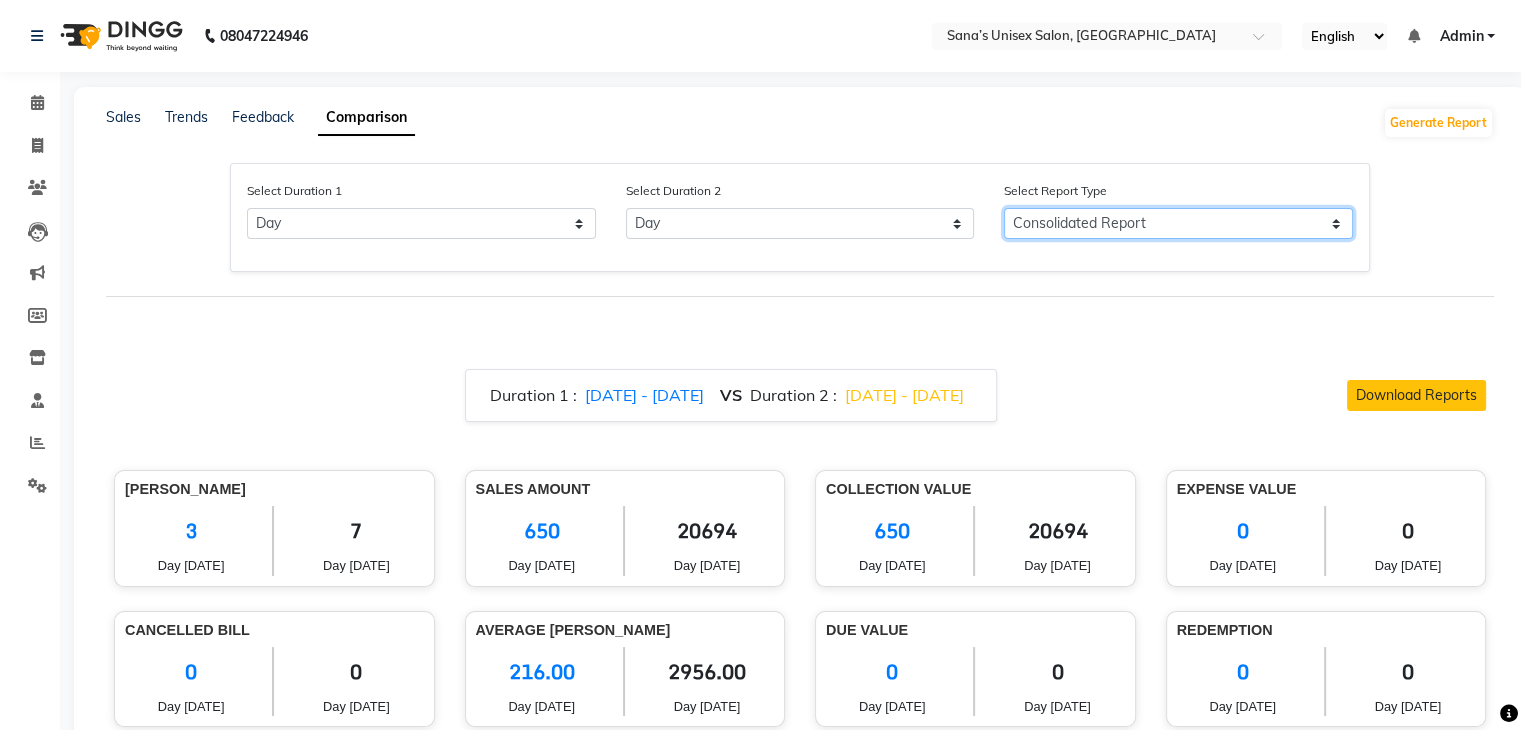 click on "Consolidated Report Business Level Retention Report Staff Level Retention Report" at bounding box center [1178, 223] 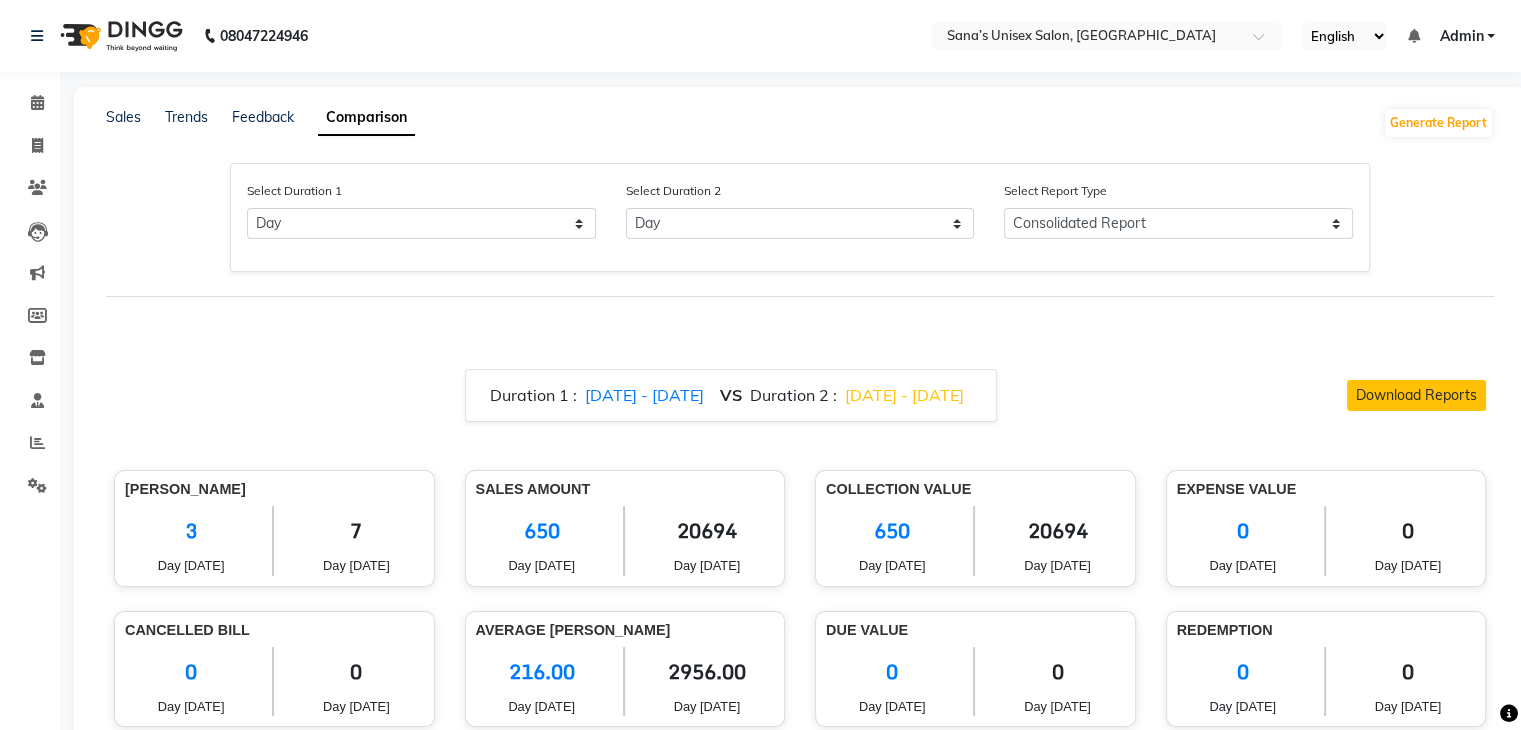 click on "Select Duration 1 Select Day Month Week Custom Select Duration 2 Select Day Month Week Custom Select Report Type Consolidated Report Business Level Retention Report Staff Level Retention Report  Duration 1 :   10/07/2025 - 10/07/2025  VS  Duration 2 :   09/07/2025 - 09/07/2025  Download Reports Bill Count 3 Day Jul 10th 25 7 Day Jul 9th 25 Sales Amount 650 Day Jul 10th 25 20694 Day Jul 9th 25 Collection Value 650 Day Jul 10th 25 20694 Day Jul 9th 25 Expense Value 0 Day Jul 10th 25 0 Day Jul 9th 25 Cancelled Bill 0 Day Jul 10th 25 0 Day Jul 9th 25 Average Bill Amount 216.00 Day Jul 10th 25 2956.00 Day Jul 9th 25 Due Value 0 Day Jul 10th 25 0 Day Jul 9th 25 Redemption 0 Day Jul 10th 25 0 Day Jul 9th 25 Bill Items Items Day Jul 10th 25 Day Jul 9th 25 Services 650 20694 Products 0 0 Packages 0 0 Prepaid 0 0 Membership 0 0 Collection Items Day Jul 10th 25 Day Jul 9th 25 Online 0 3498 Card 0 3500 Cash 650 13696 Packages 0 0 Prepaids 0 0 Vouchers 0 0 Redemption Day Jul 10th 25  0 Voucher Prepaid Package 0 0 0  0 0 0" 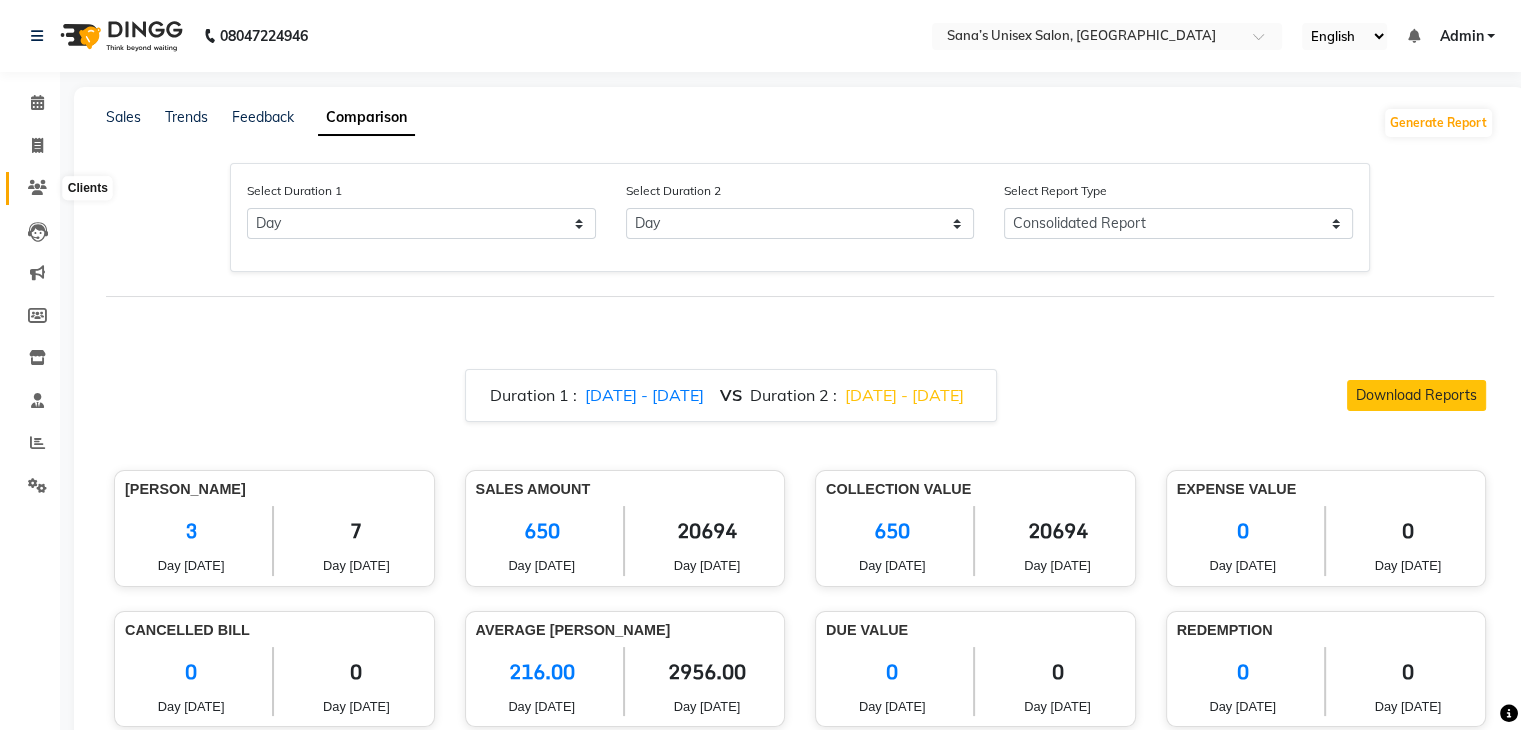 click 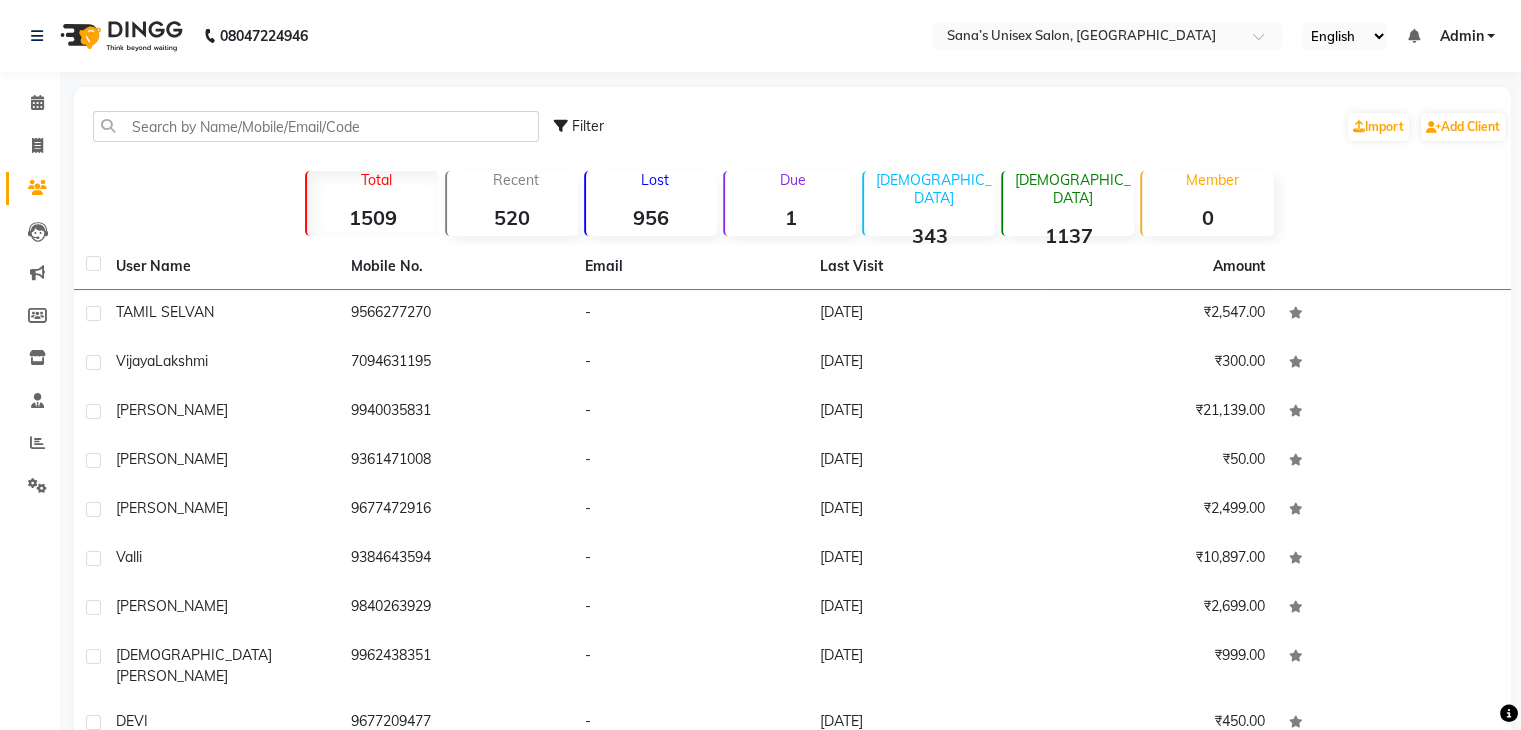click 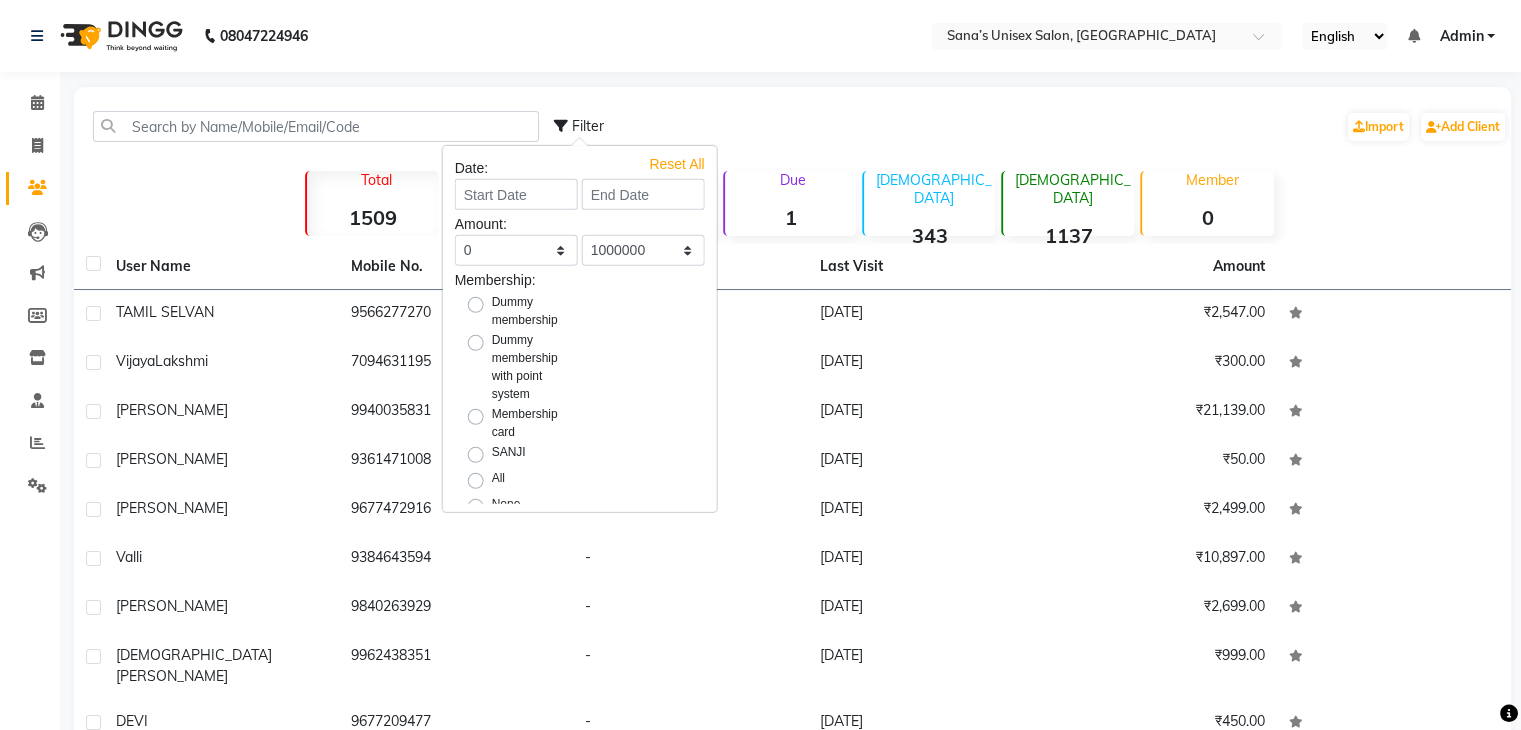 click 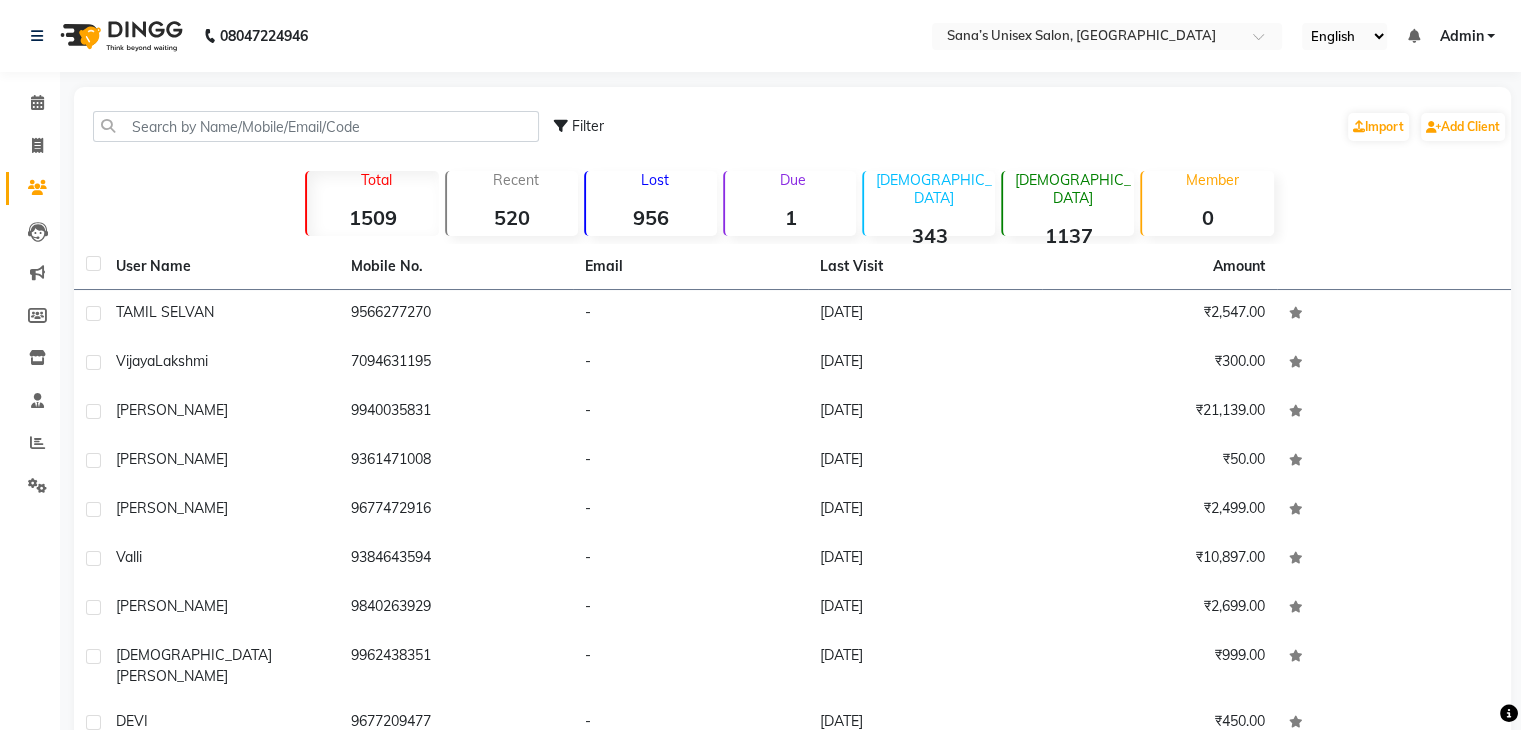 click on "Admin" at bounding box center (1461, 36) 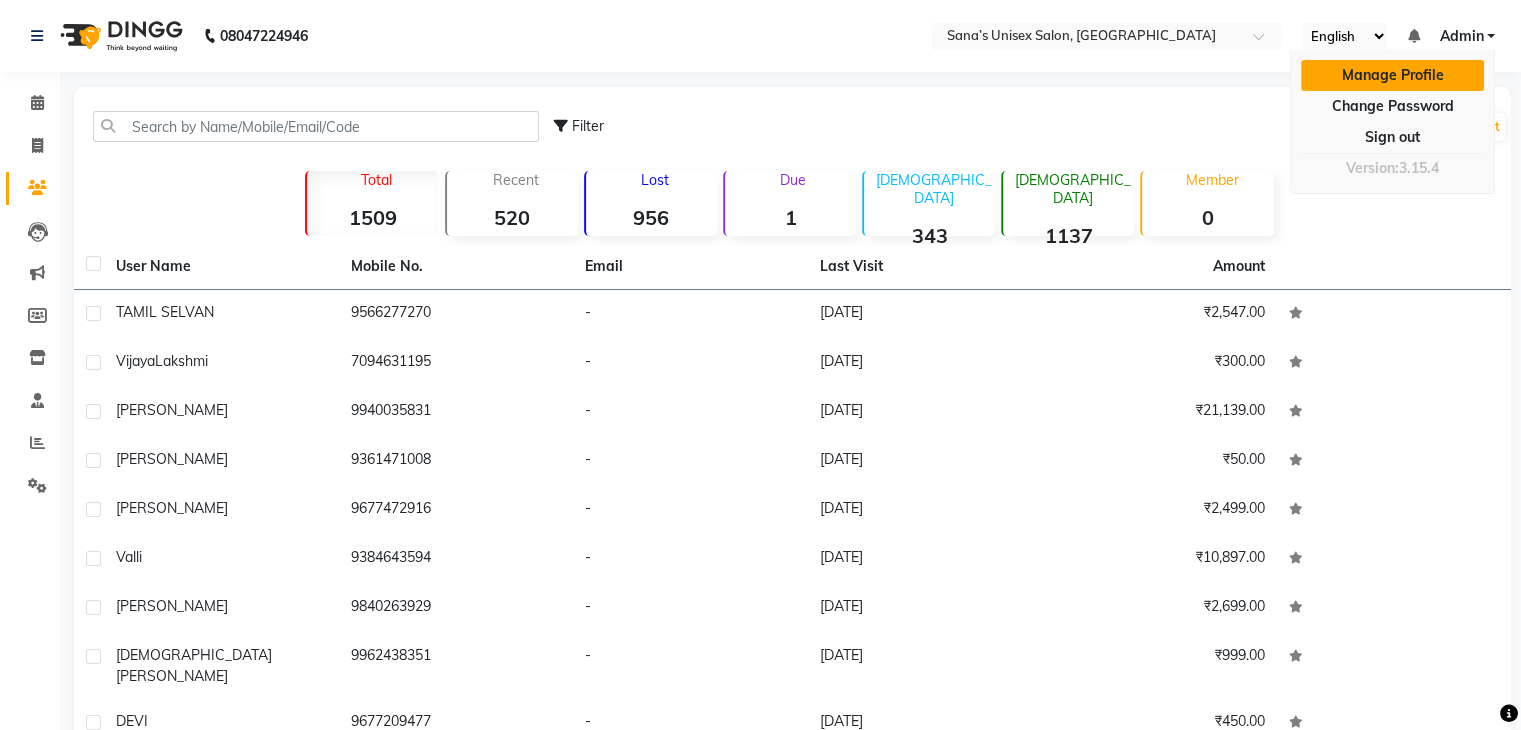 click on "Manage Profile" at bounding box center (1392, 75) 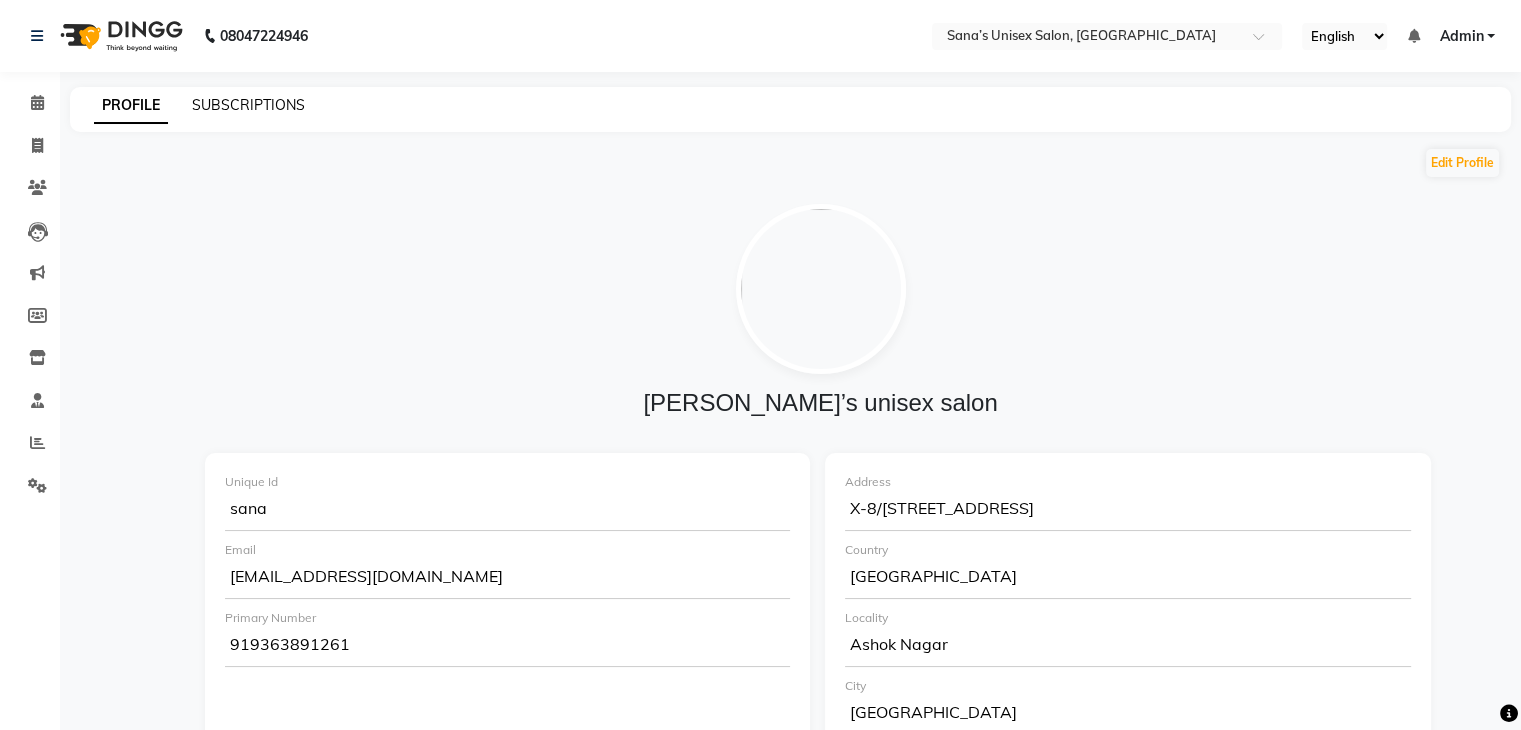 click on "SUBSCRIPTIONS" 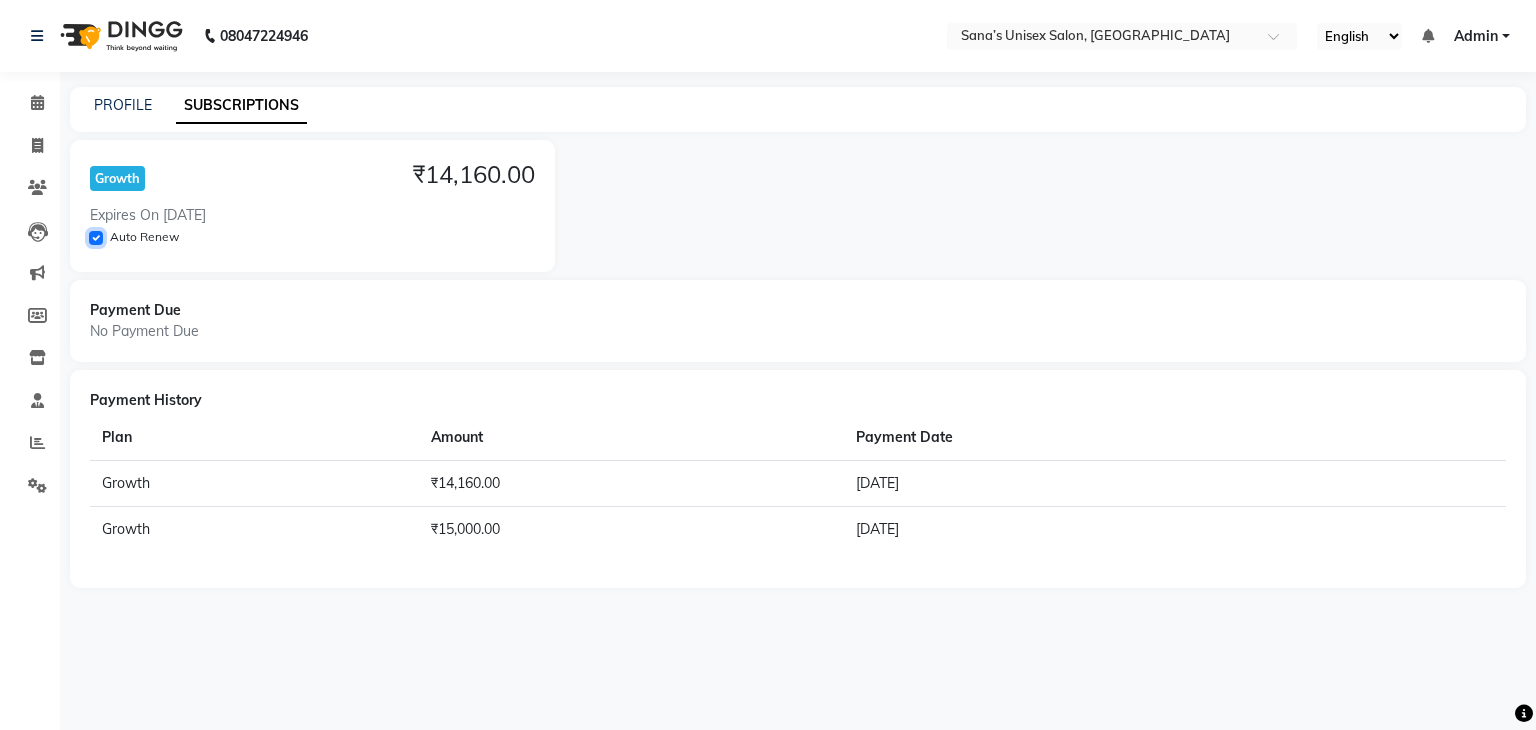 click on "Auto Renew" at bounding box center (96, 238) 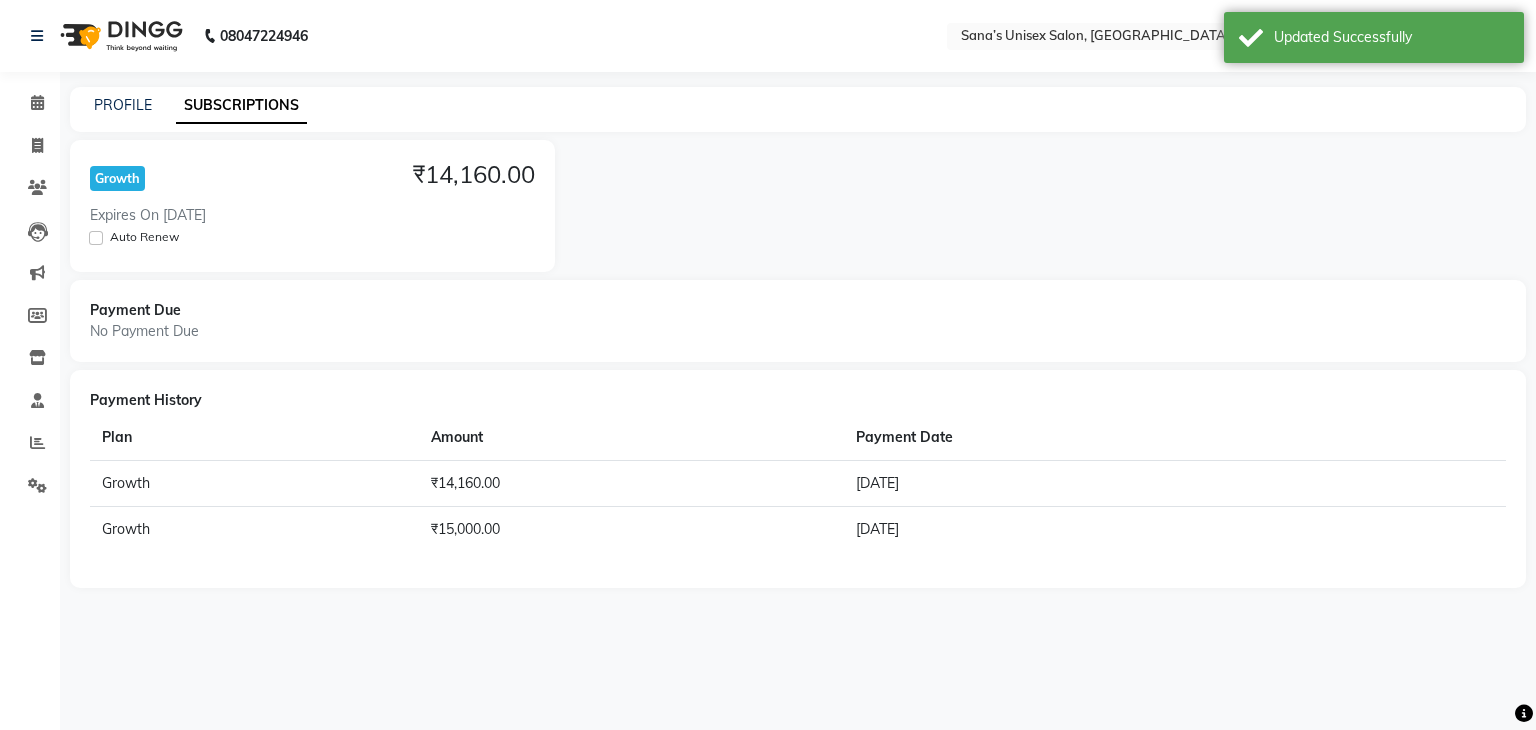 click on "PROFILE SUBSCRIPTIONS" 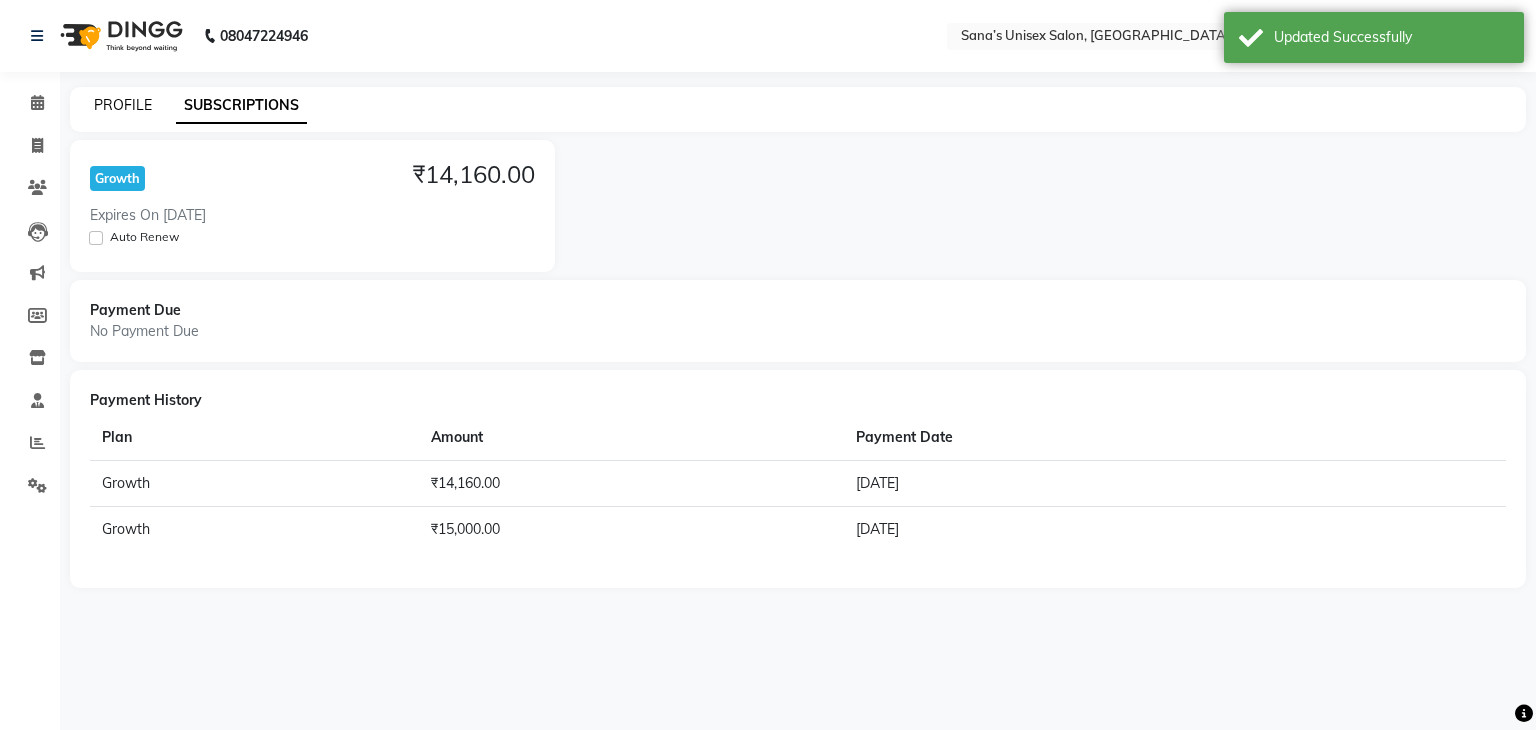 click on "PROFILE" 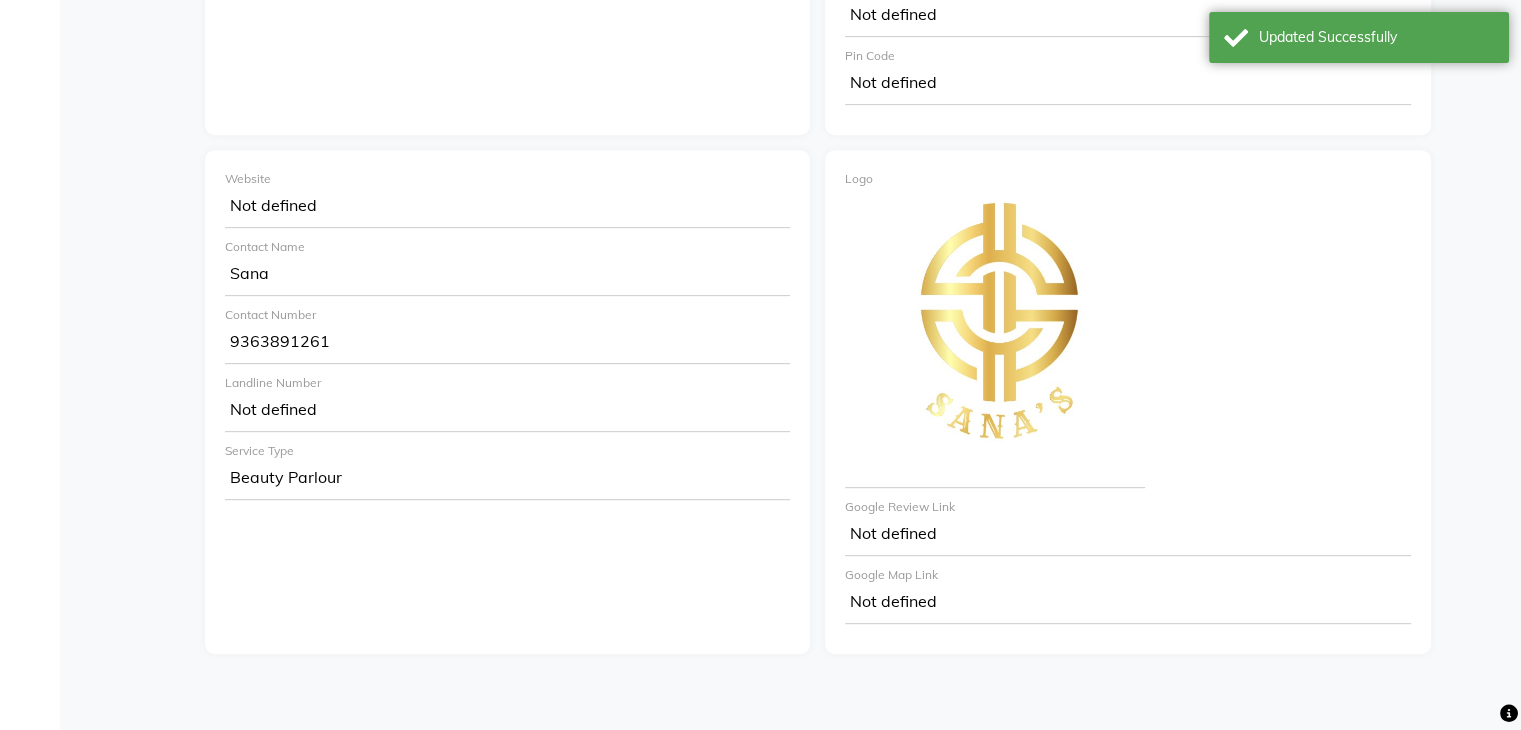scroll, scrollTop: 841, scrollLeft: 0, axis: vertical 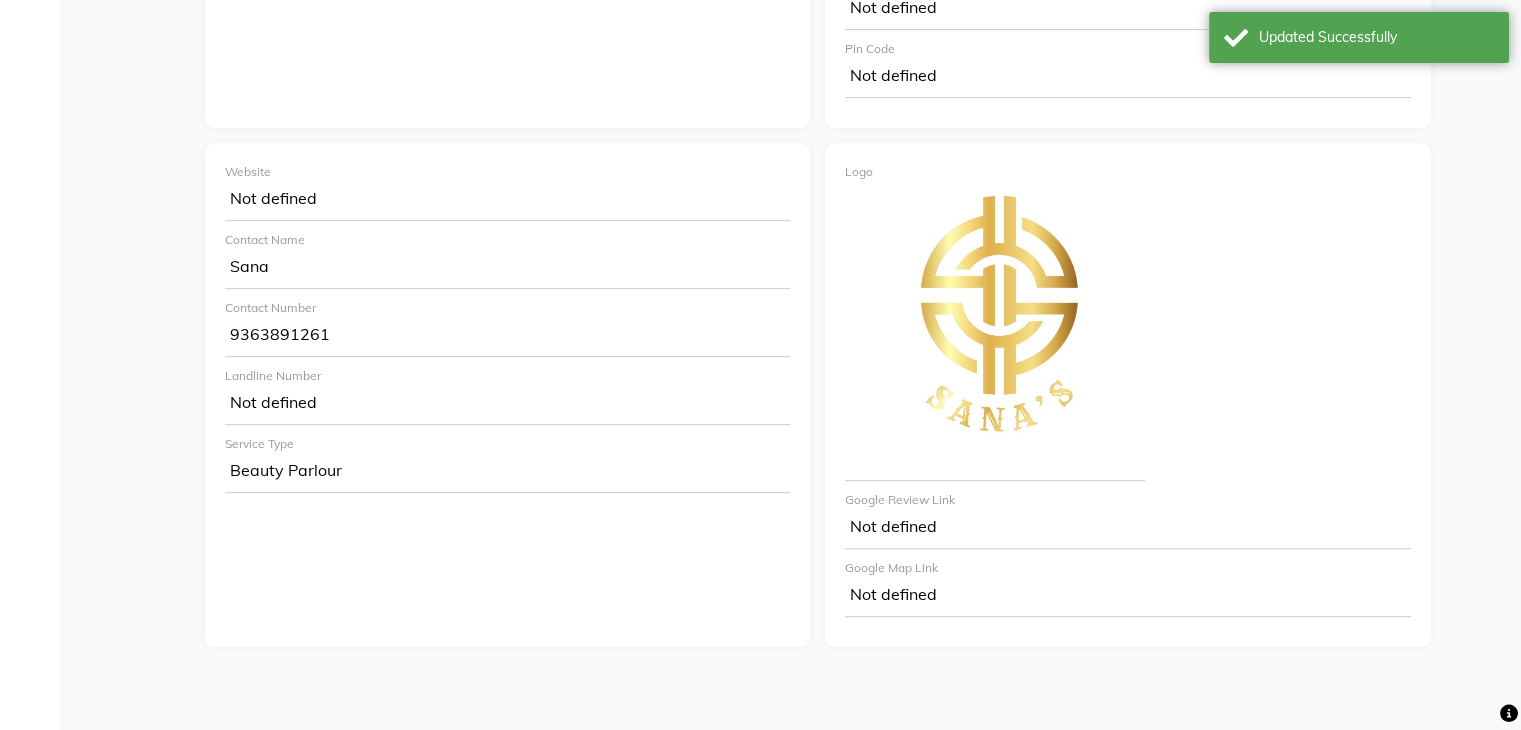 click on "Not defined" 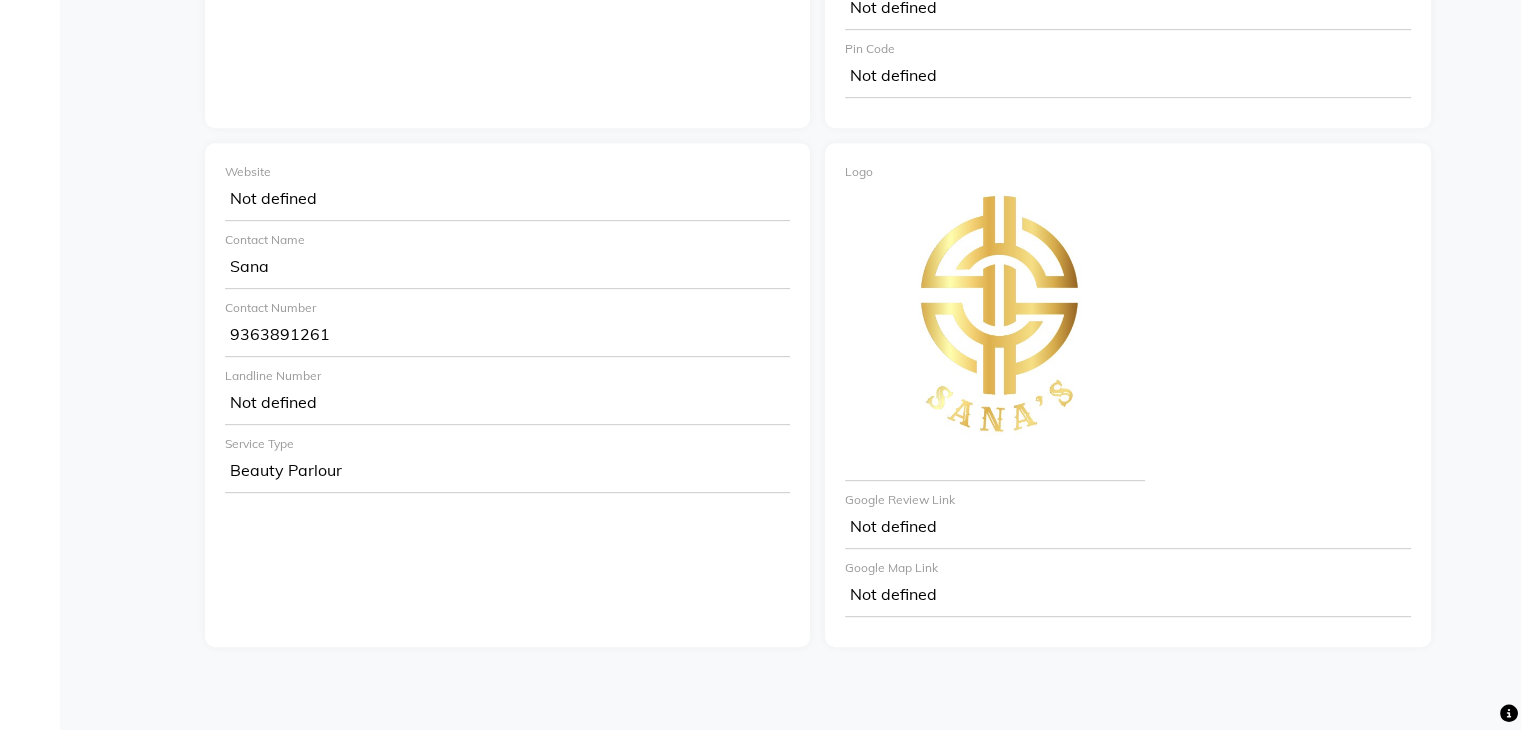 click on "Not defined" 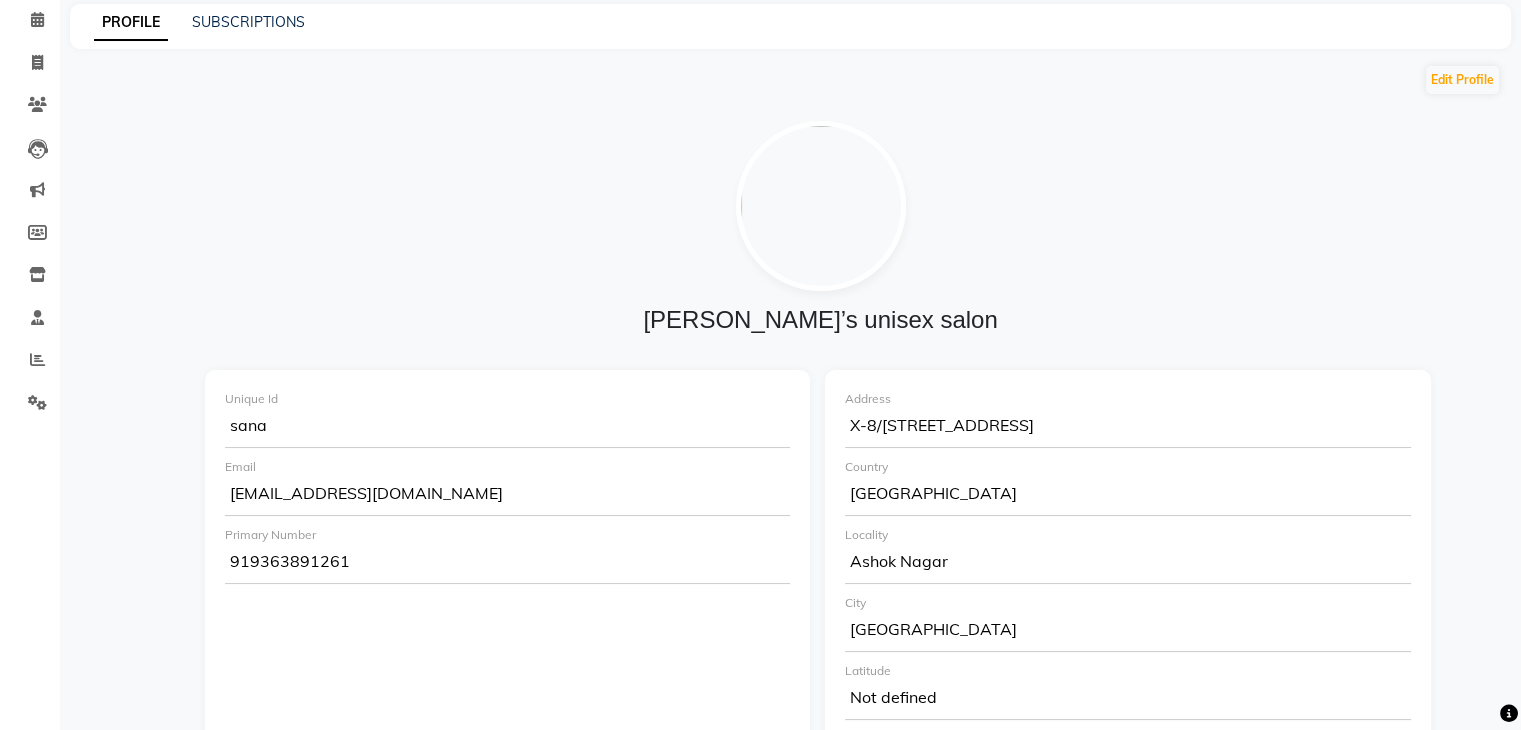 scroll, scrollTop: 0, scrollLeft: 0, axis: both 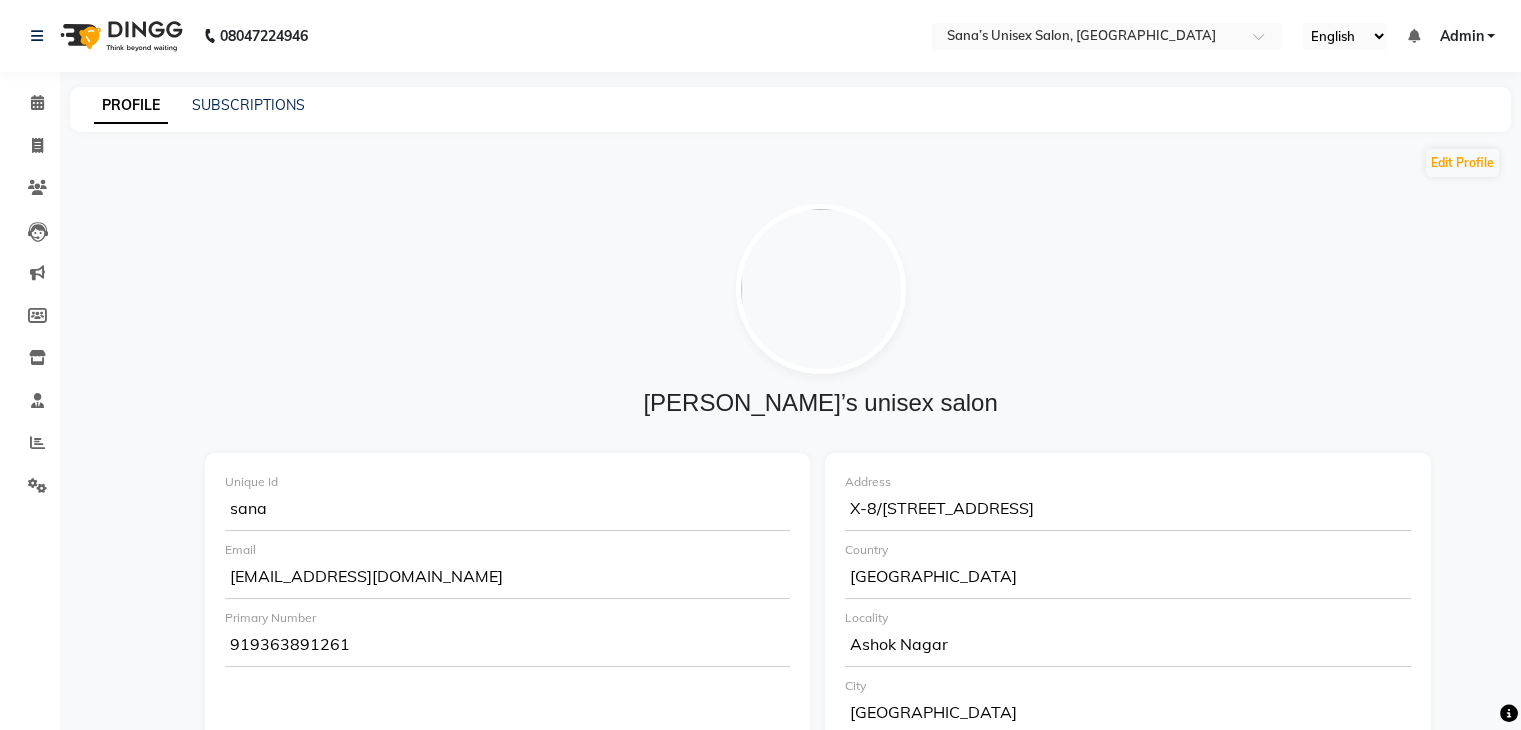 click 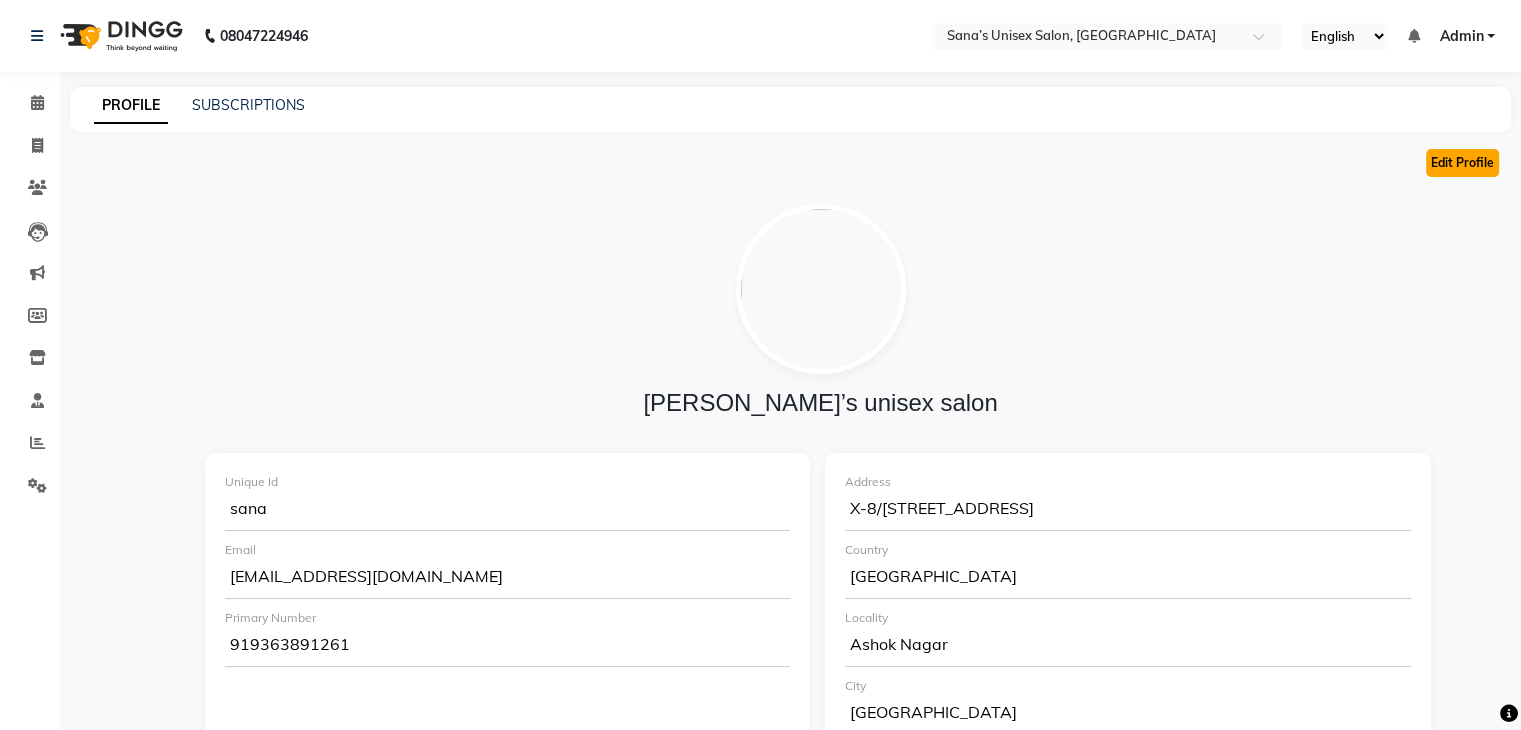 click on "Edit Profile" 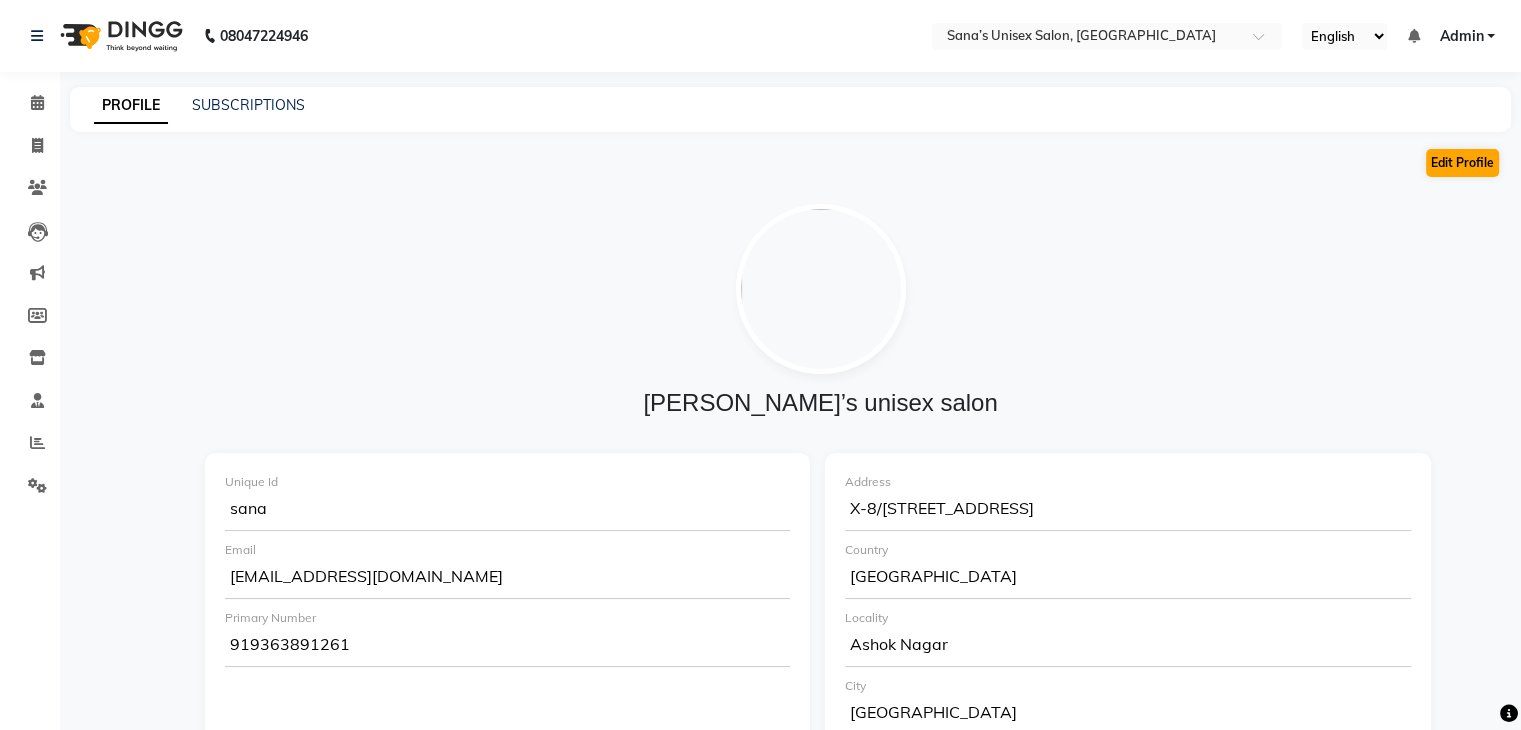 select on "3" 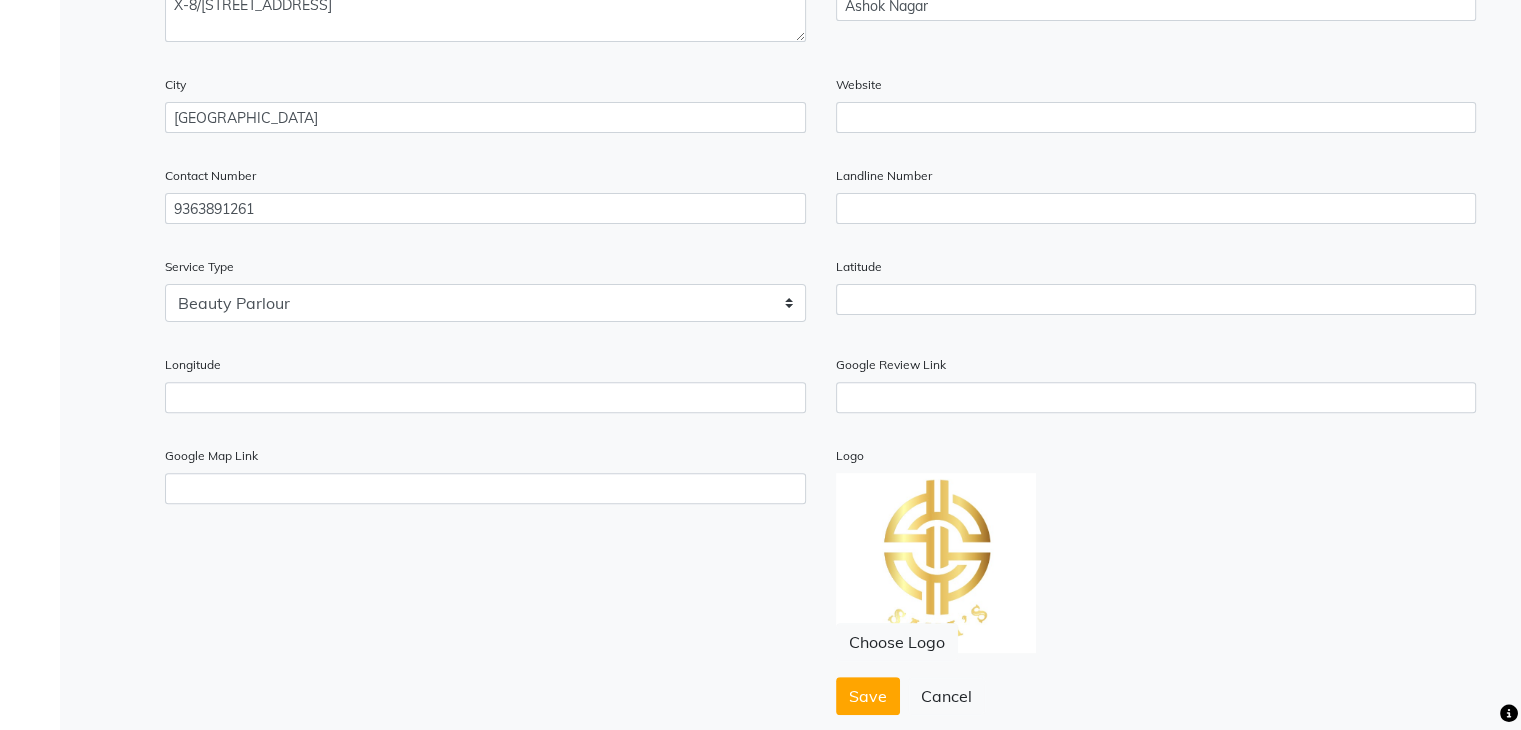 scroll, scrollTop: 679, scrollLeft: 0, axis: vertical 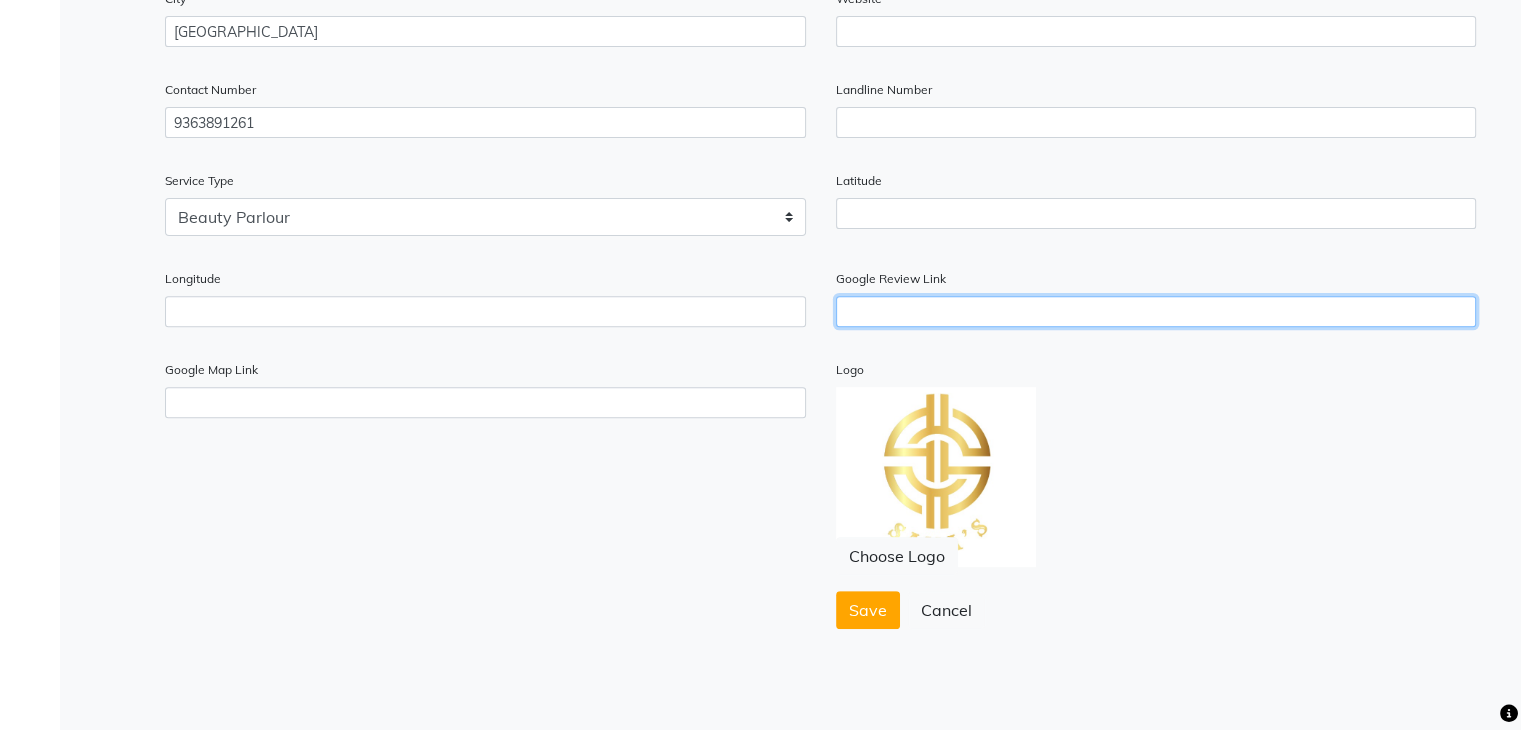 click 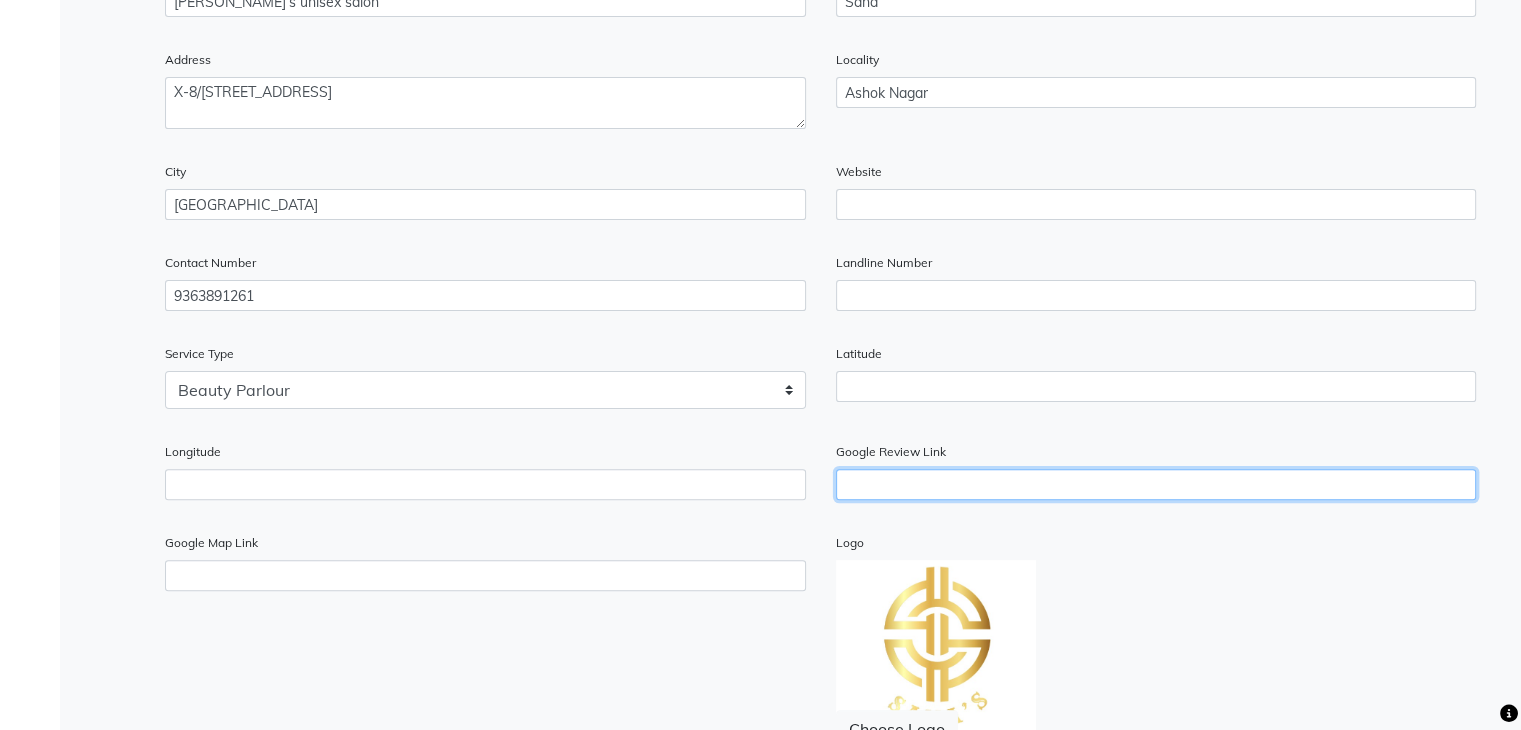 scroll, scrollTop: 579, scrollLeft: 0, axis: vertical 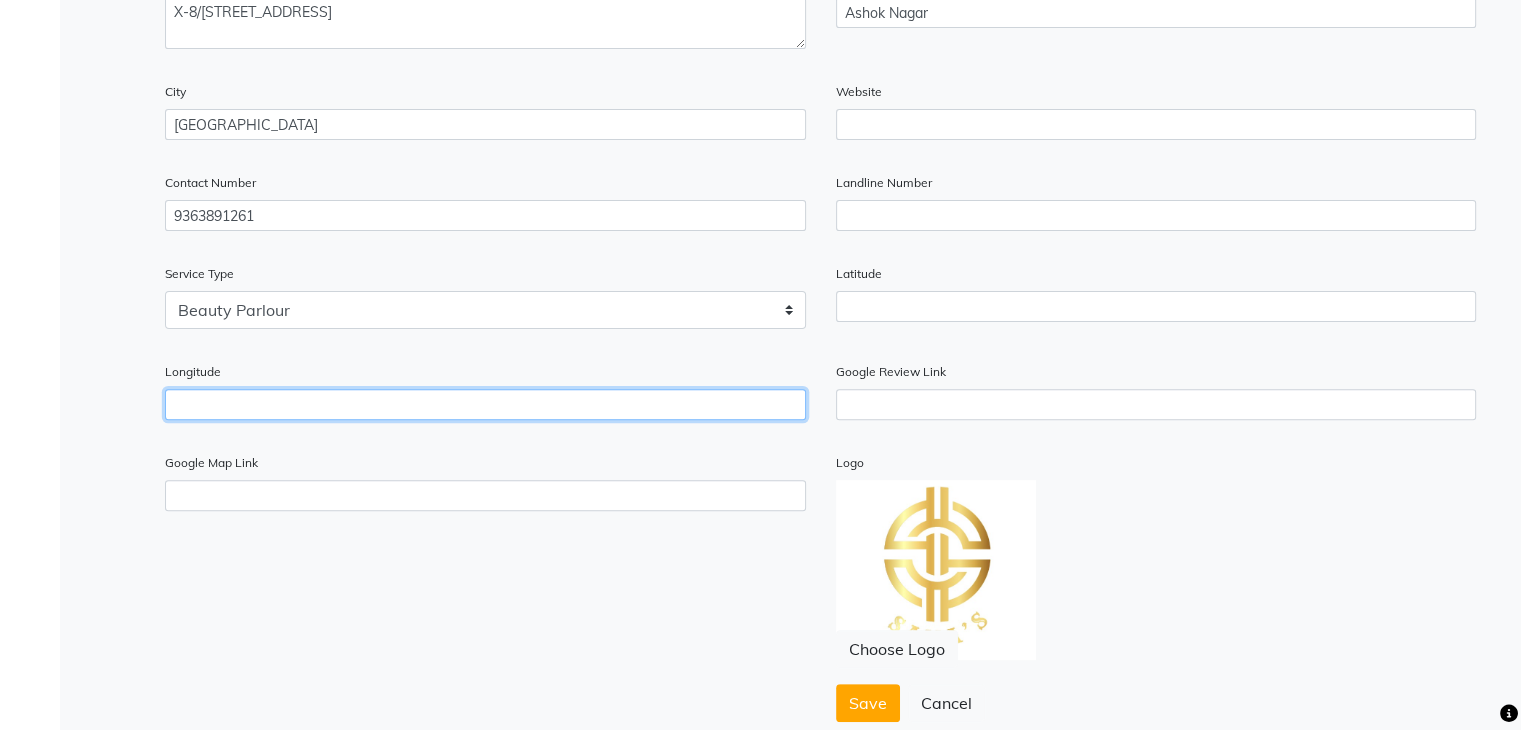 click 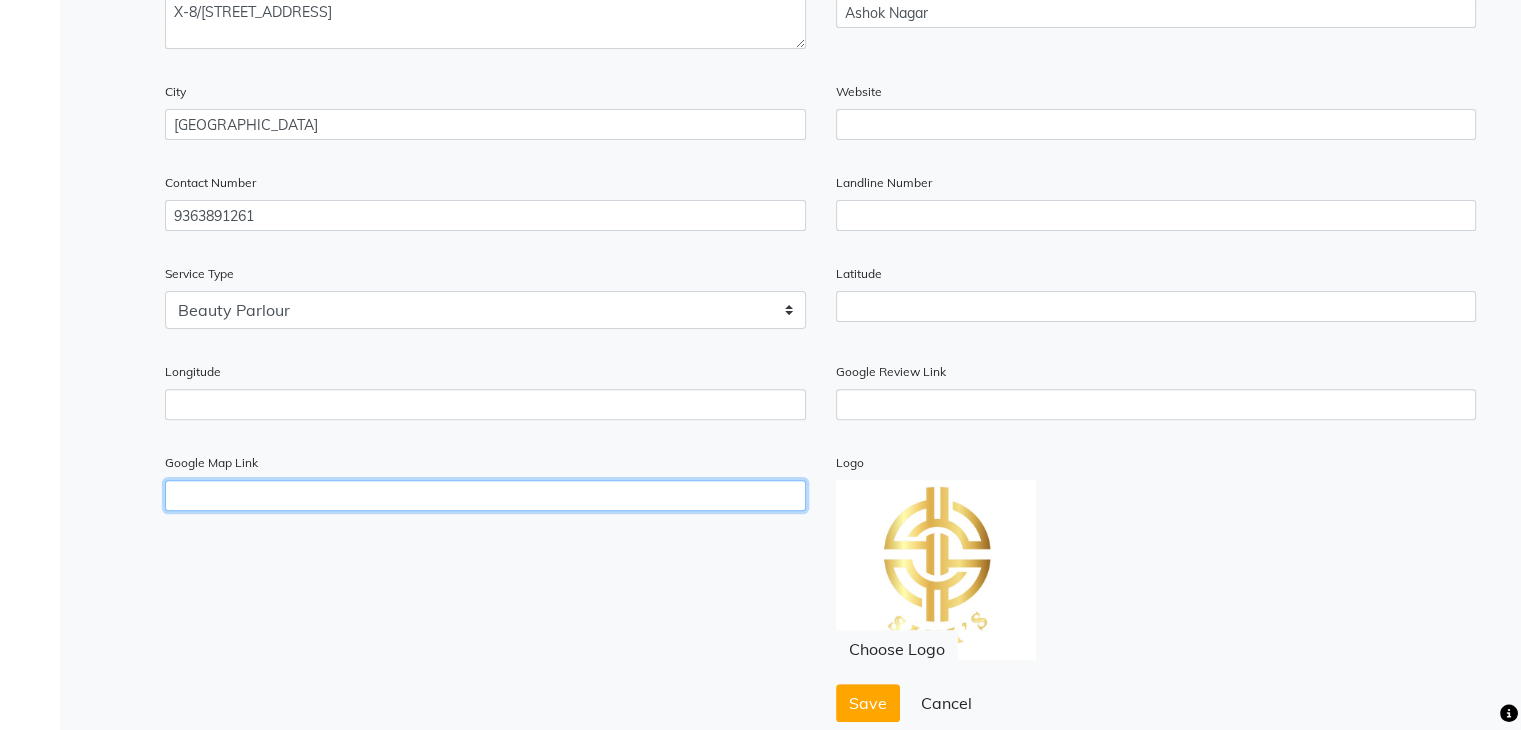 click 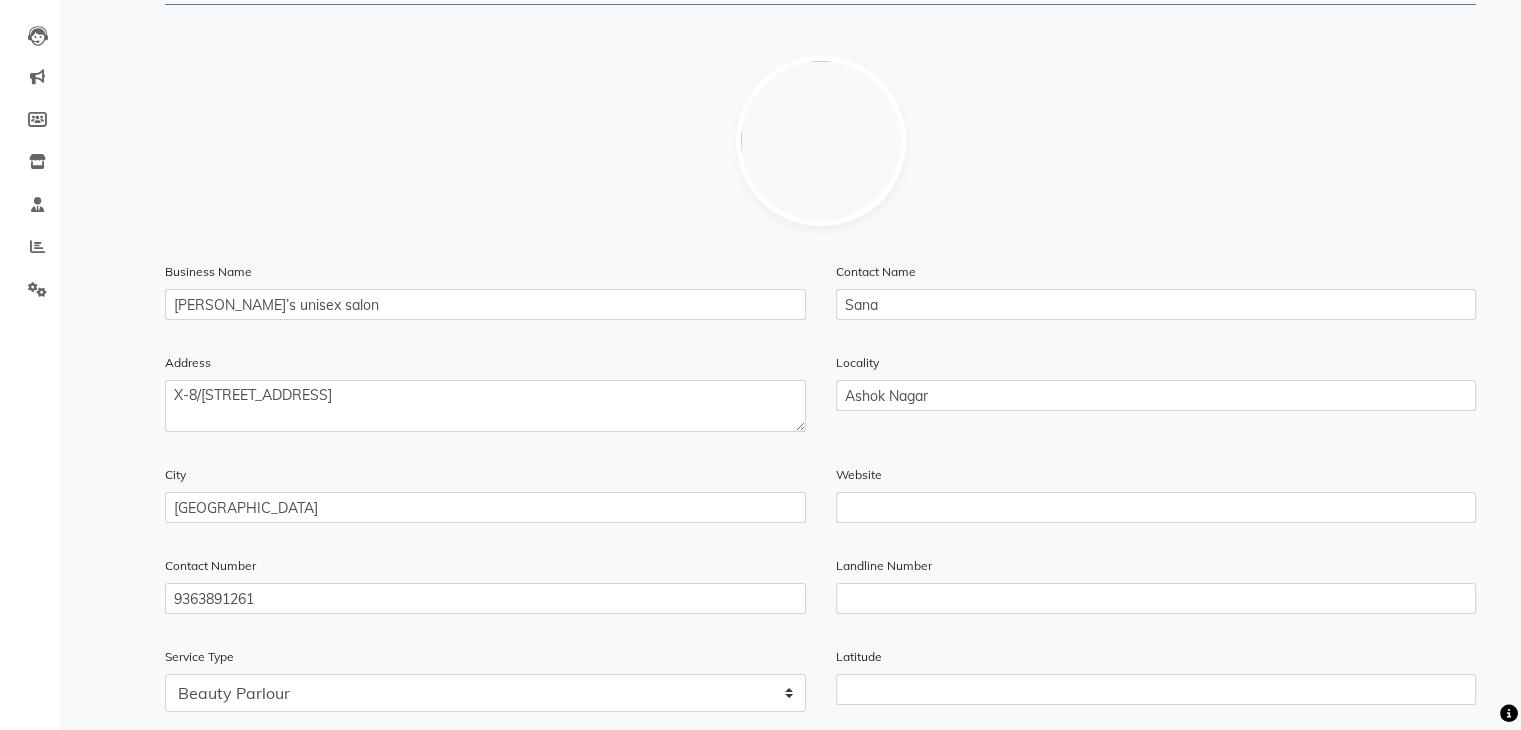 scroll, scrollTop: 0, scrollLeft: 0, axis: both 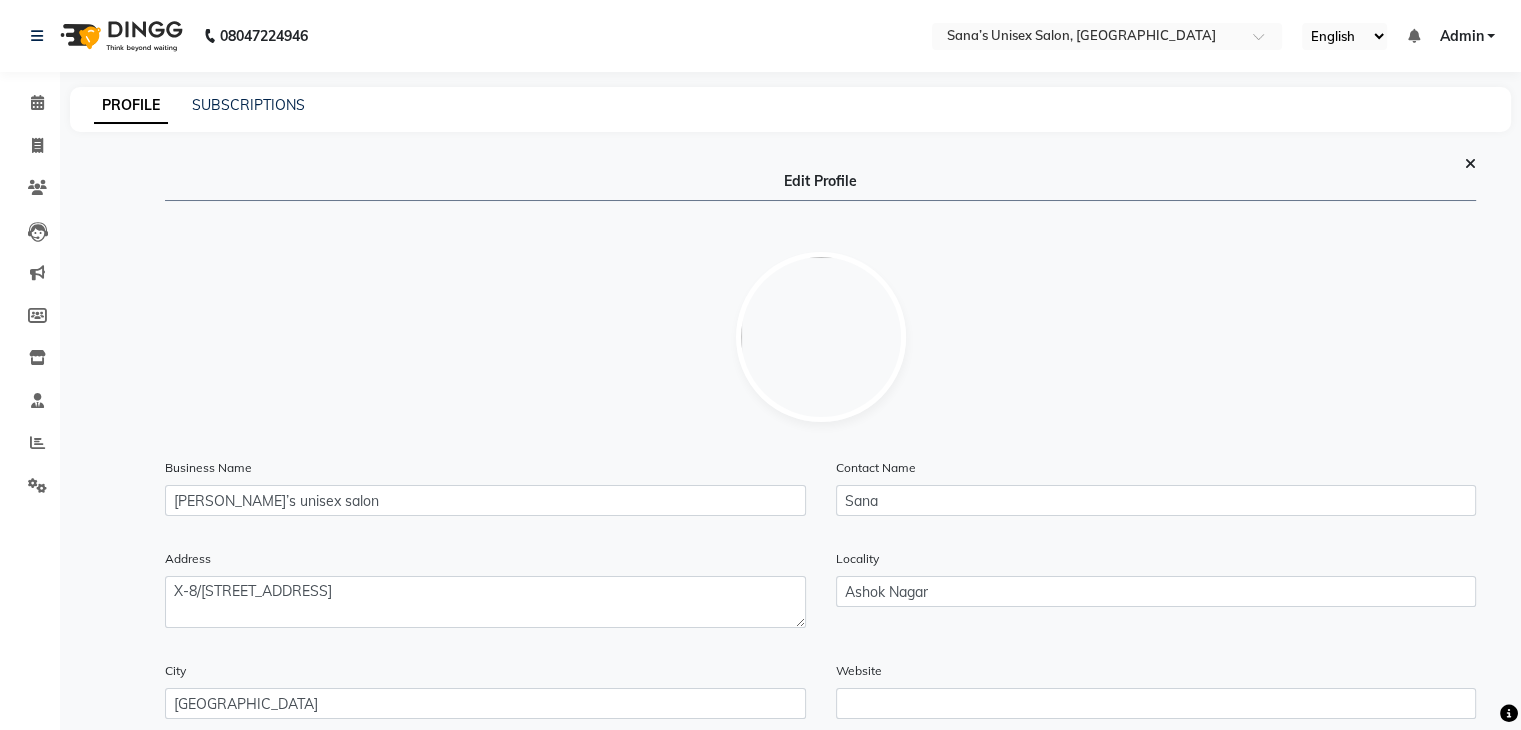 click on "SUBSCRIPTIONS" 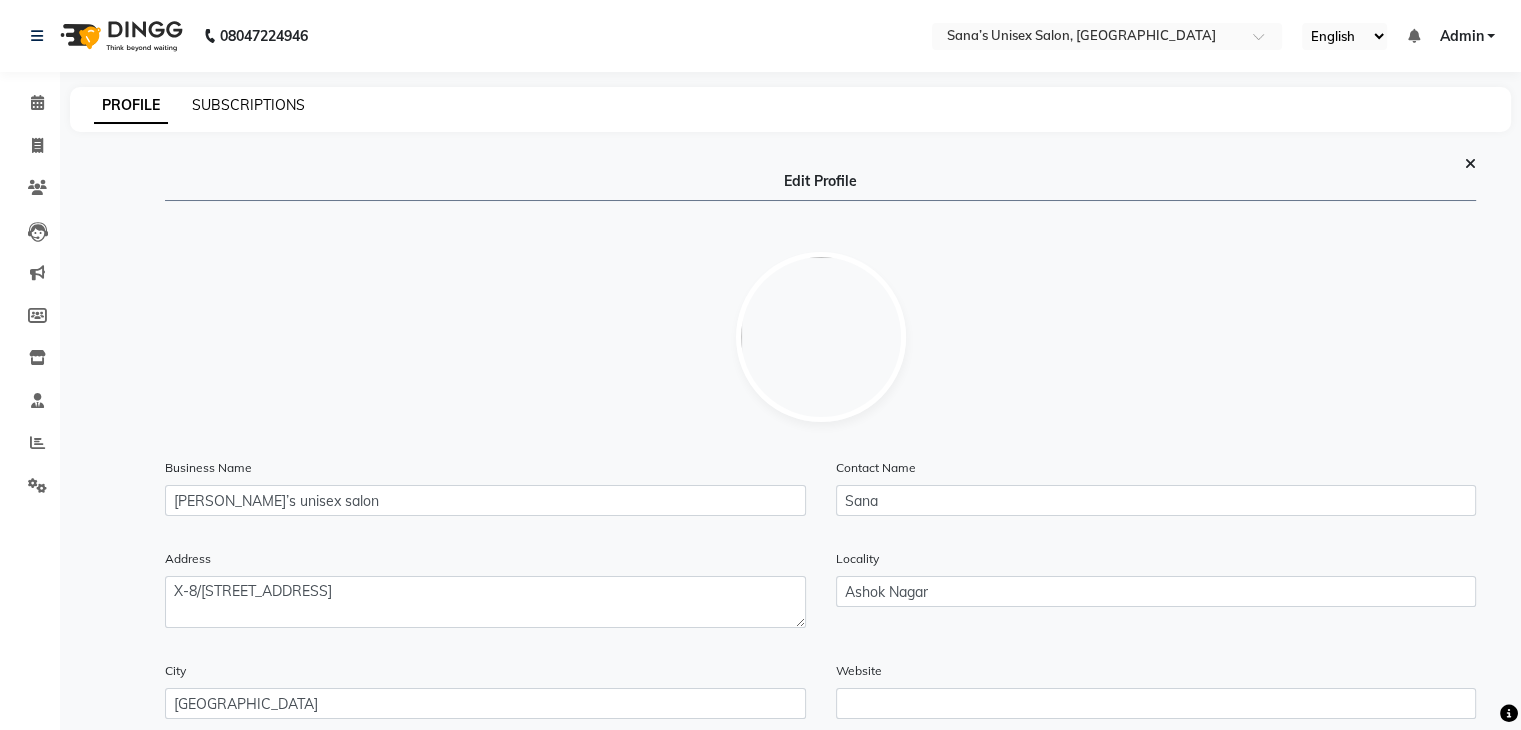 click on "SUBSCRIPTIONS" 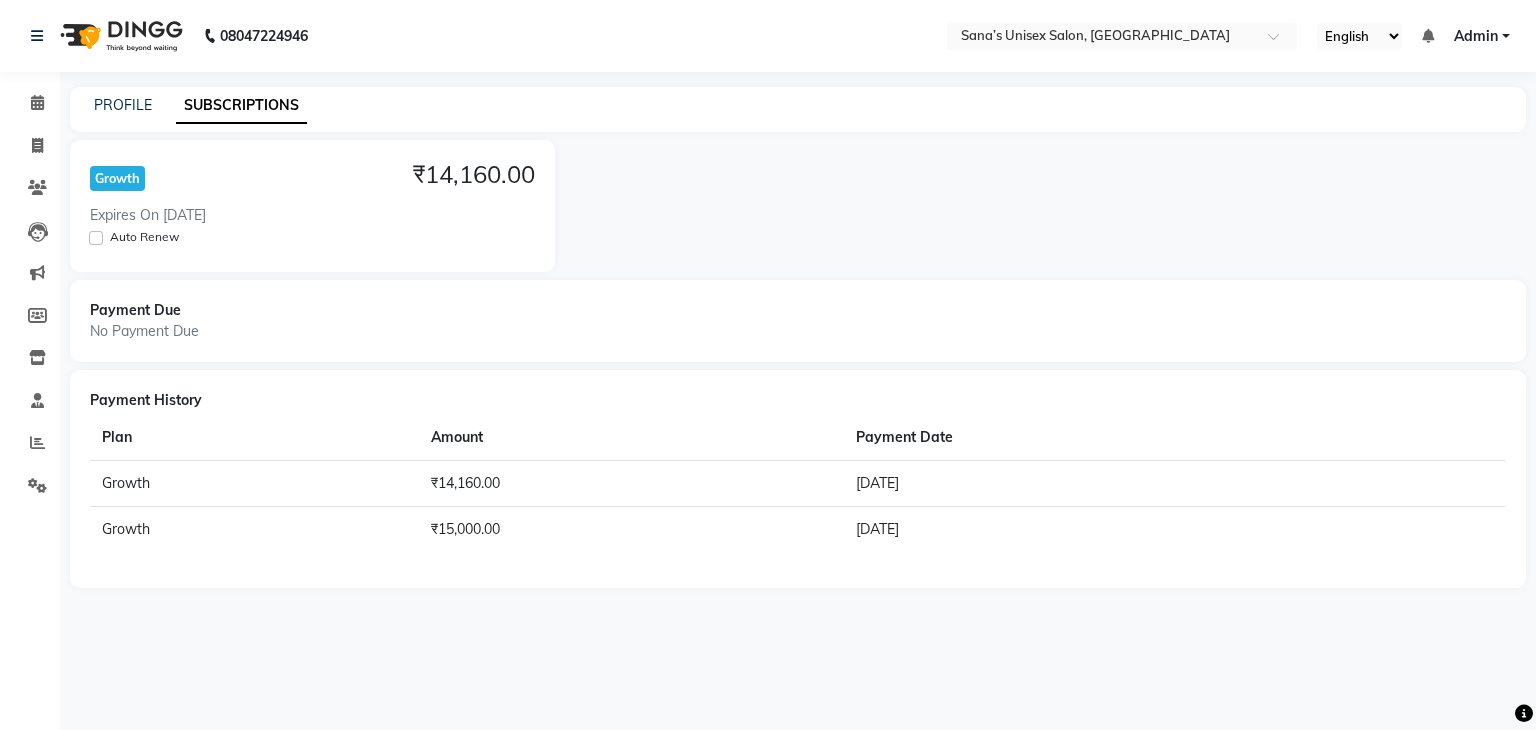 click on "Growth" 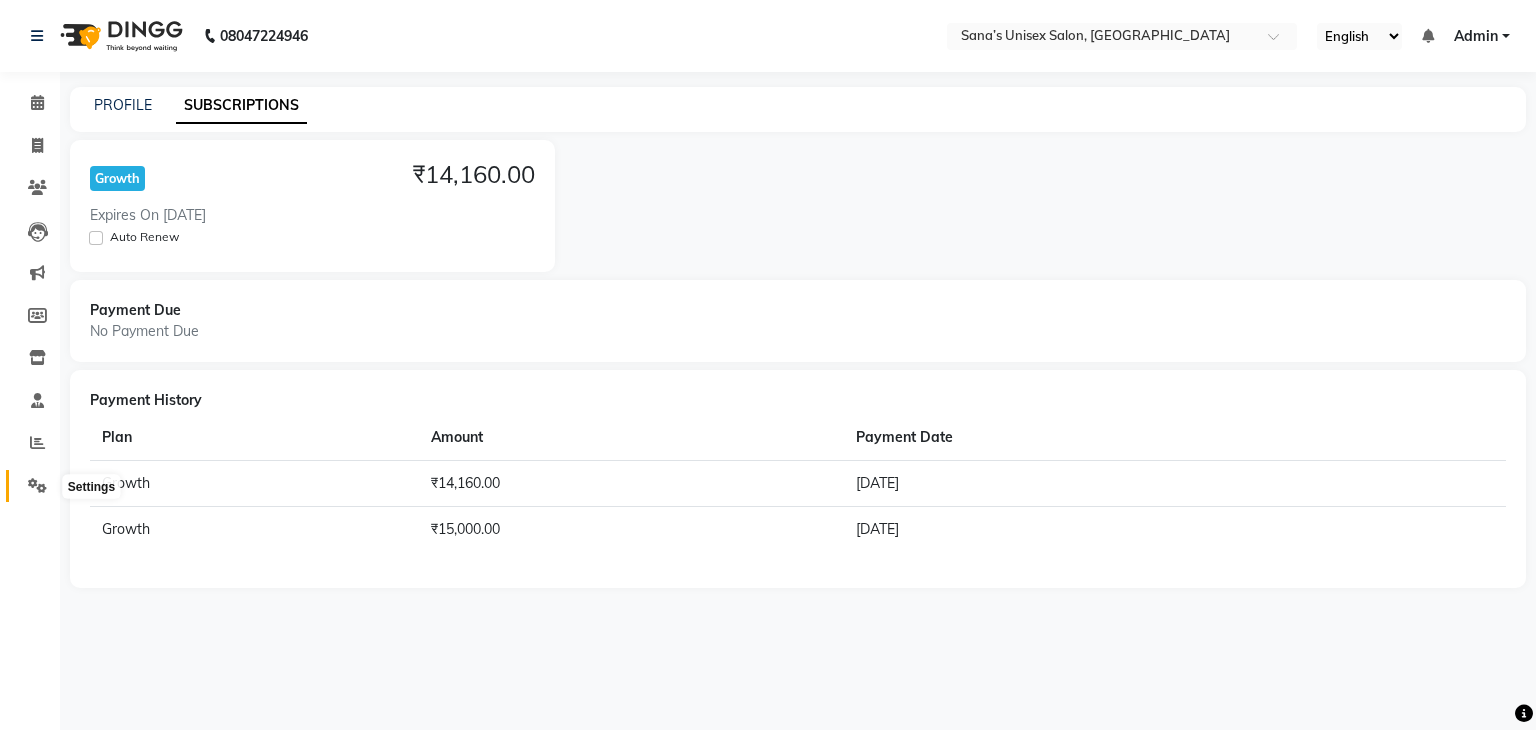click 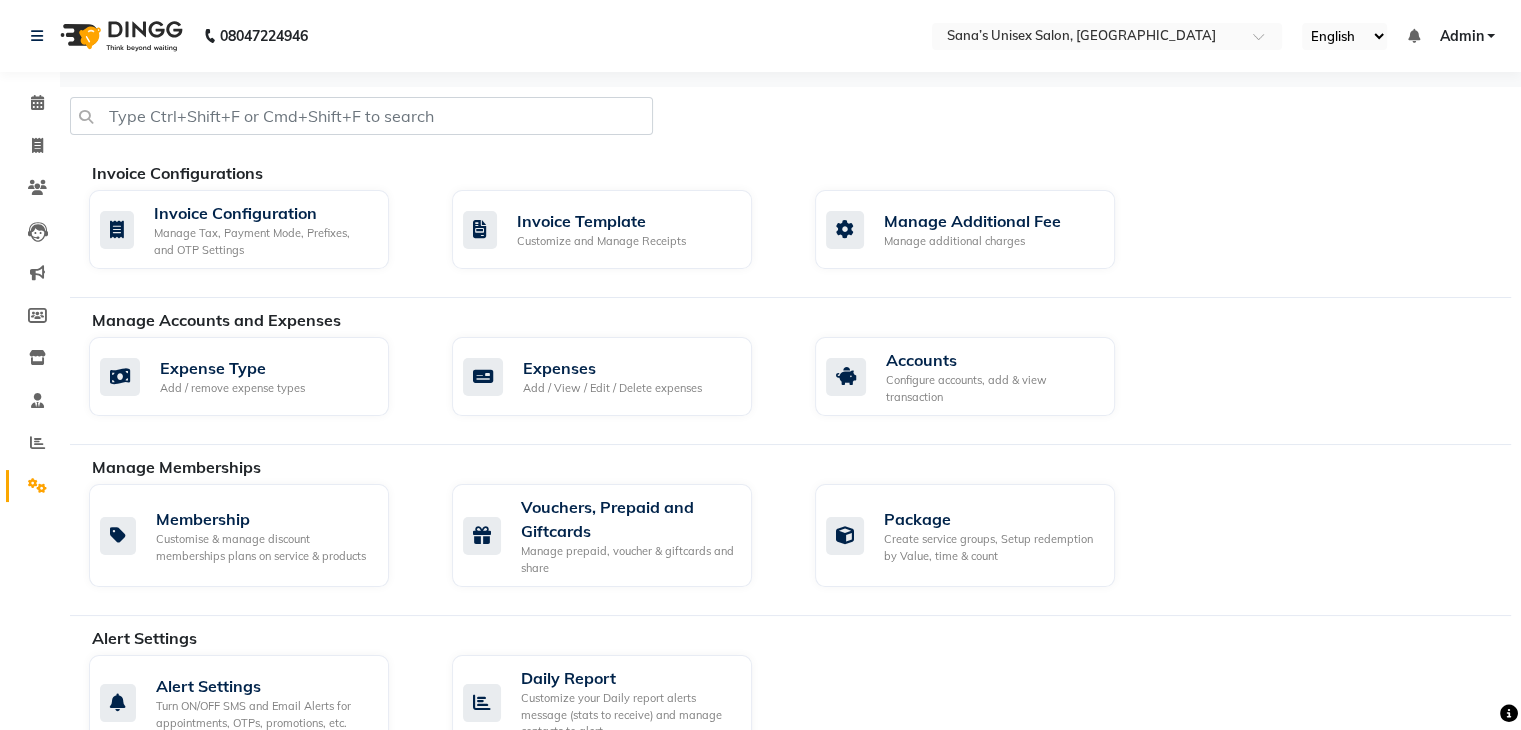 scroll, scrollTop: 200, scrollLeft: 0, axis: vertical 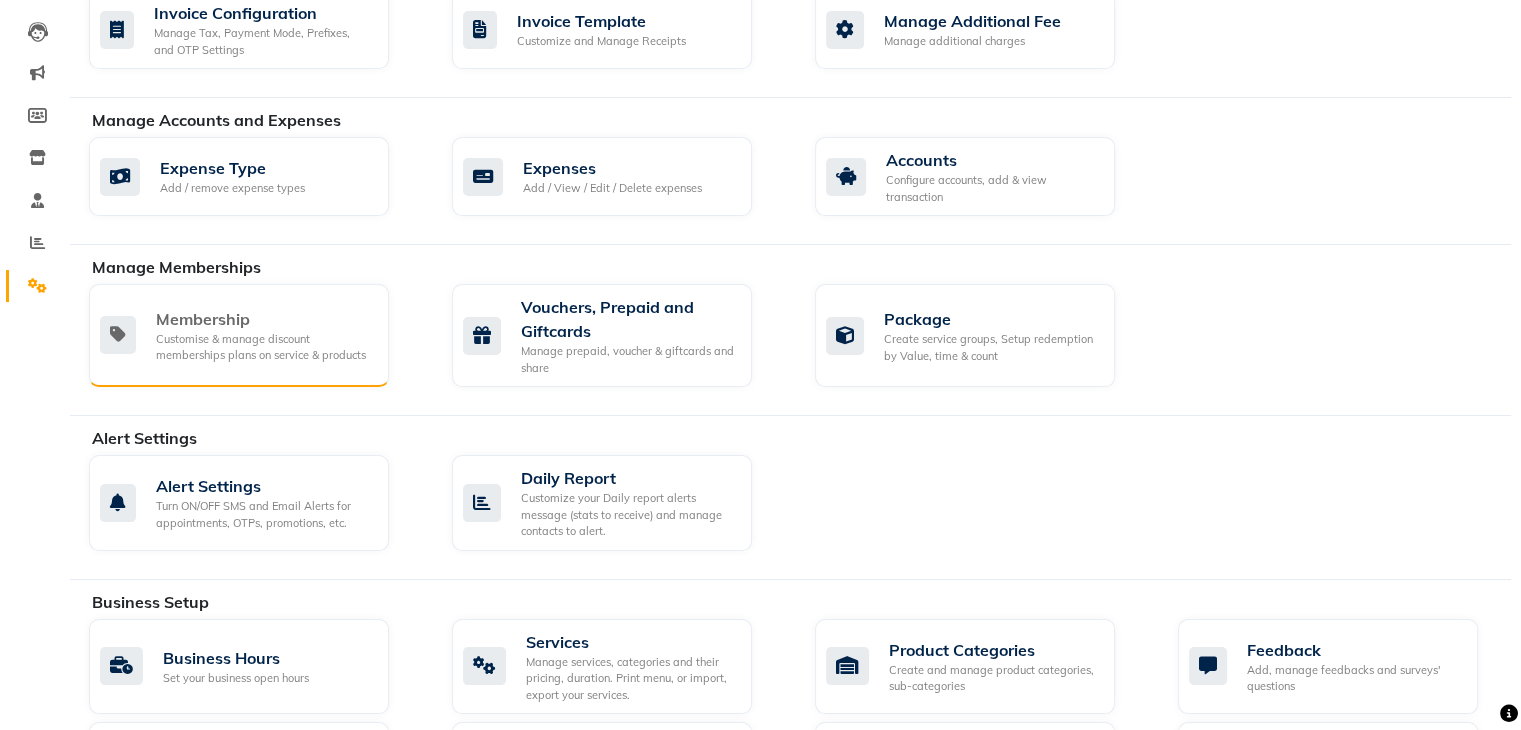 click on "Customise & manage discount memberships plans on service & products" 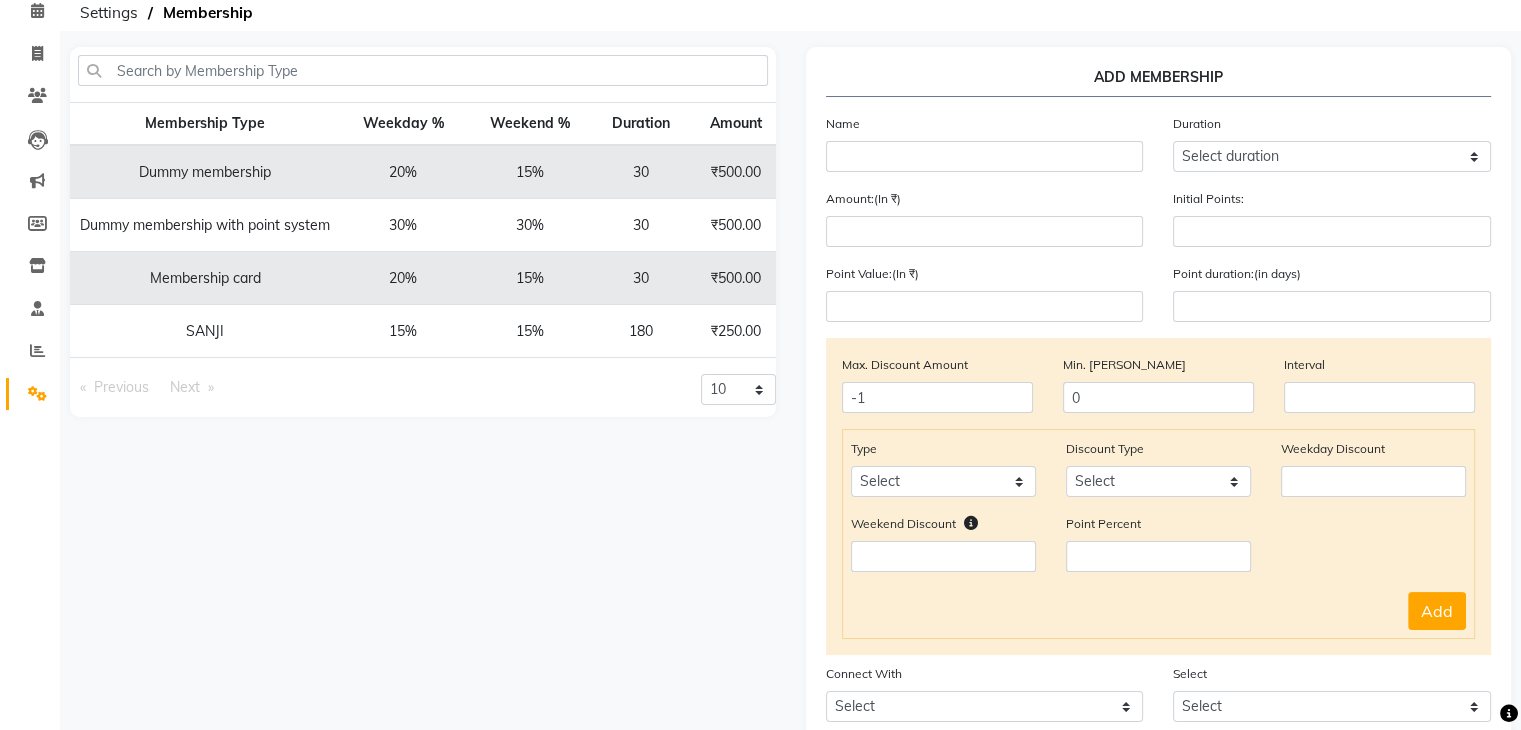 scroll, scrollTop: 0, scrollLeft: 0, axis: both 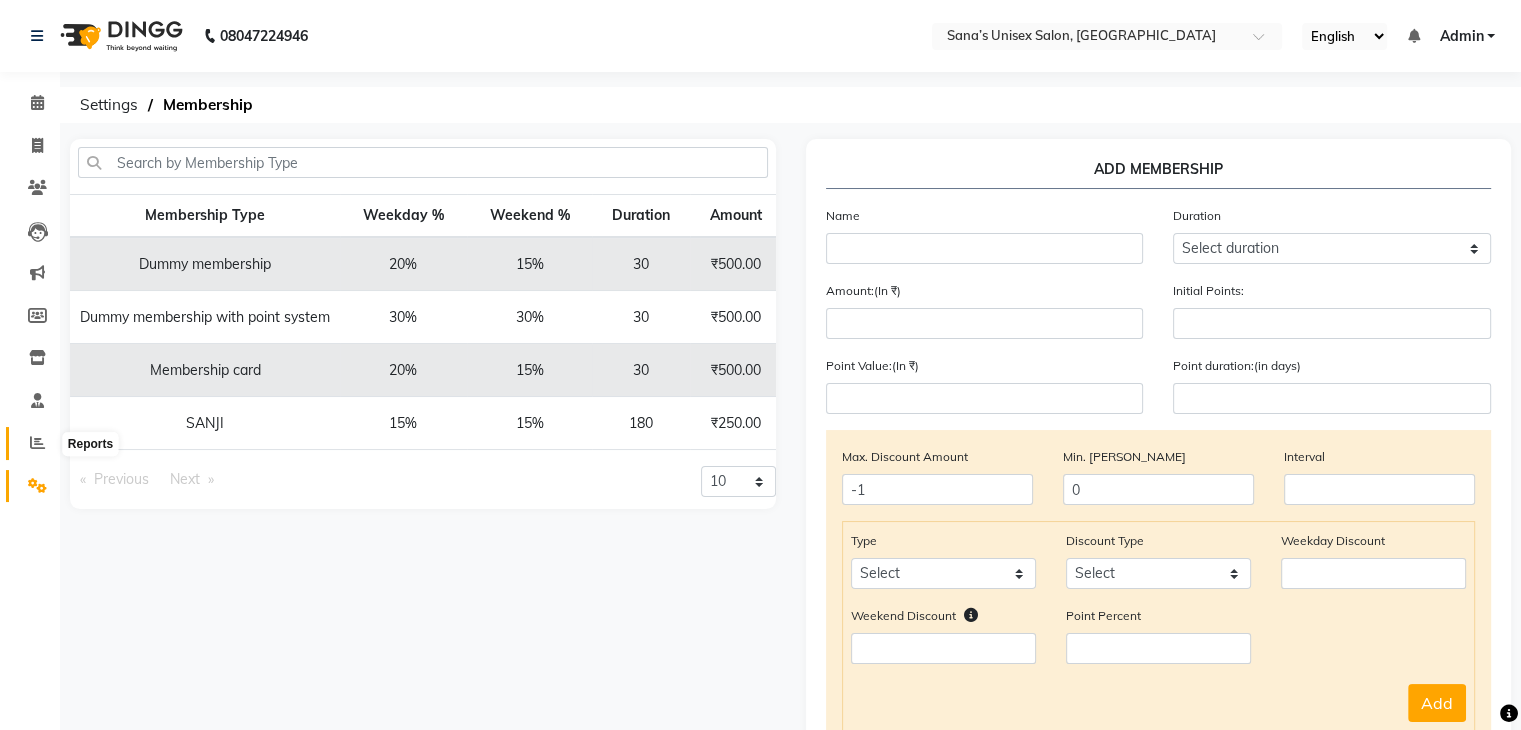 click 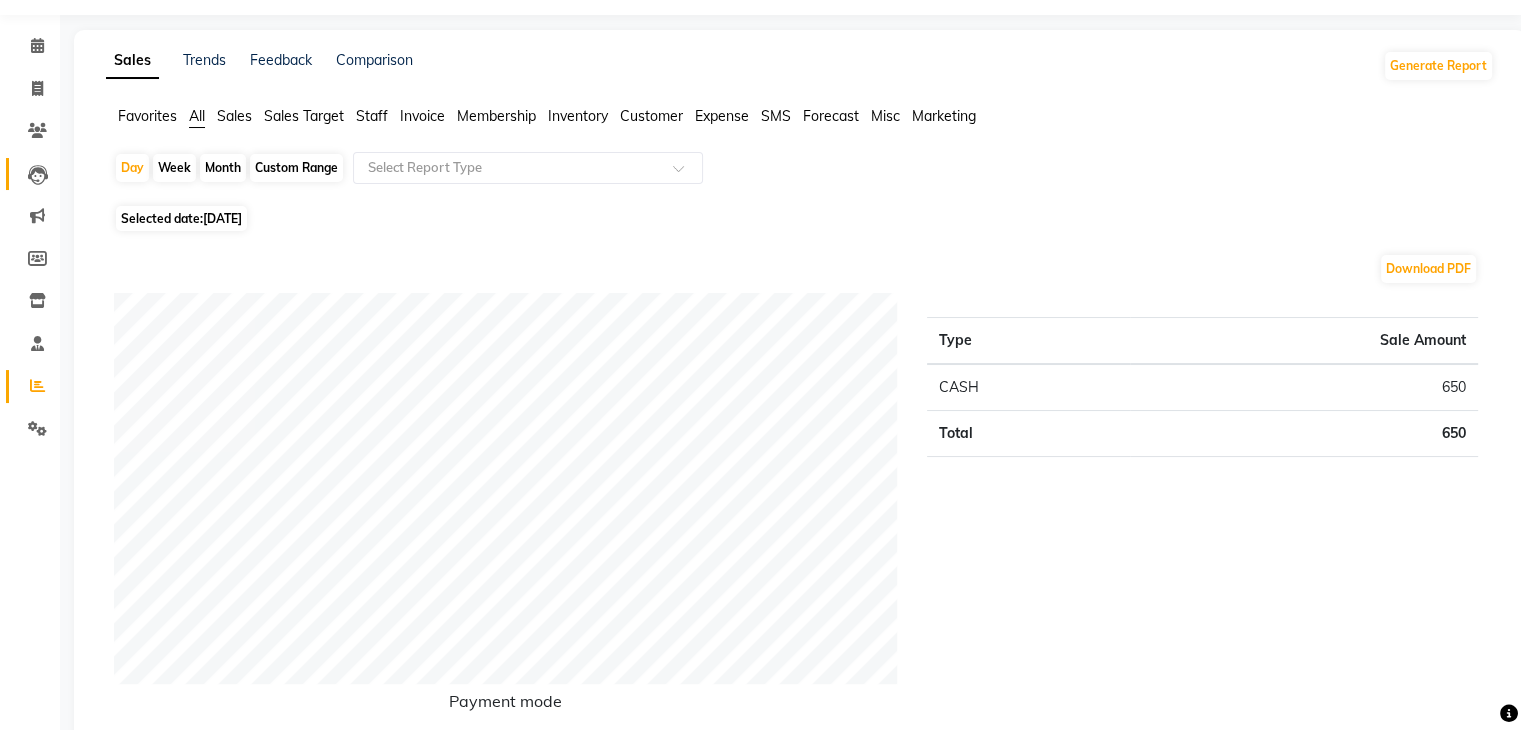 scroll, scrollTop: 0, scrollLeft: 0, axis: both 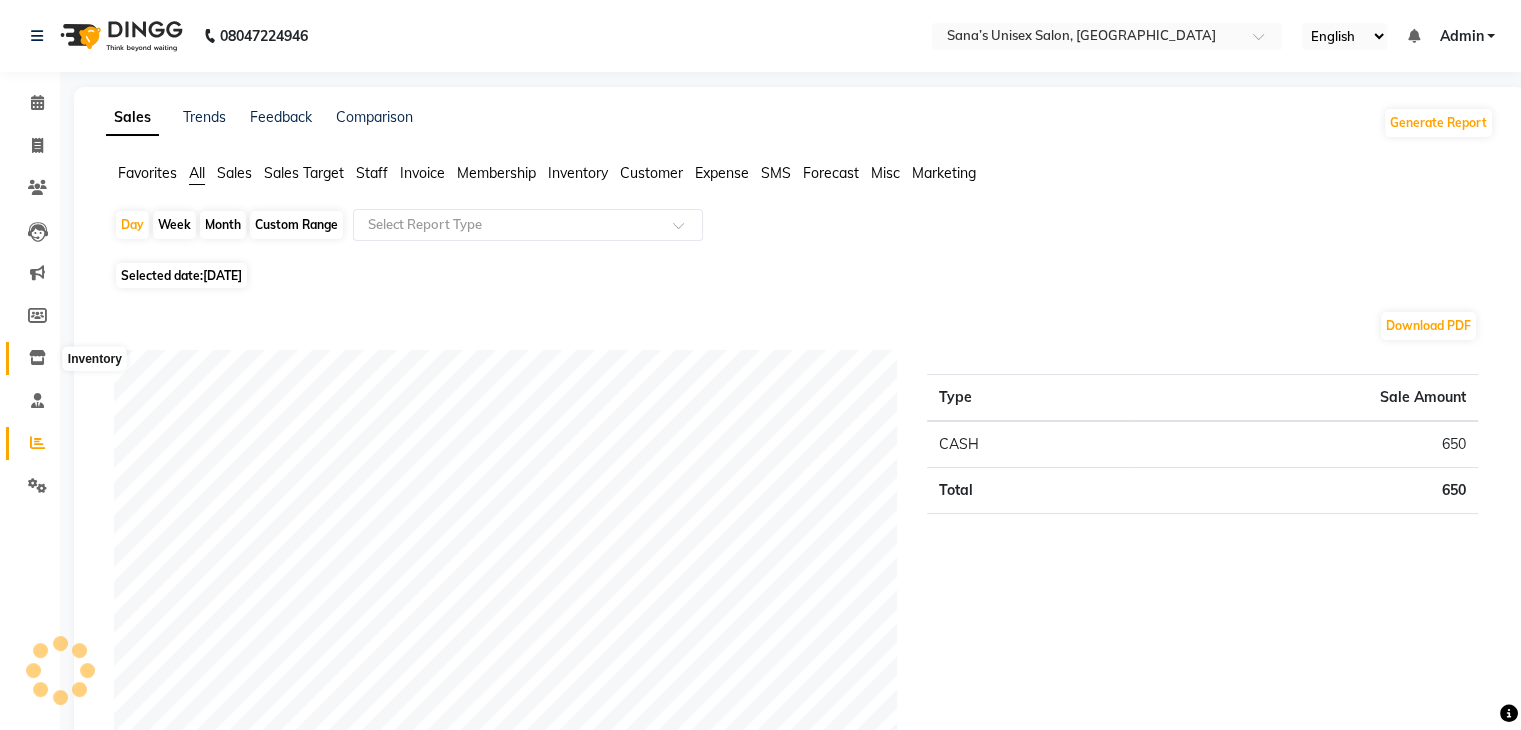 click 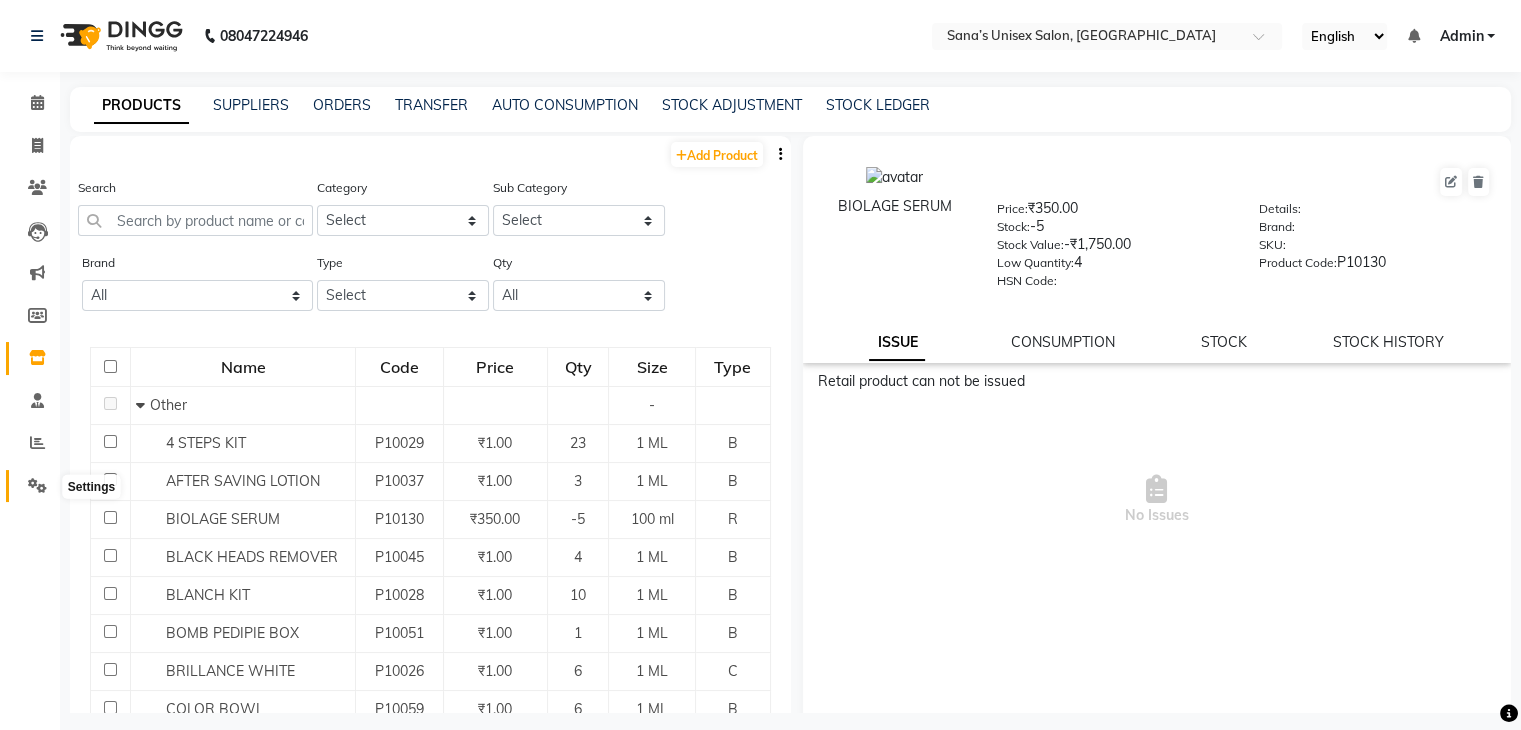 click 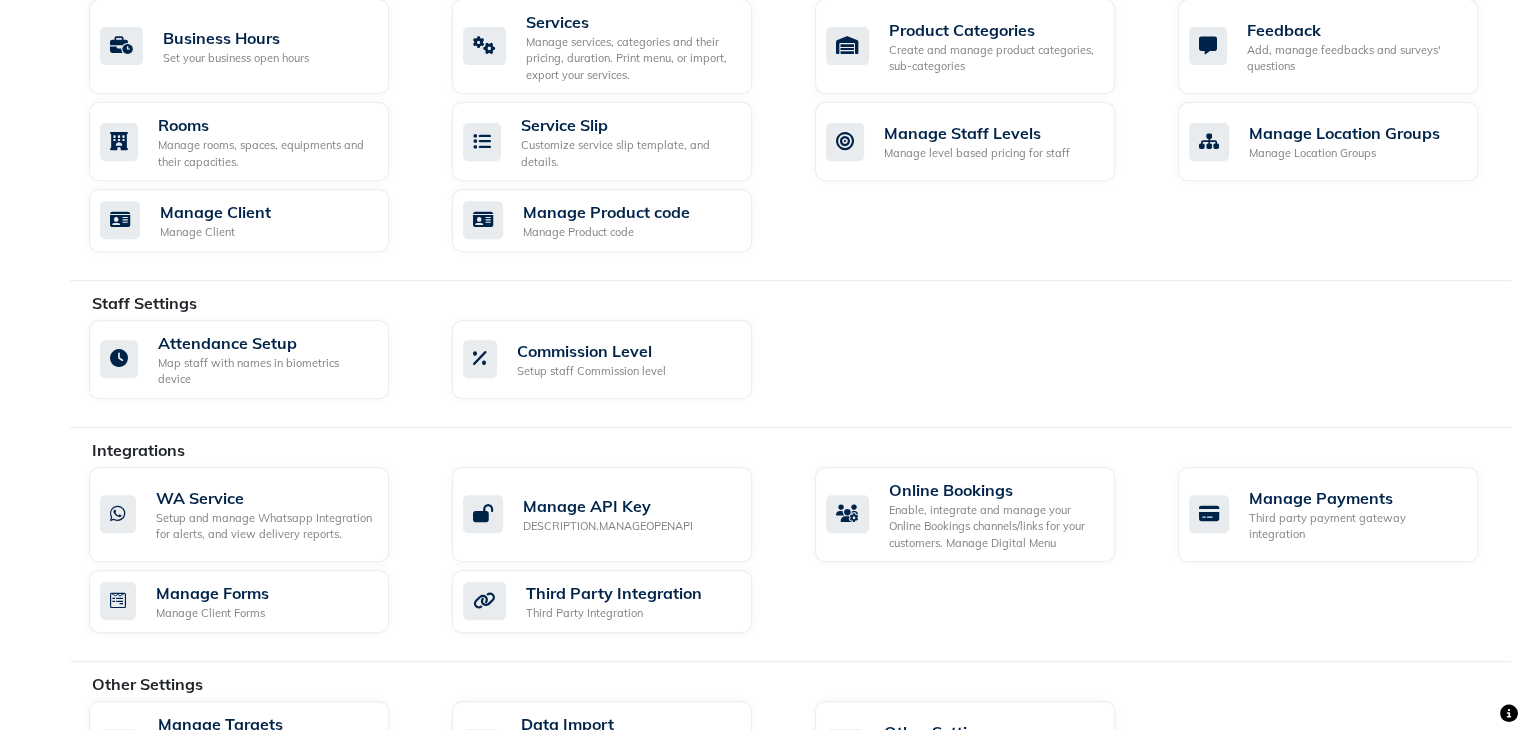 scroll, scrollTop: 892, scrollLeft: 0, axis: vertical 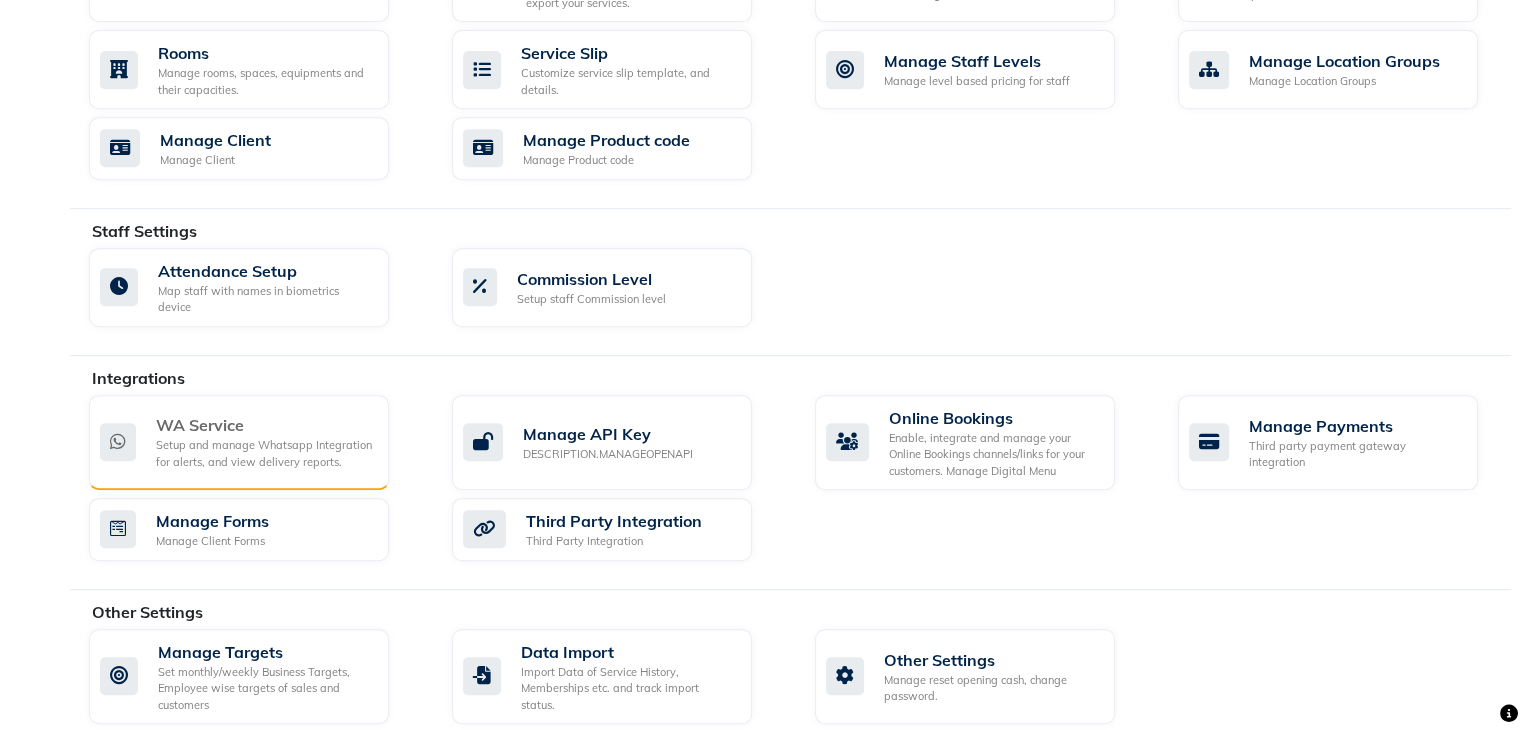 click on "Setup and manage Whatsapp Integration for alerts, and view delivery reports." 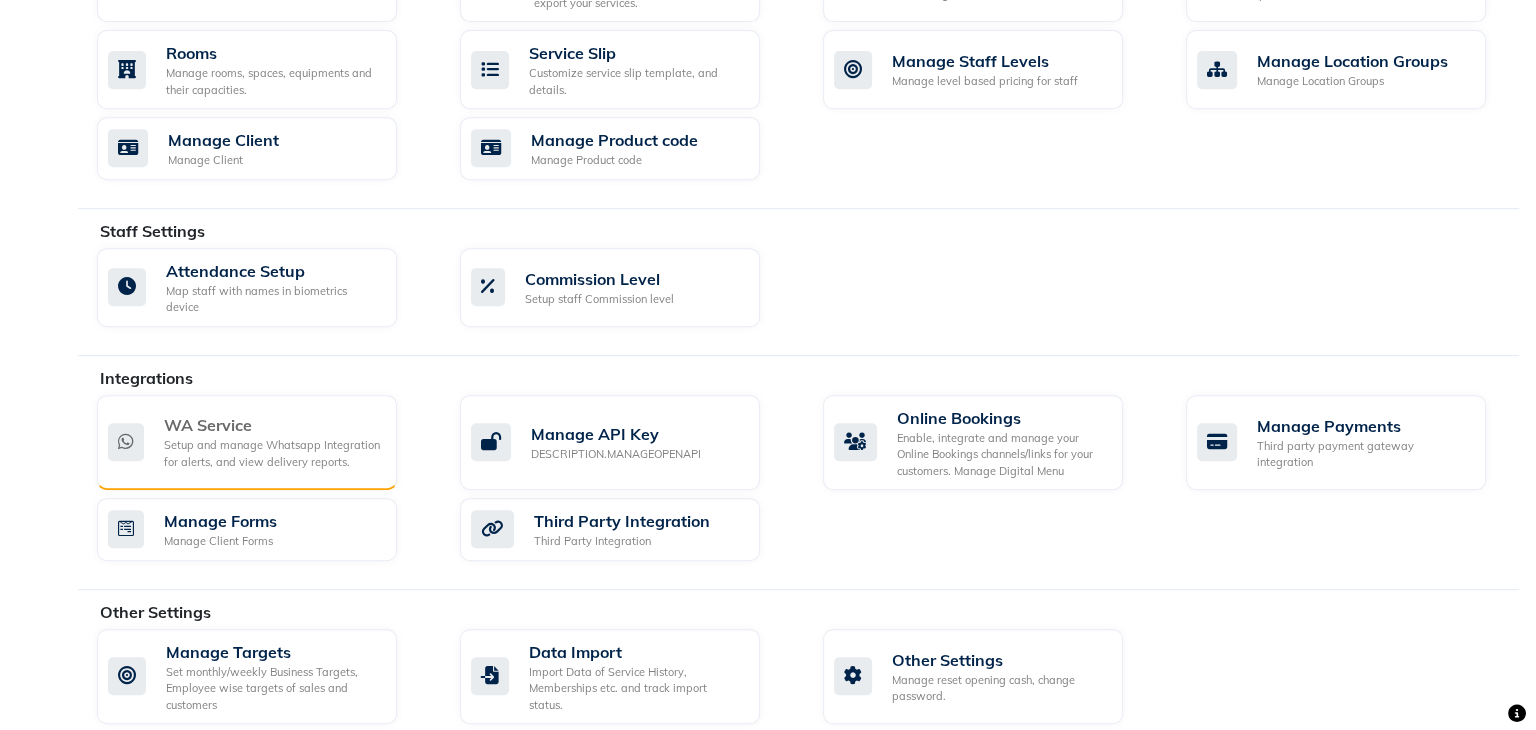 scroll, scrollTop: 0, scrollLeft: 0, axis: both 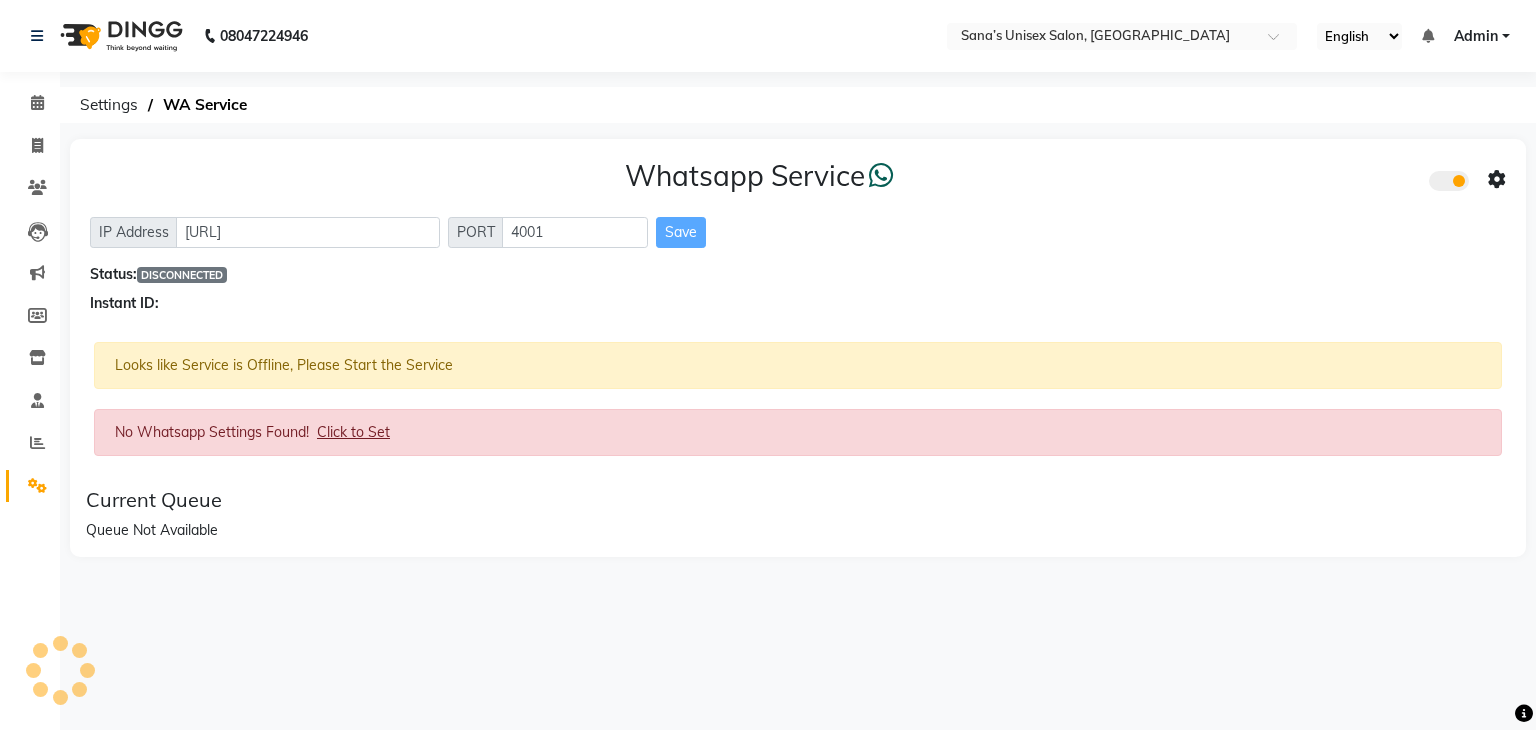 click on "Click to Set" 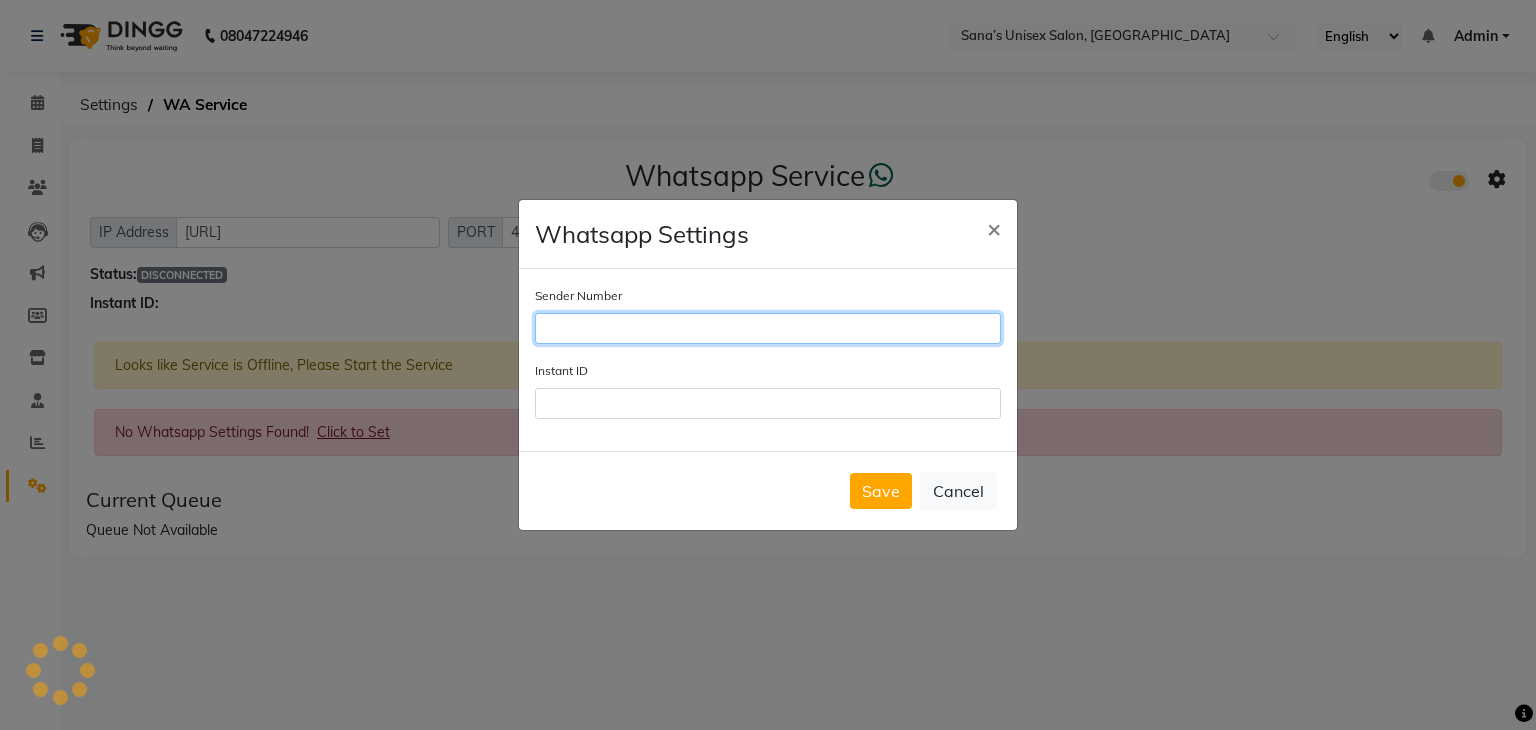 click on "Sender Number" at bounding box center [768, 328] 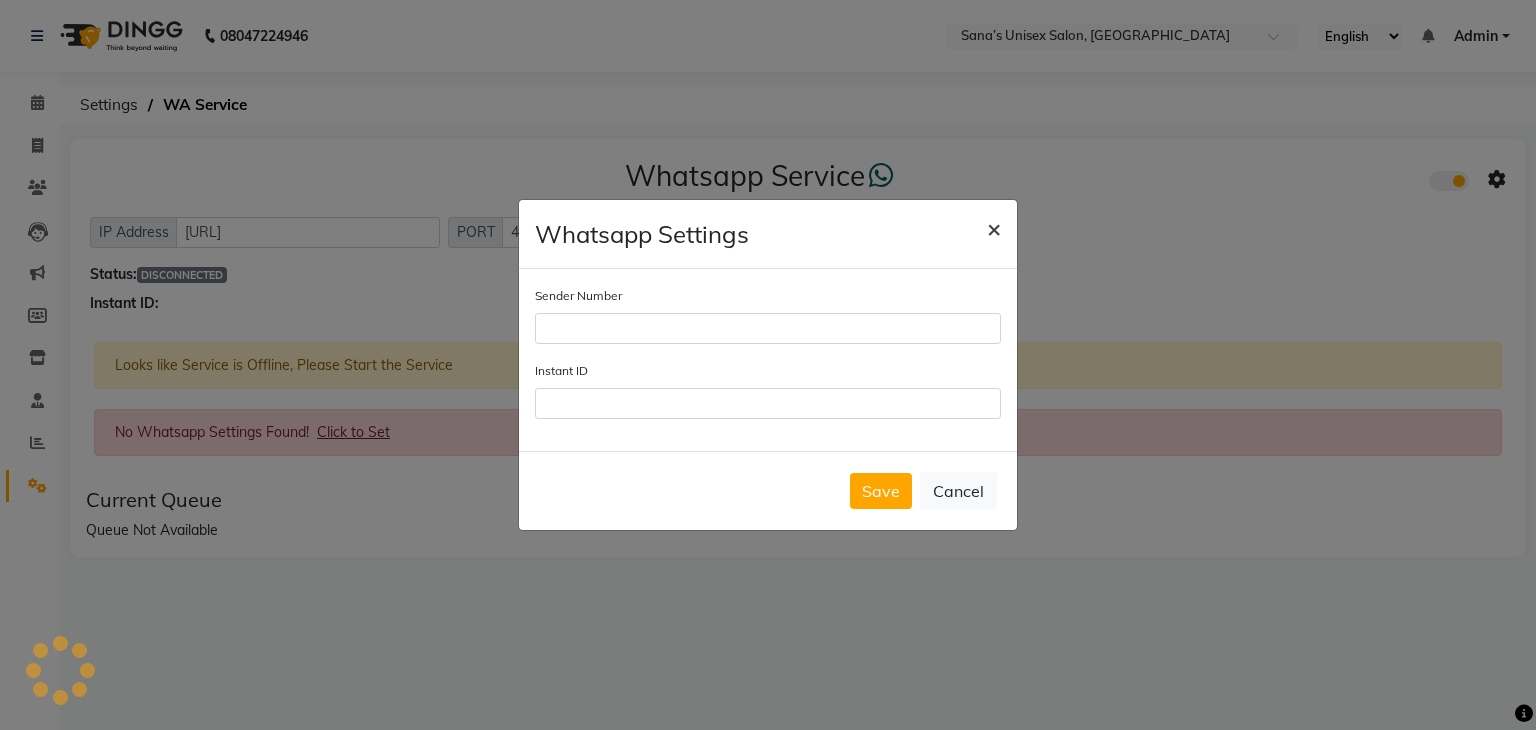 click on "×" 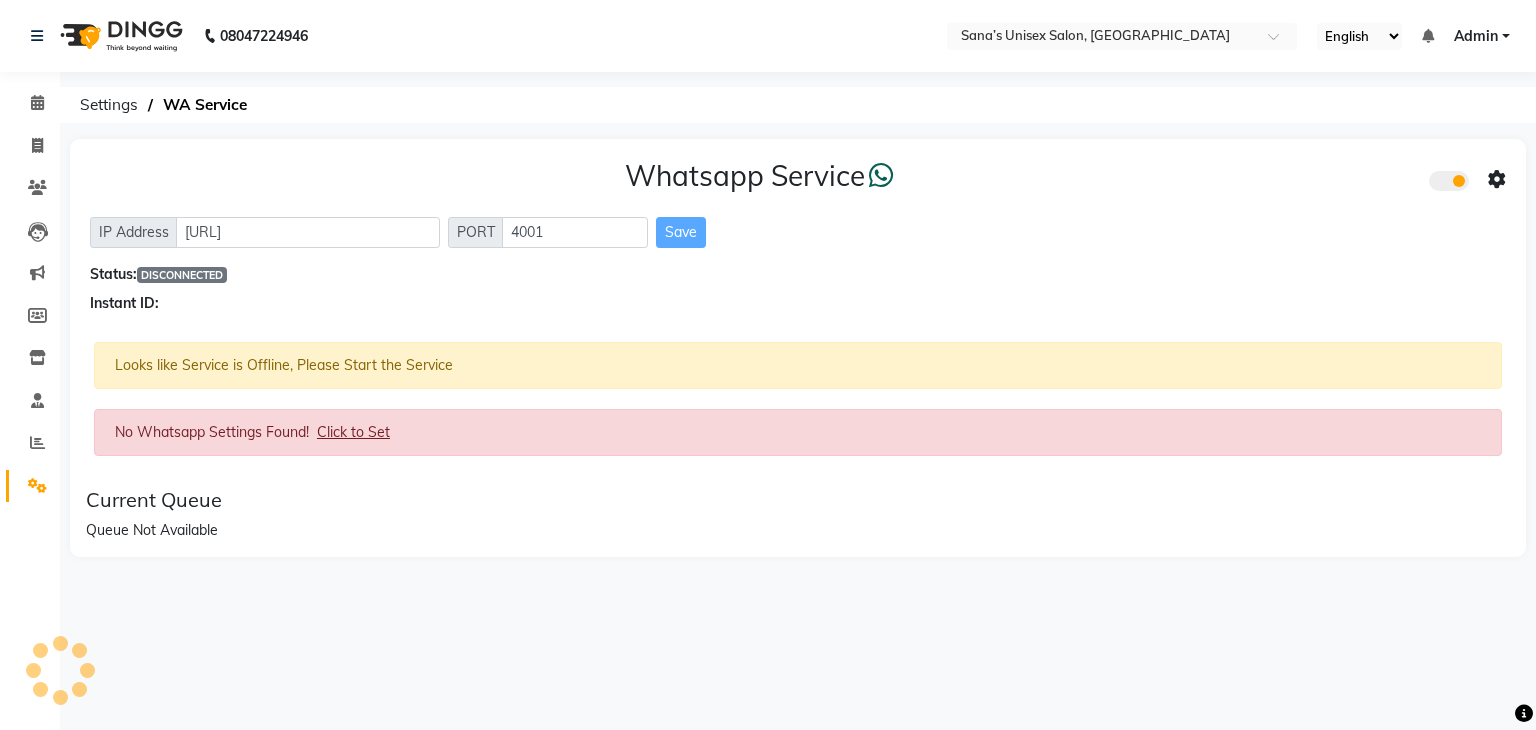 click 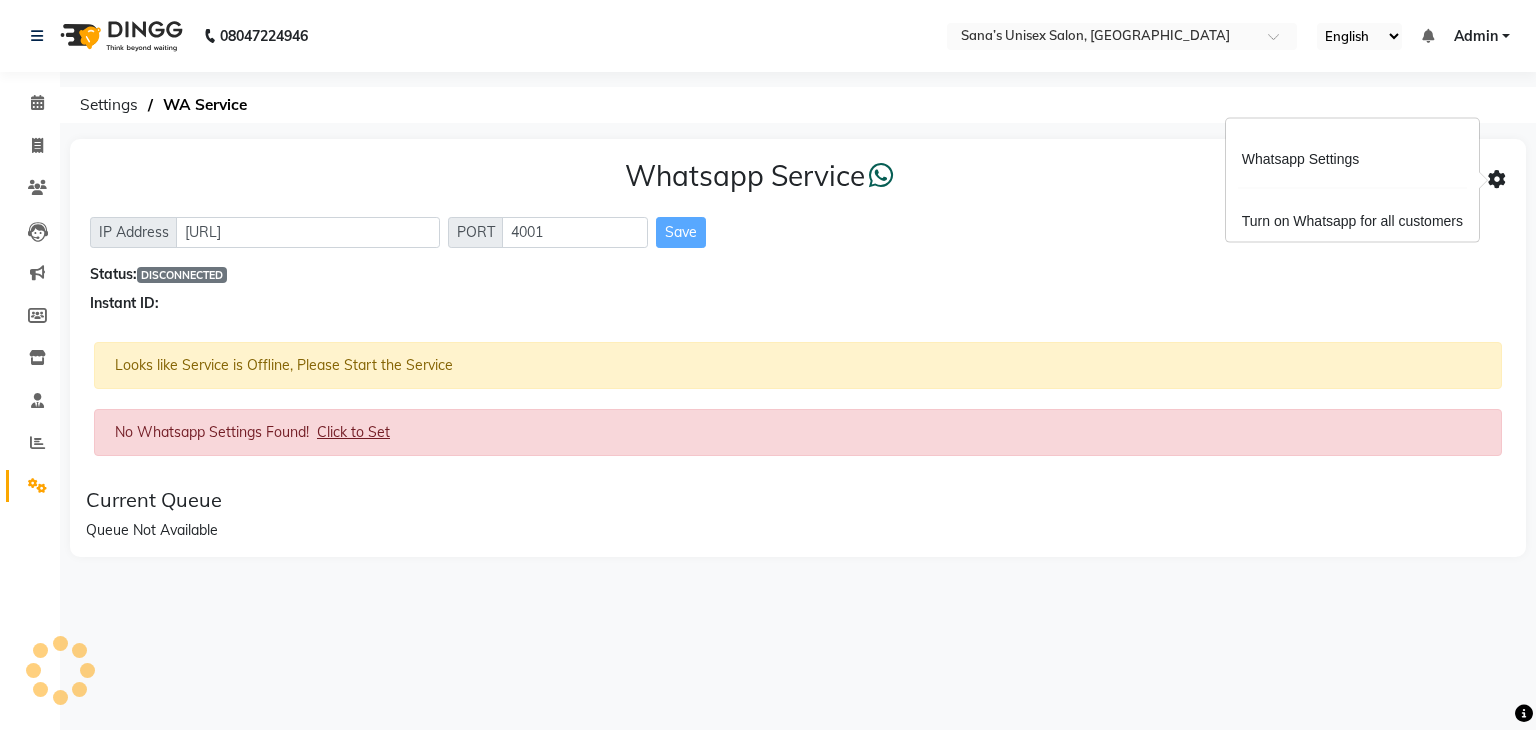 click 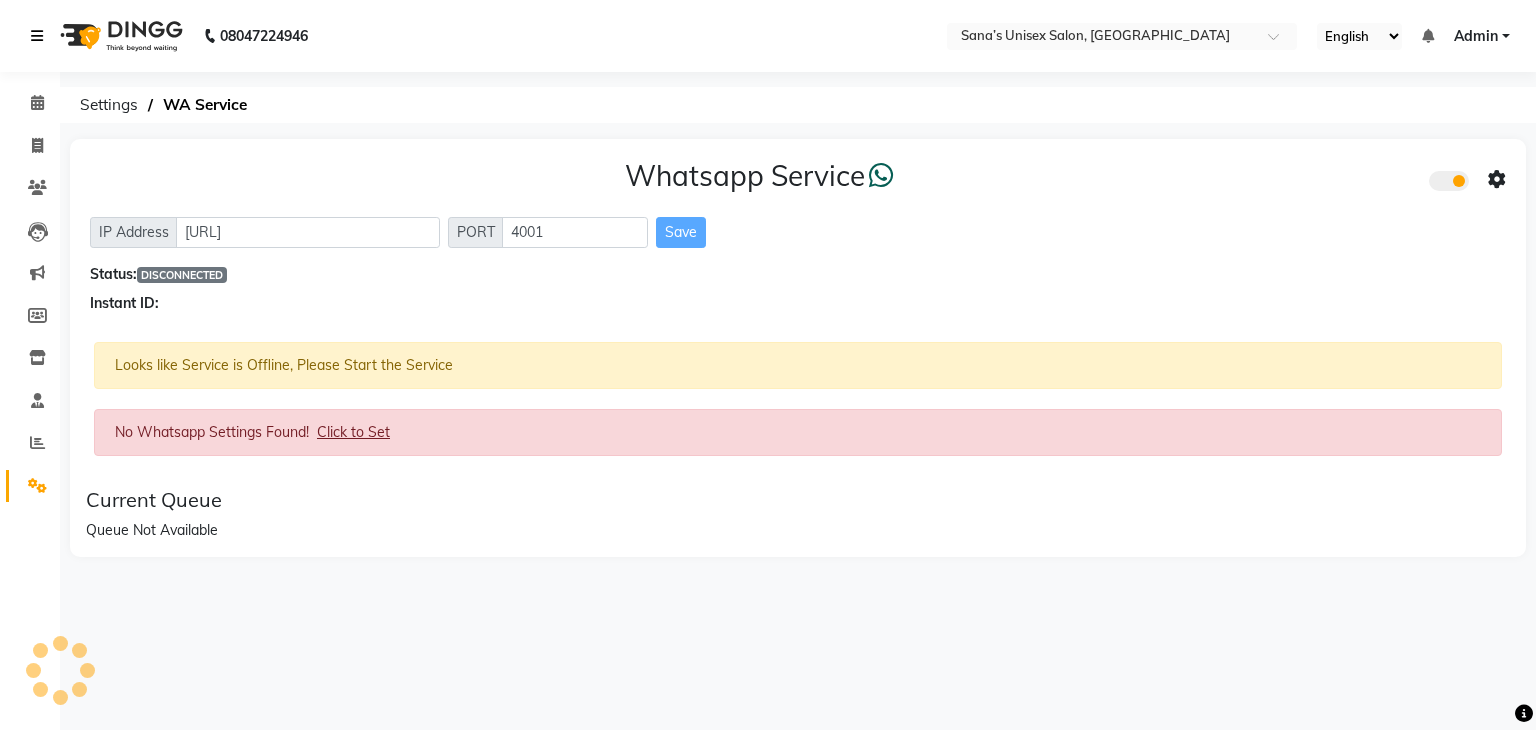 click at bounding box center (41, 36) 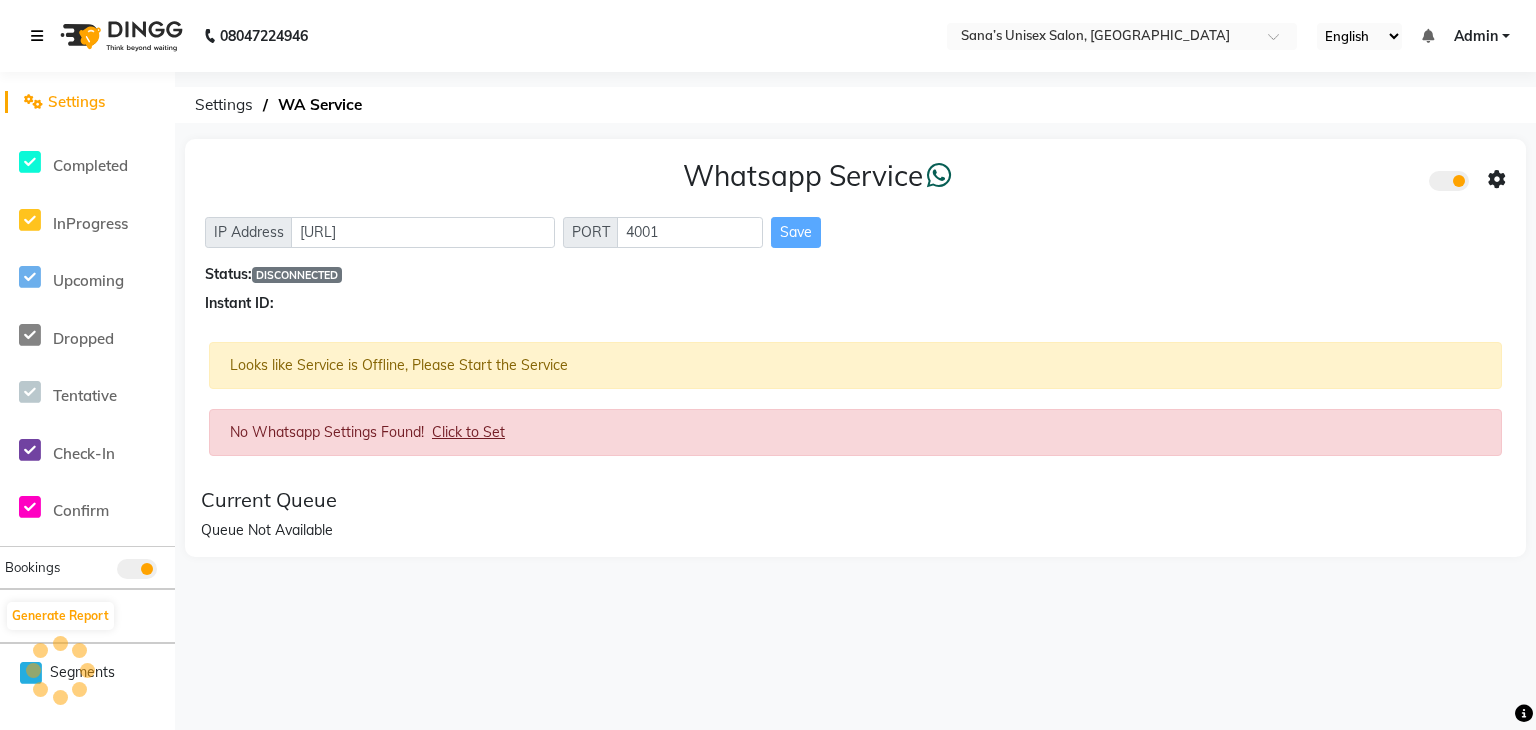 scroll, scrollTop: 448, scrollLeft: 0, axis: vertical 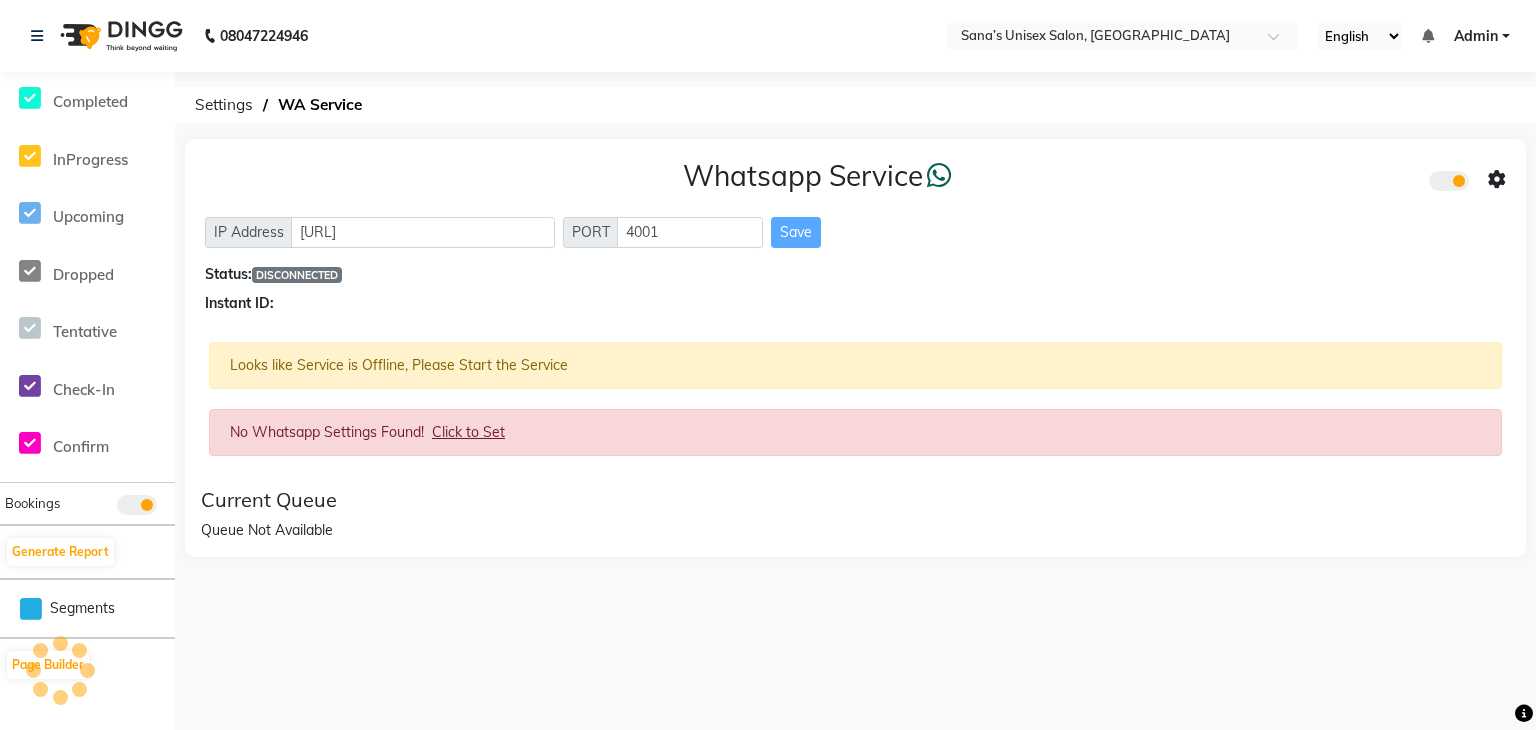 click at bounding box center (60, 670) 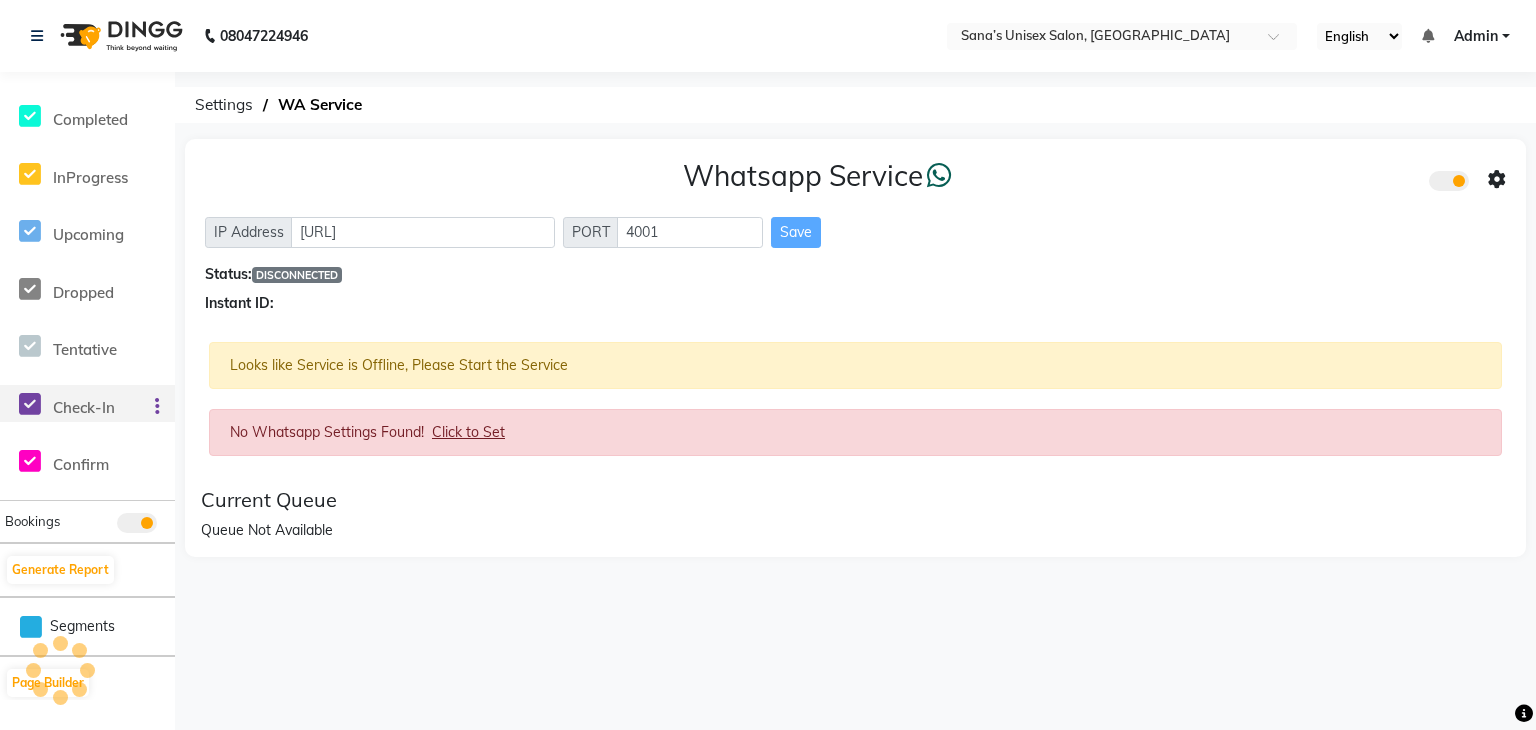 scroll, scrollTop: 448, scrollLeft: 0, axis: vertical 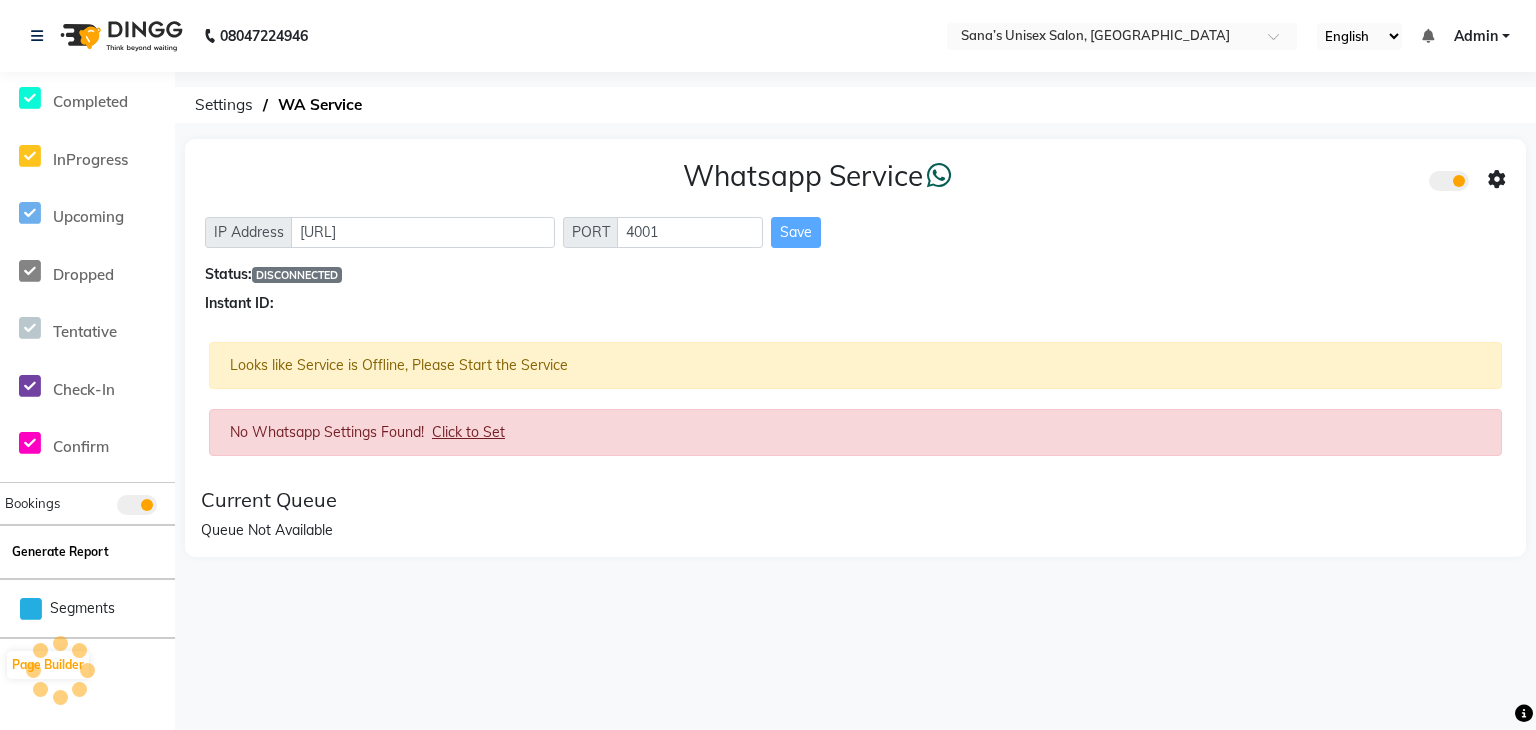 click on "Generate Report" 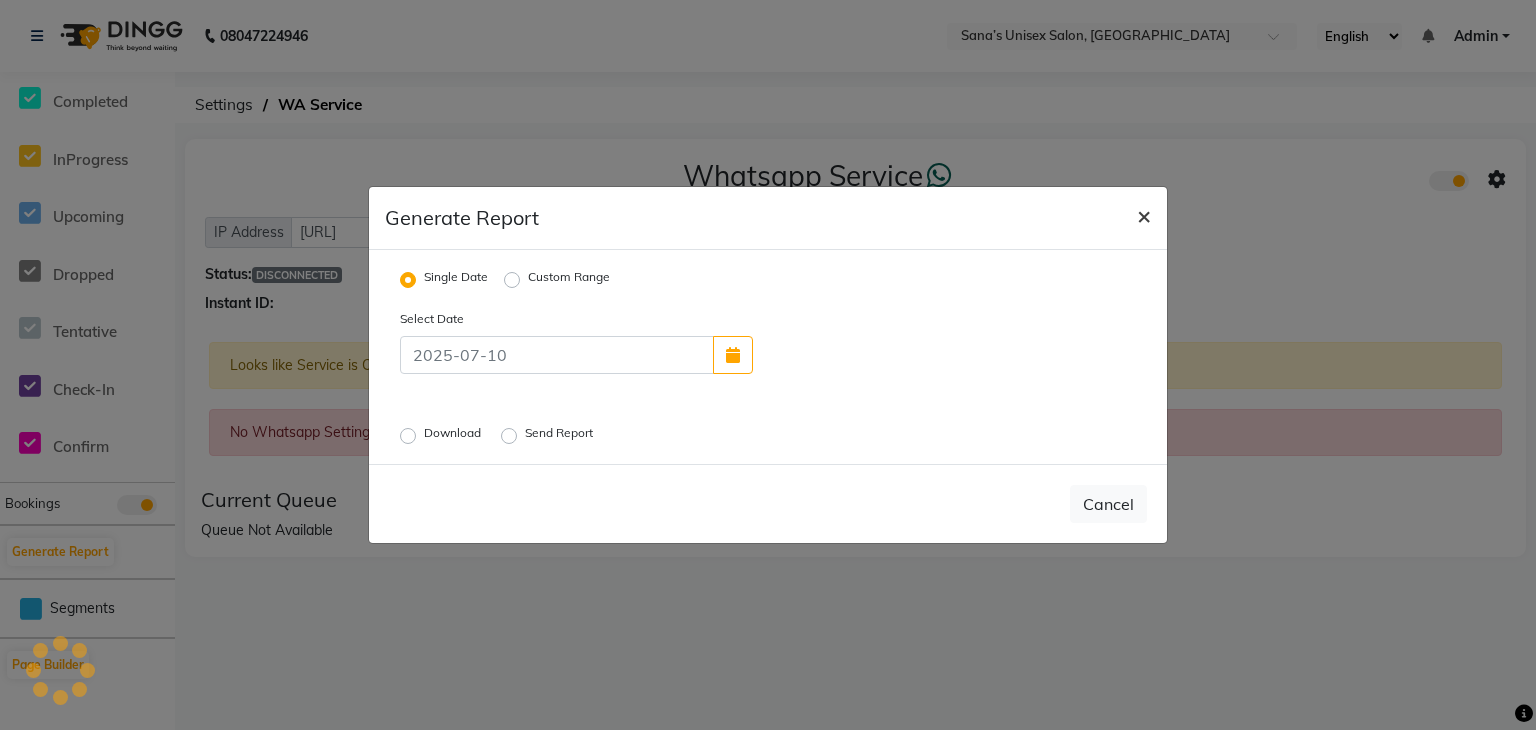 click on "×" 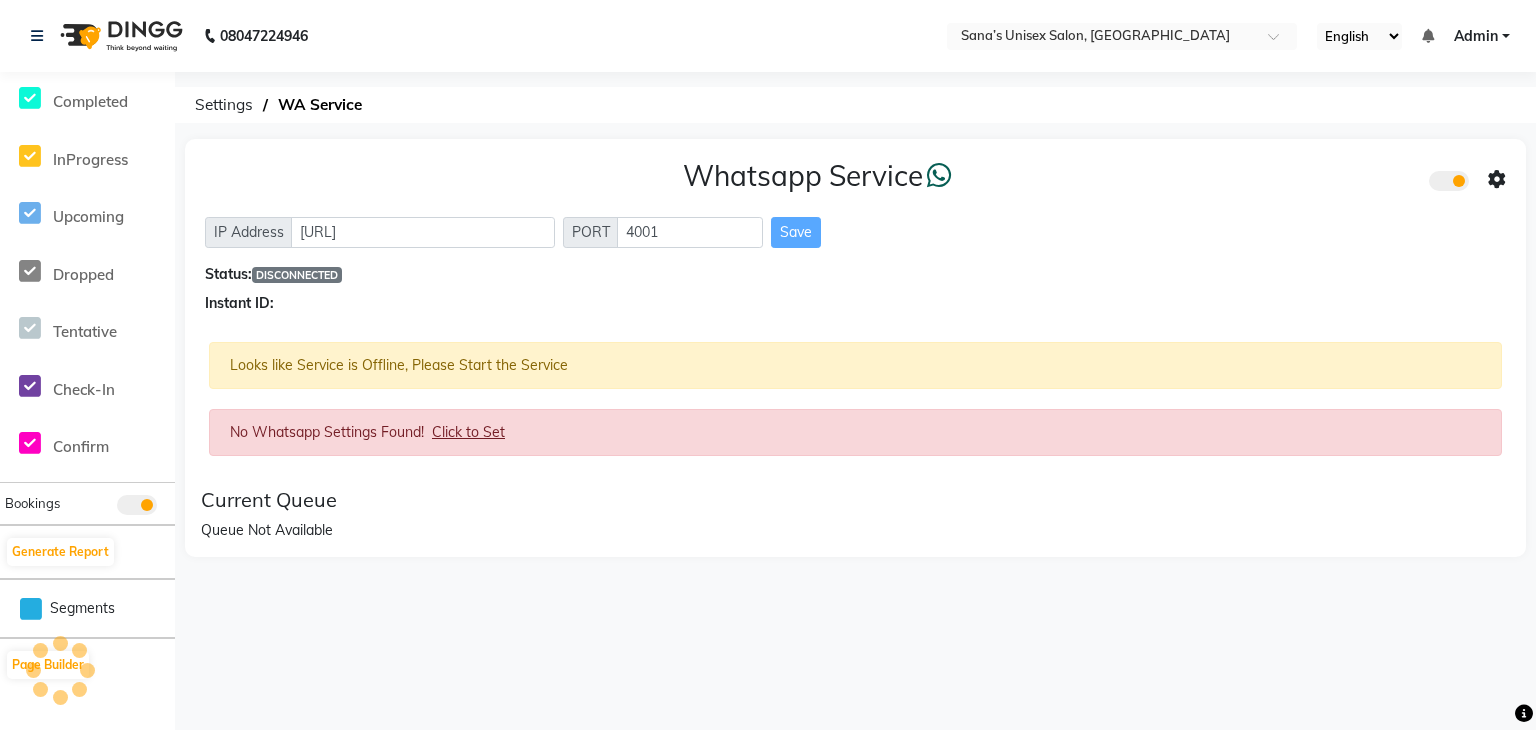 click at bounding box center [60, 670] 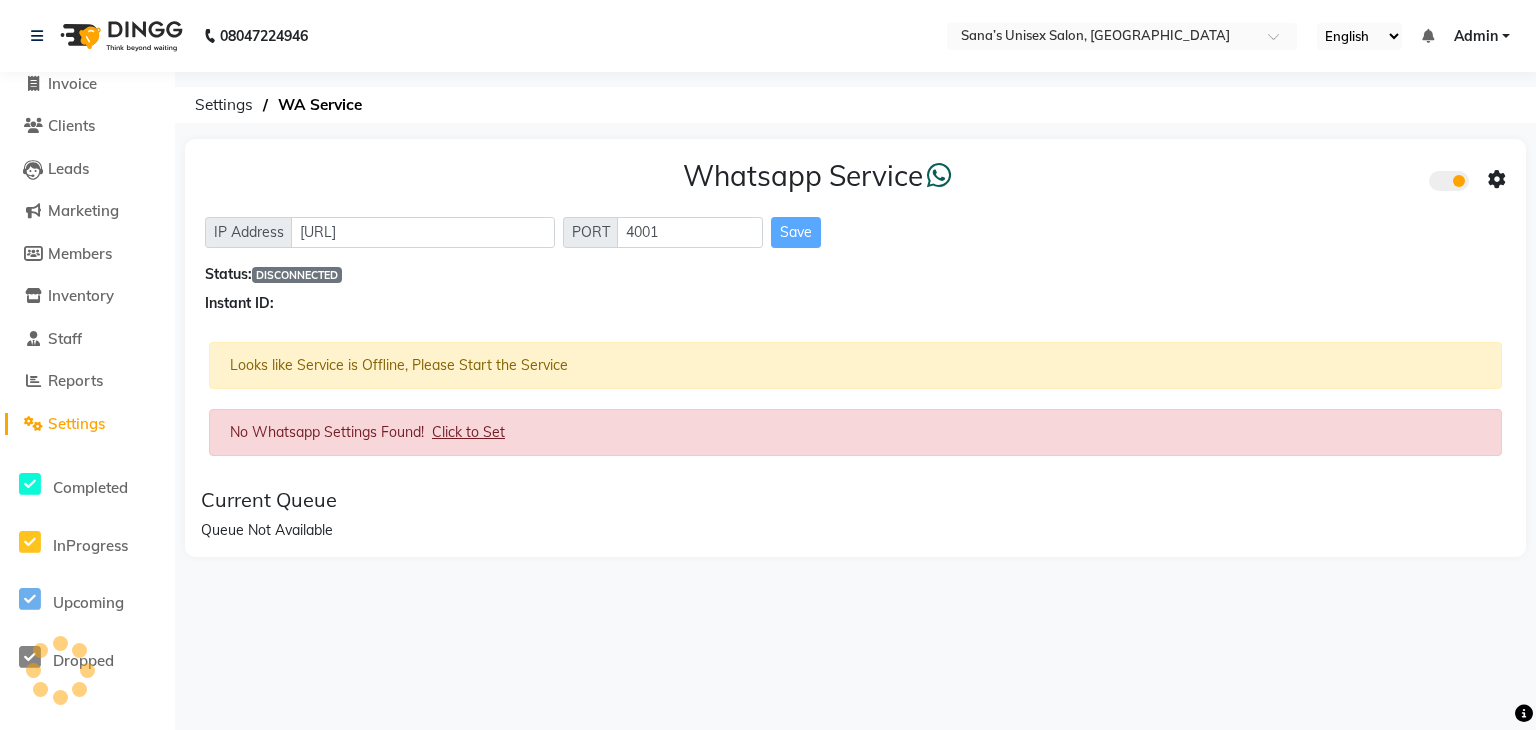scroll, scrollTop: 0, scrollLeft: 0, axis: both 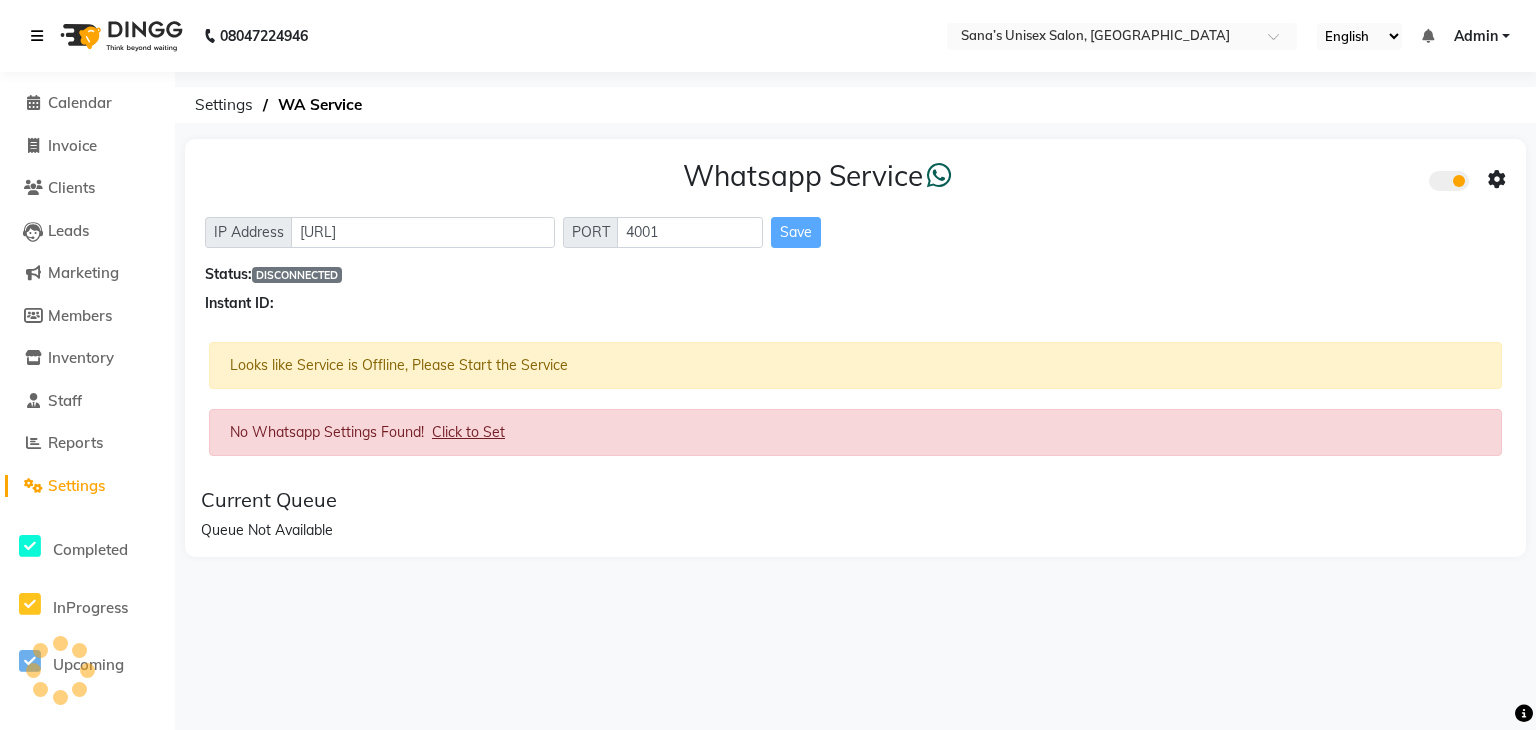 click at bounding box center (37, 36) 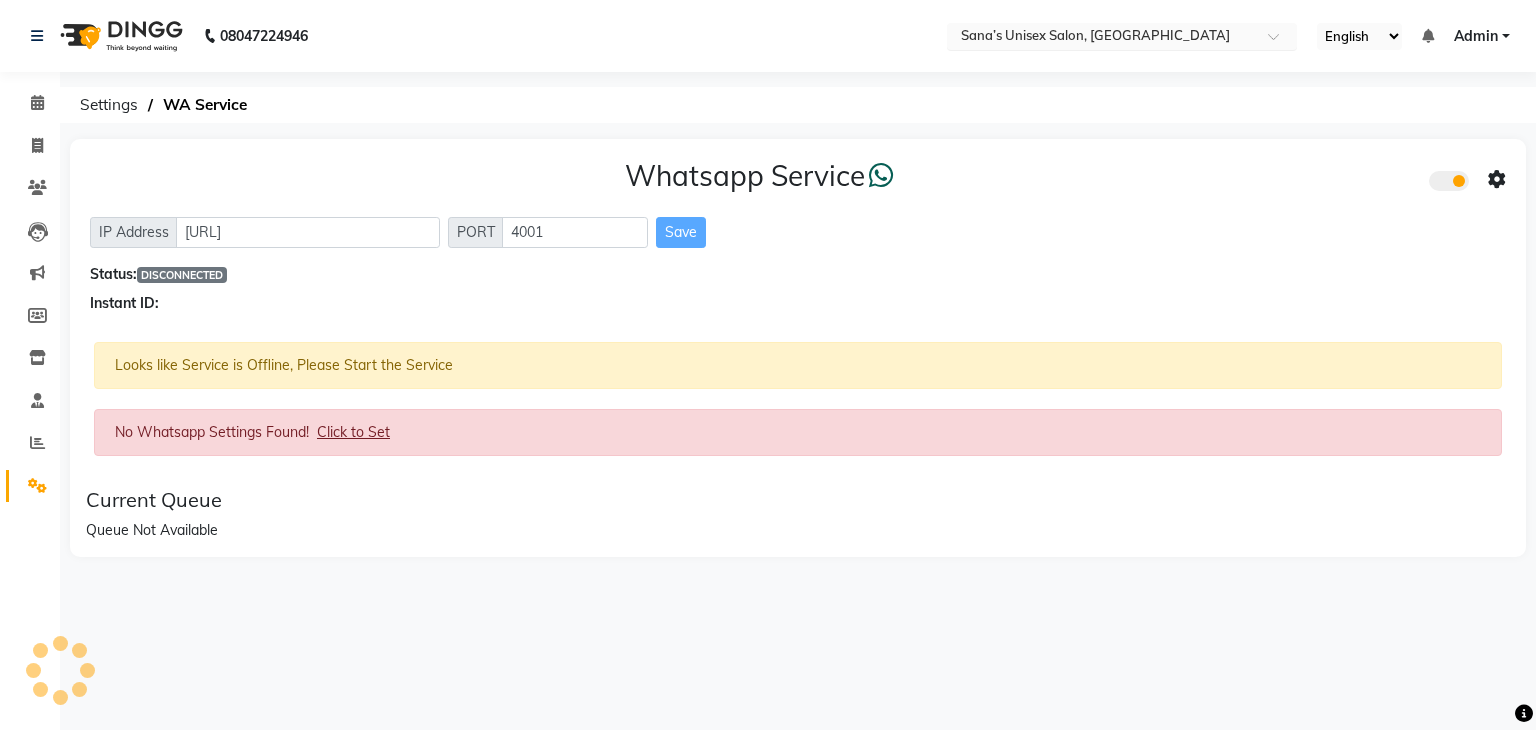 click at bounding box center [1102, 38] 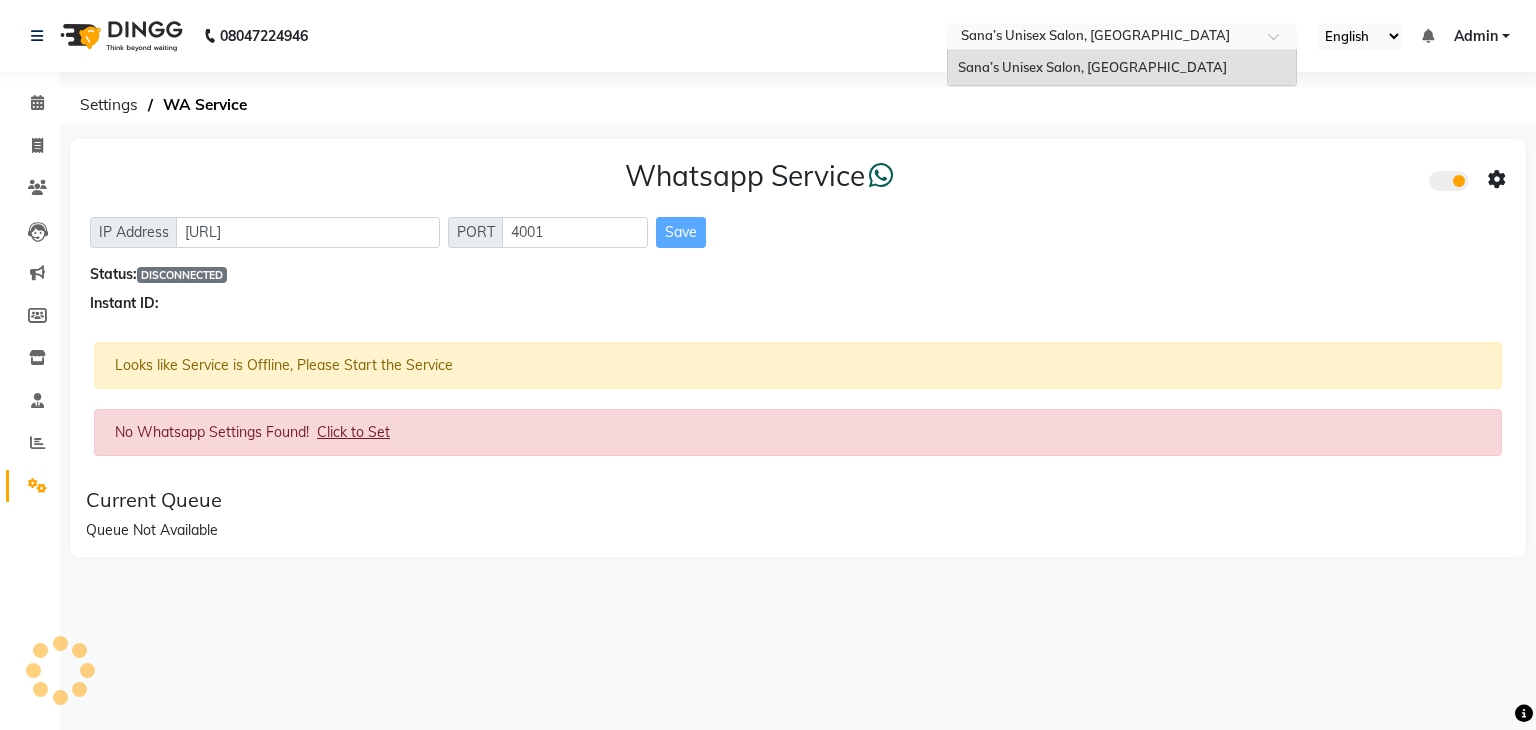 click on "Select Location × Sana’s Unisex Salon, Ashok Nagar" at bounding box center [1122, 36] 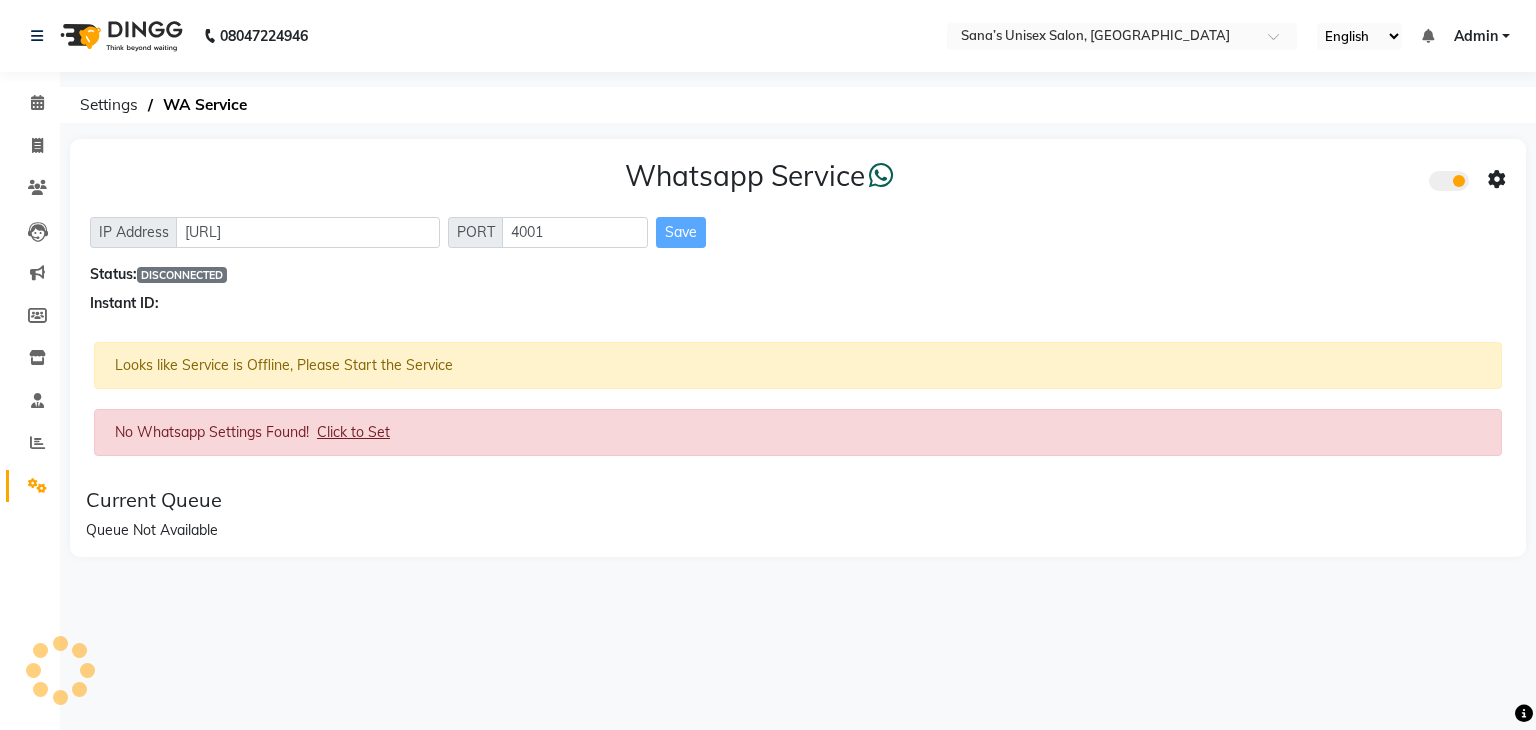click on "English ENGLISH Español العربية मराठी हिंदी ગુજરાતી தமிழ் 中文" at bounding box center (1359, 36) 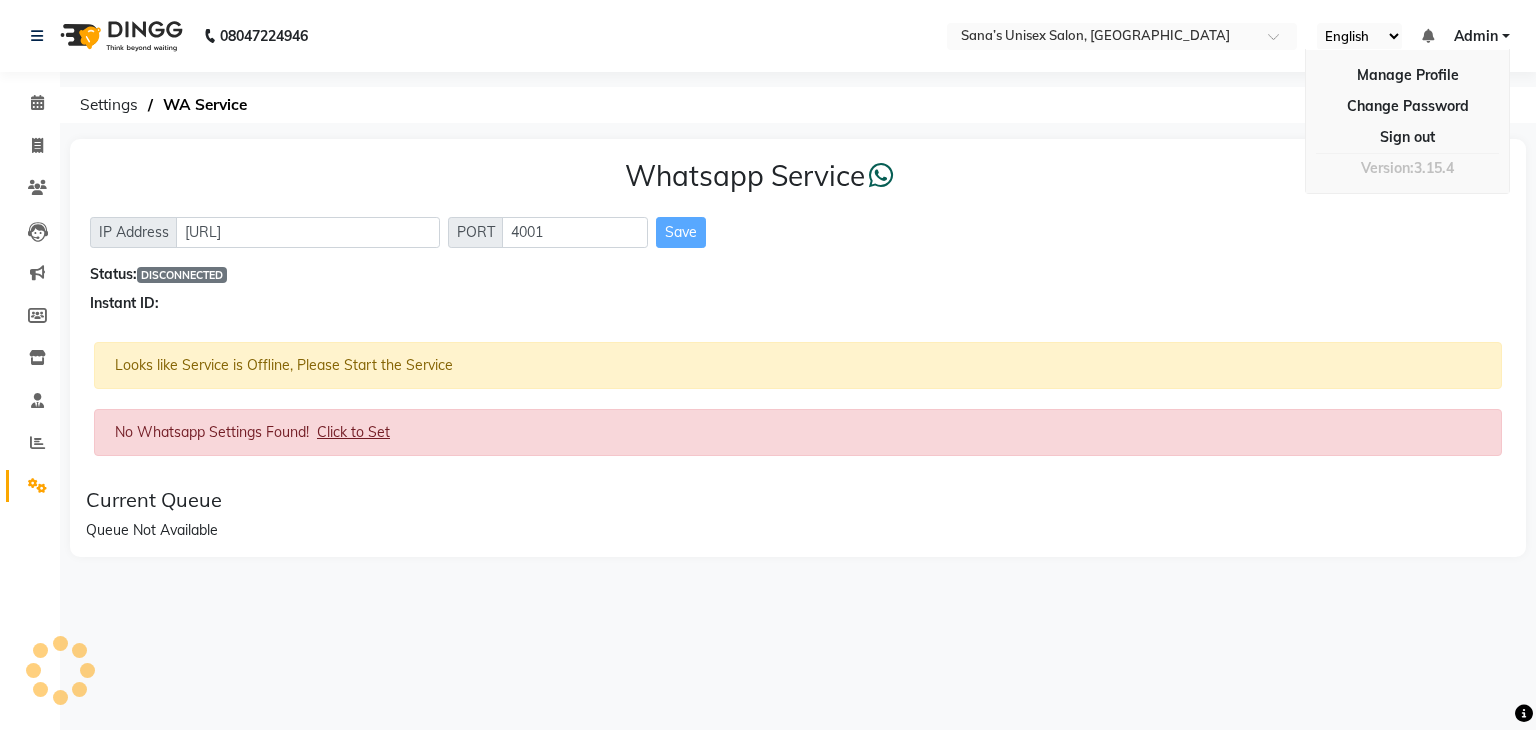 click on "Admin" at bounding box center [1476, 36] 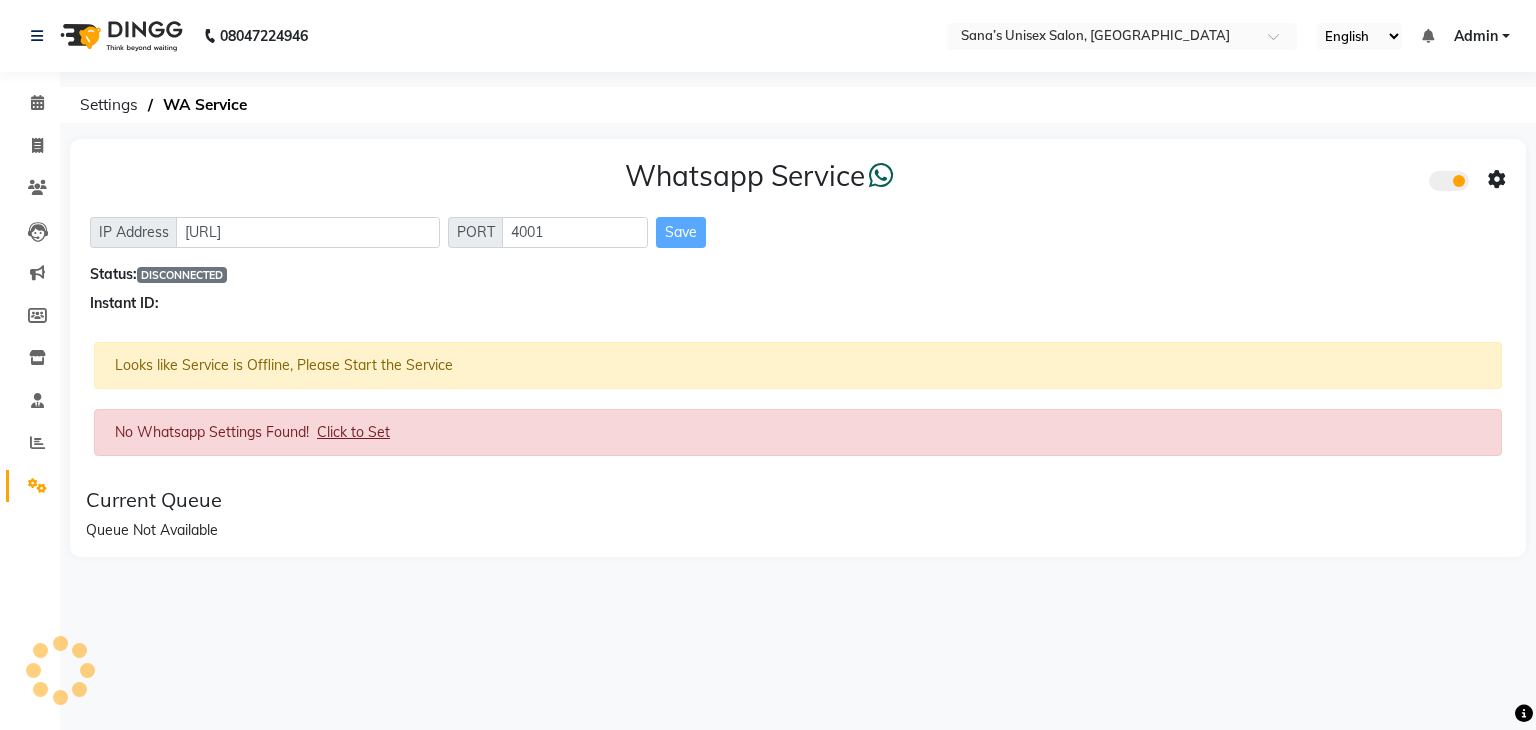 click 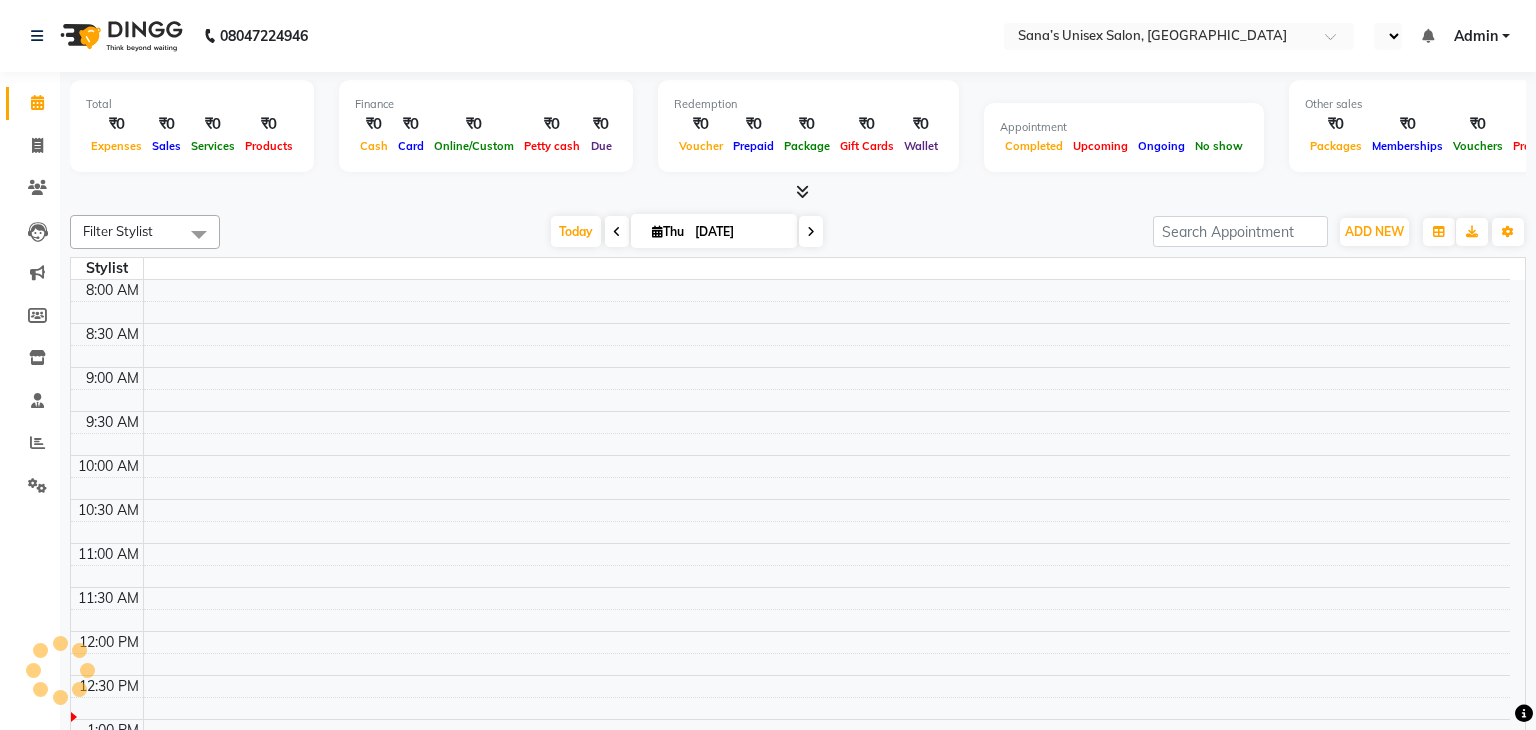 select on "en" 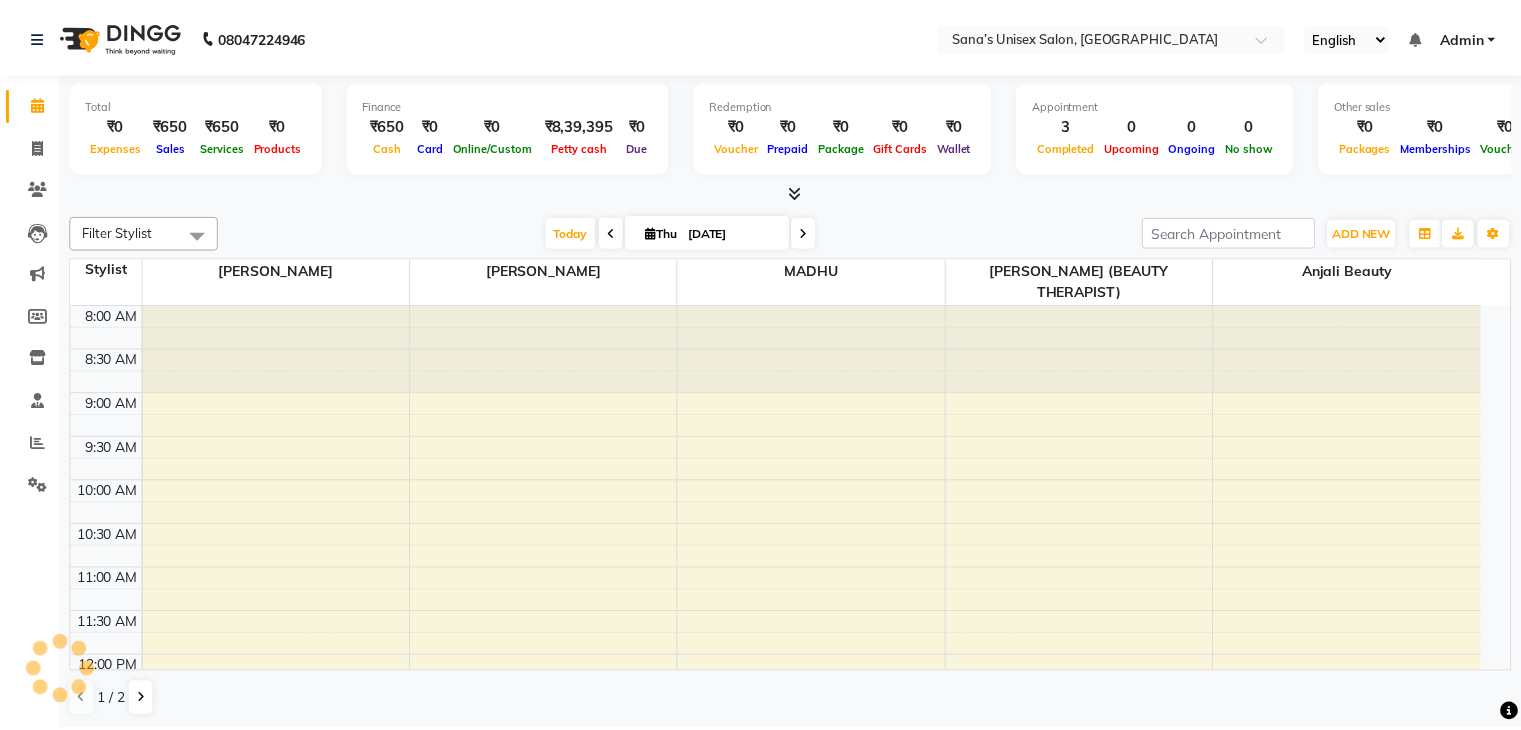 scroll, scrollTop: 0, scrollLeft: 0, axis: both 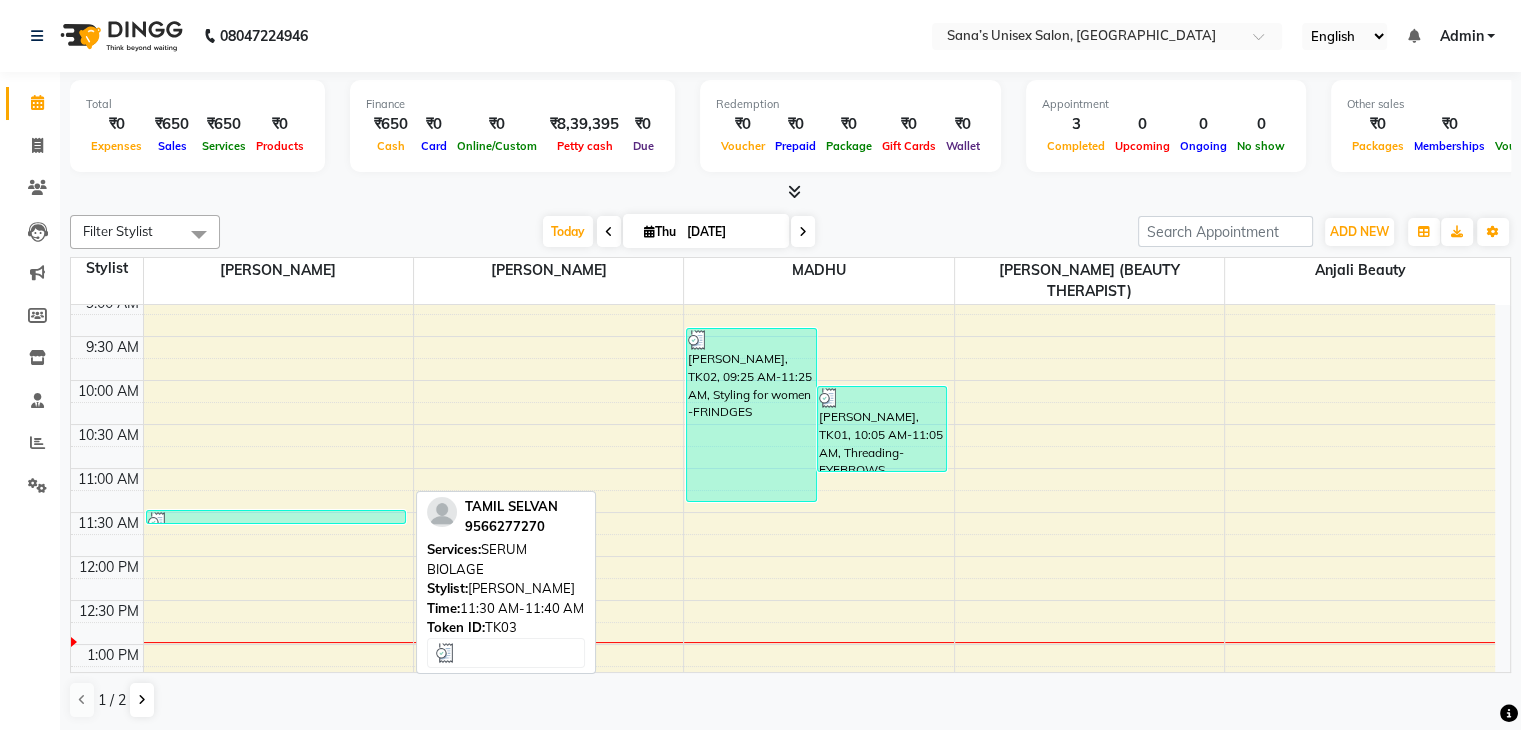 click at bounding box center (276, 522) 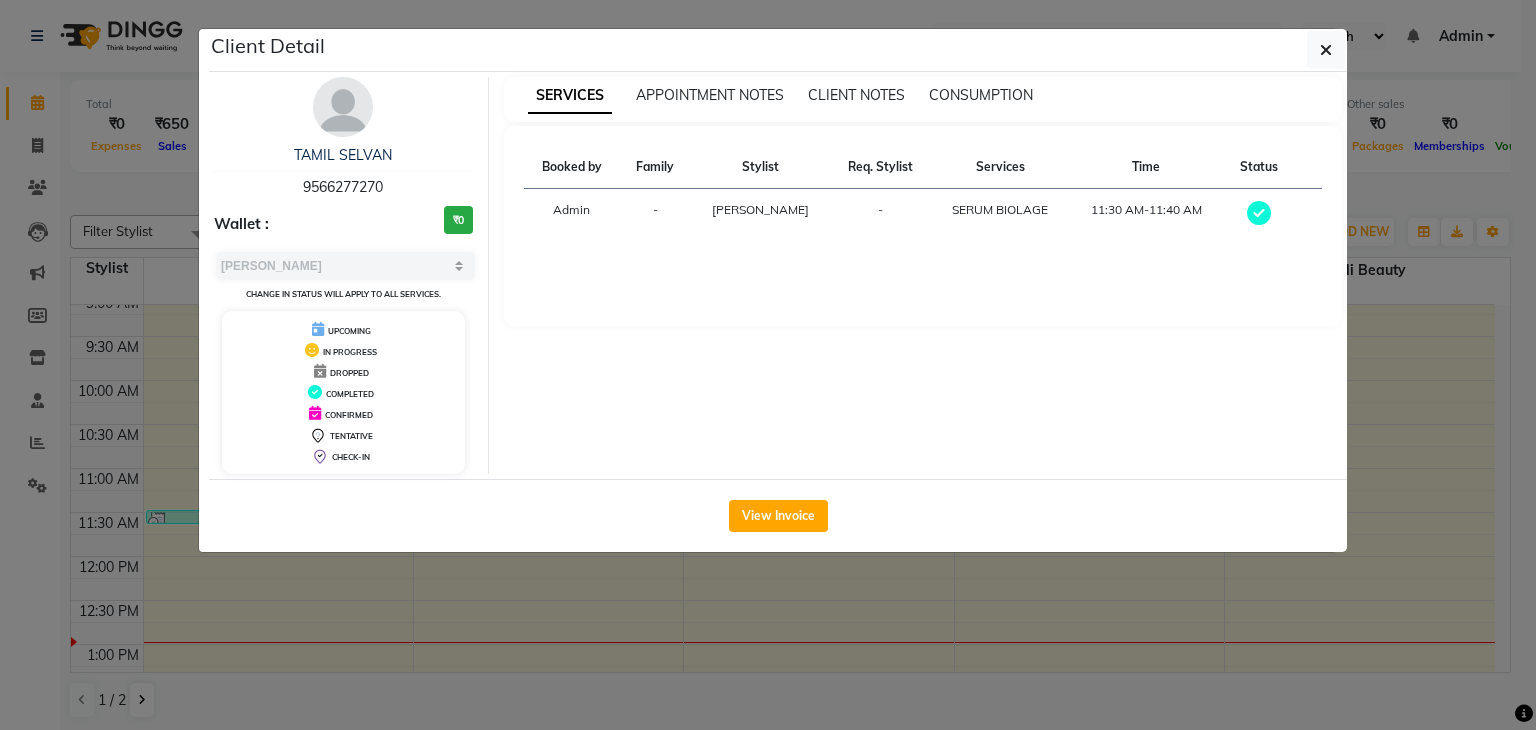 click at bounding box center (1259, 213) 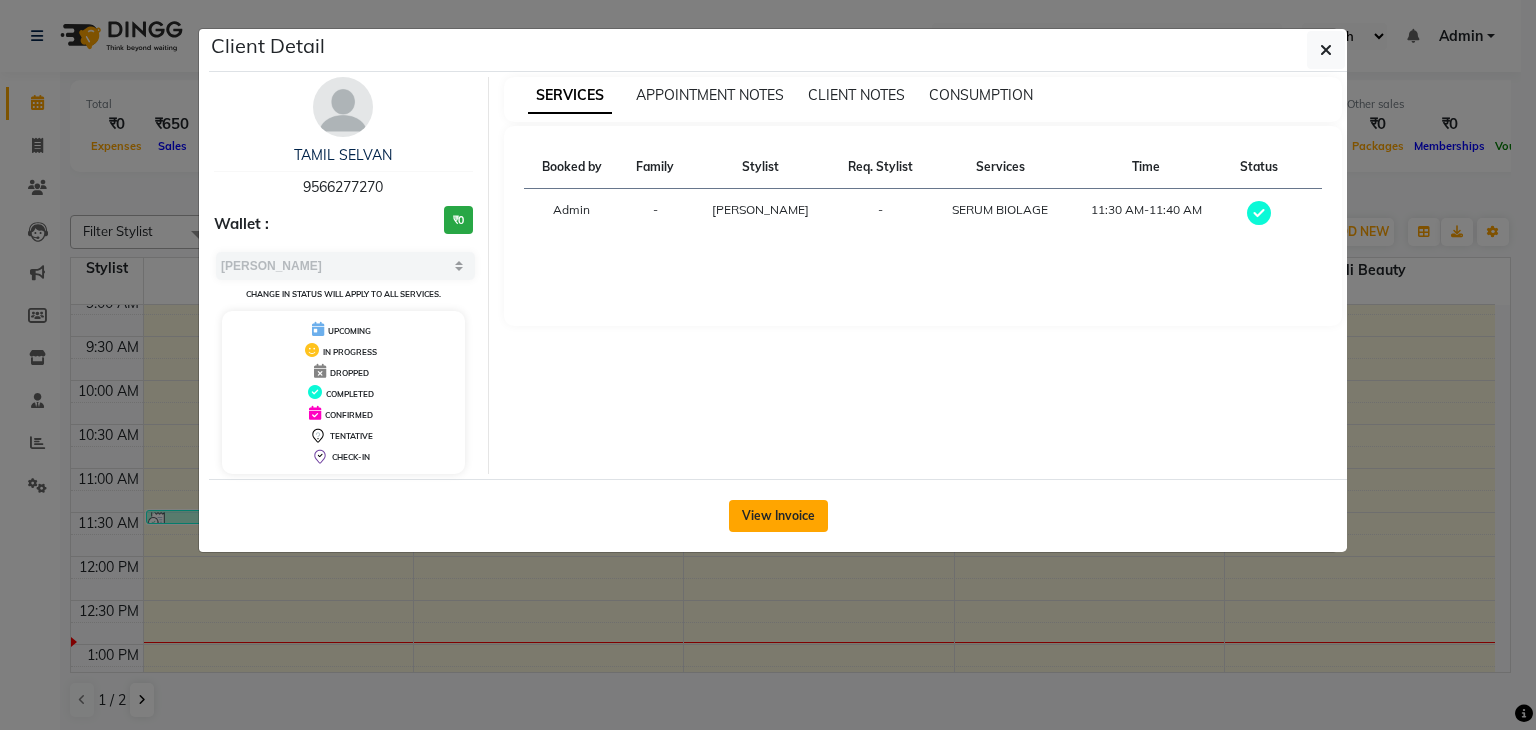 click on "View Invoice" 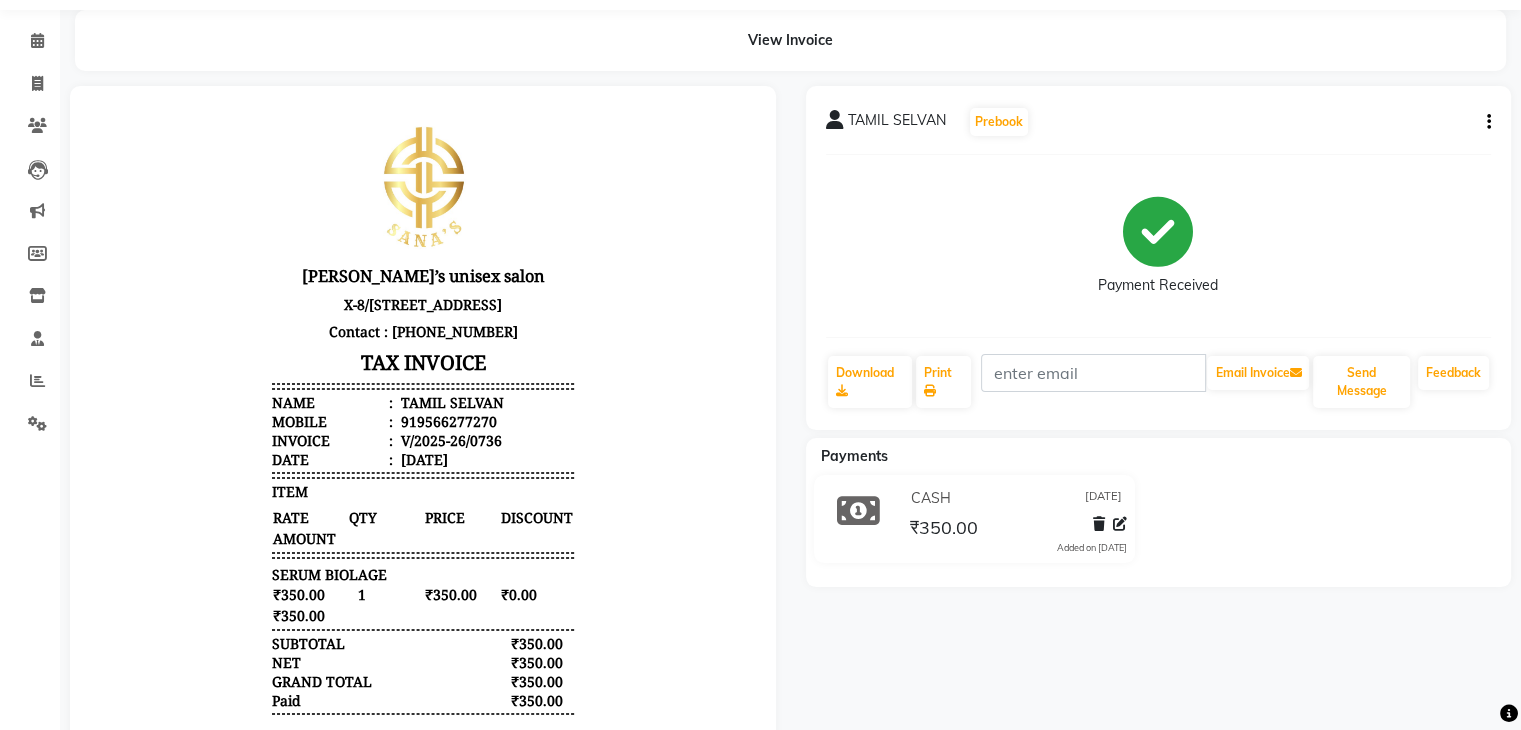 scroll, scrollTop: 0, scrollLeft: 0, axis: both 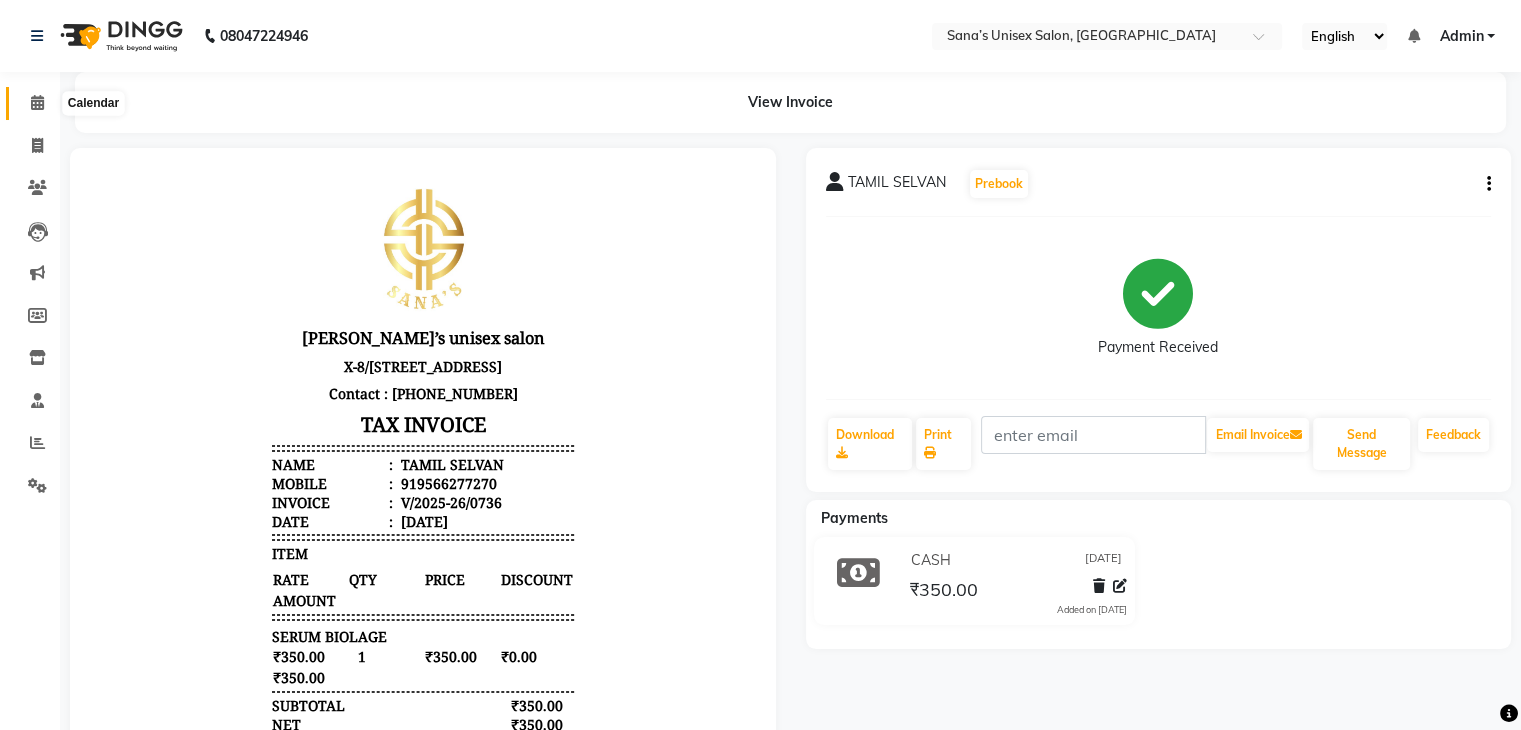 click 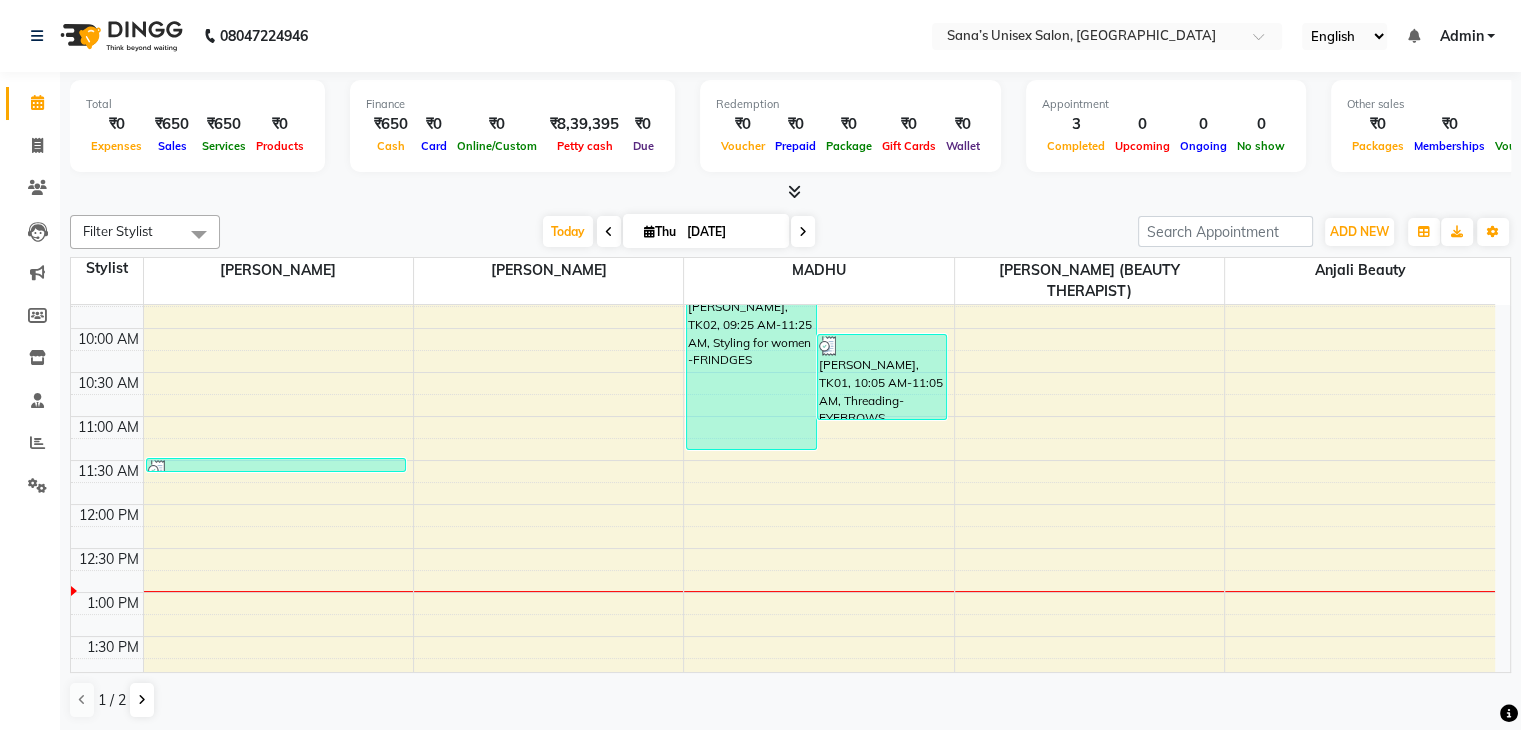 scroll, scrollTop: 0, scrollLeft: 0, axis: both 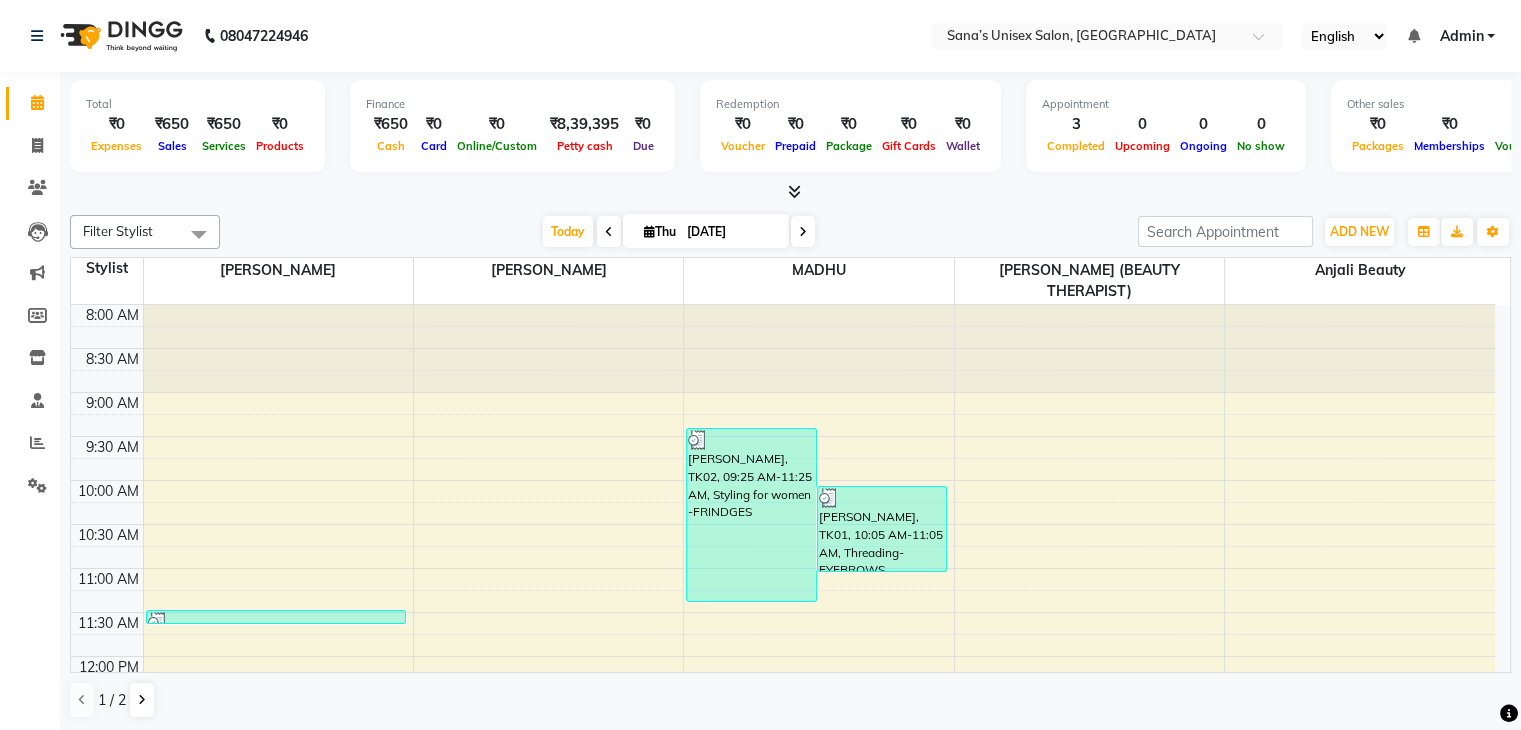 click at bounding box center (1089, 348) 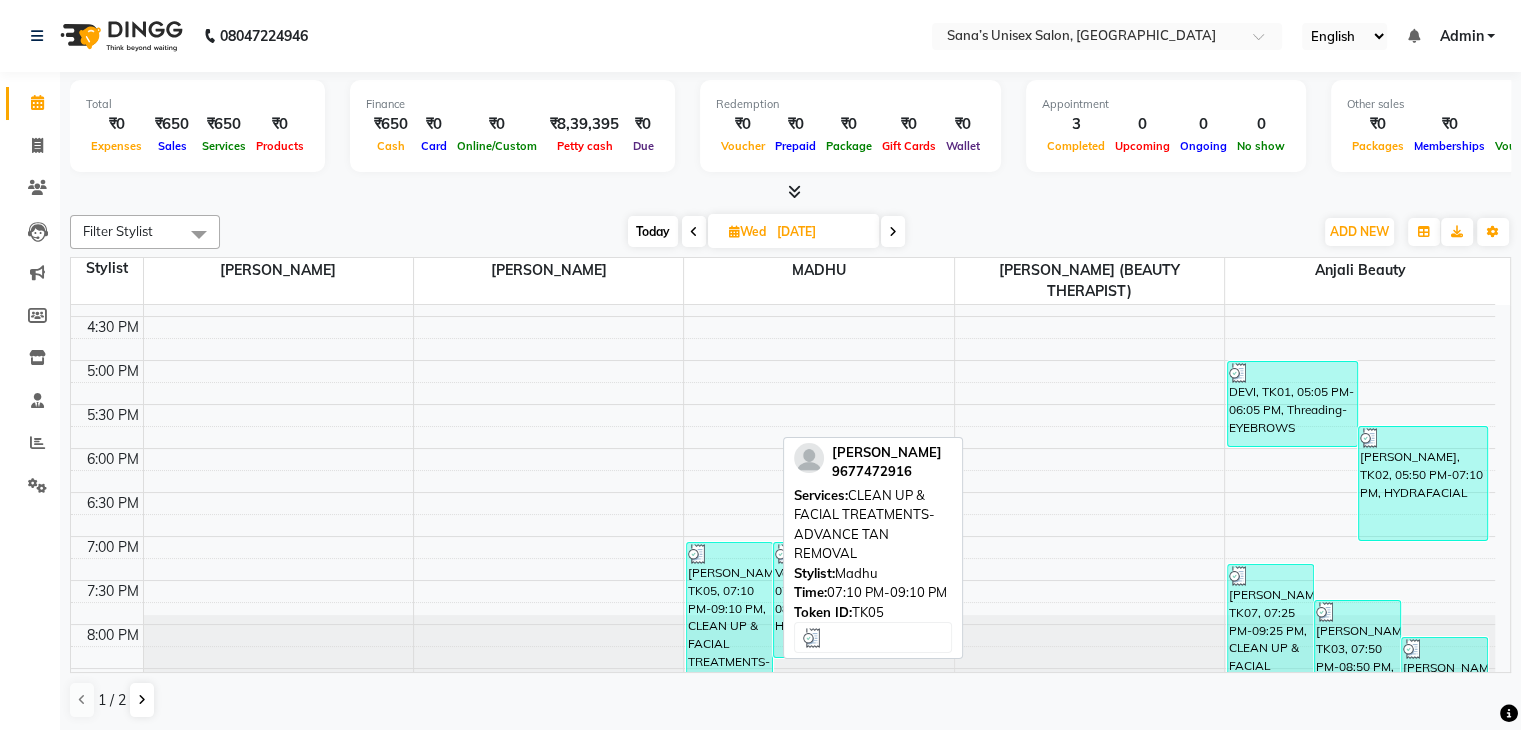 scroll, scrollTop: 744, scrollLeft: 0, axis: vertical 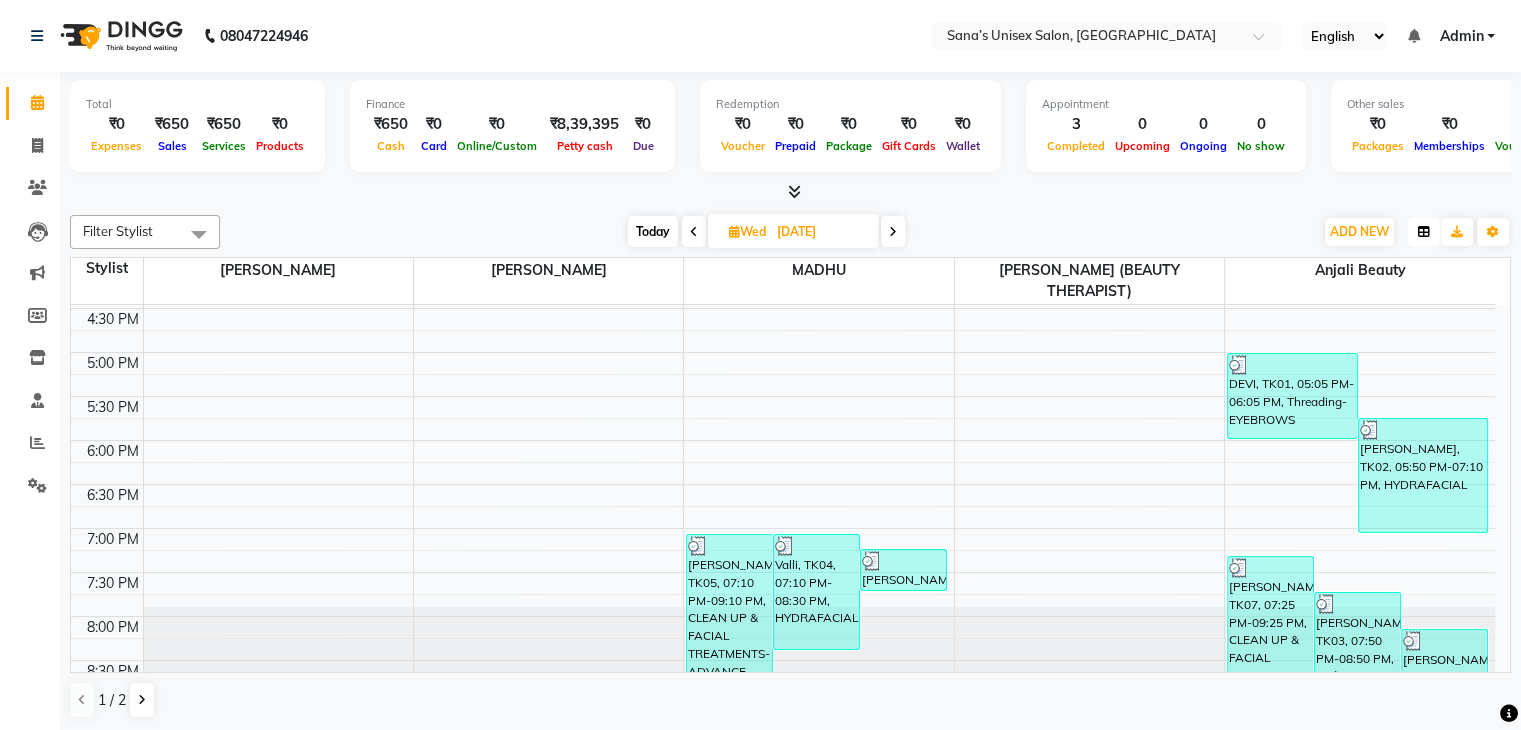 click at bounding box center (1424, 232) 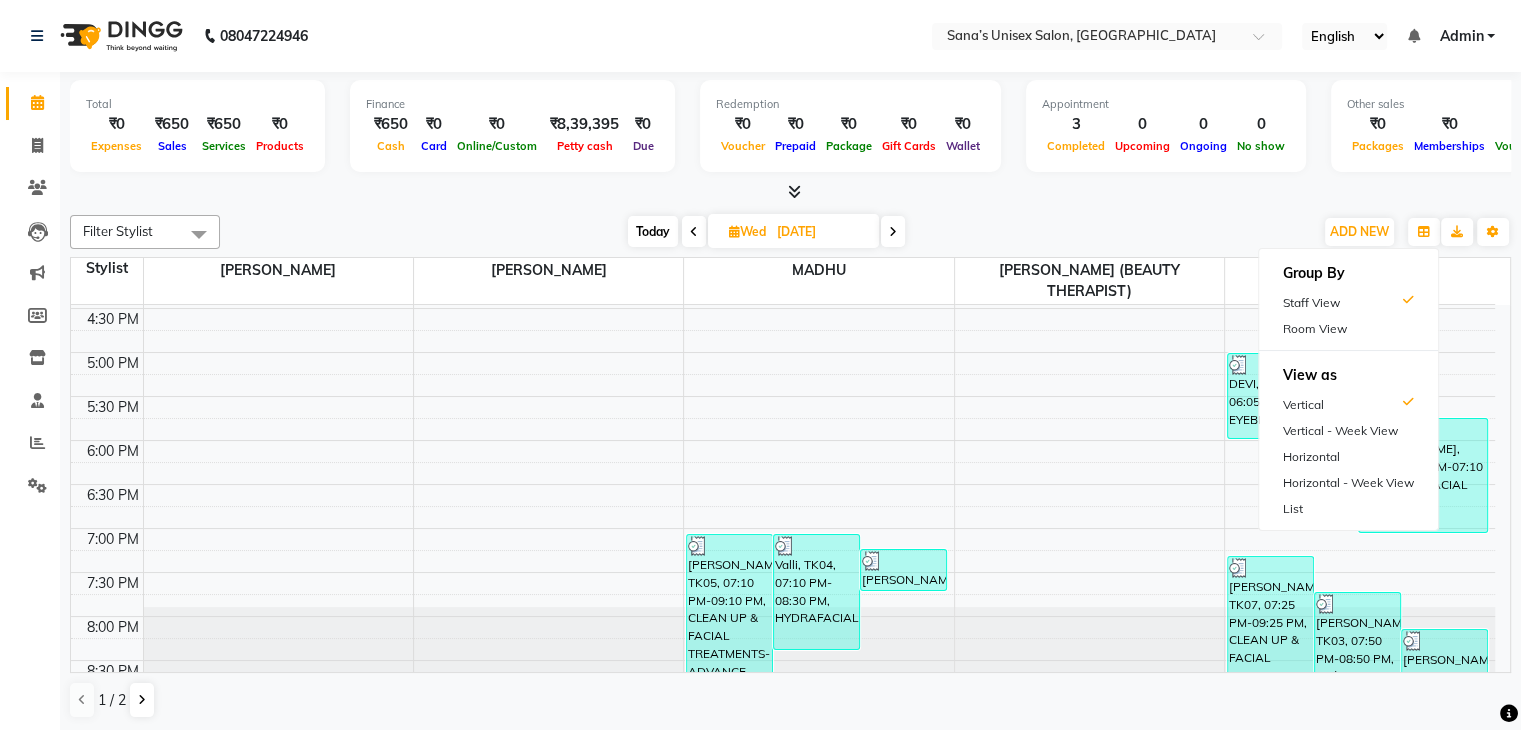 click on "Room View" at bounding box center (1348, 329) 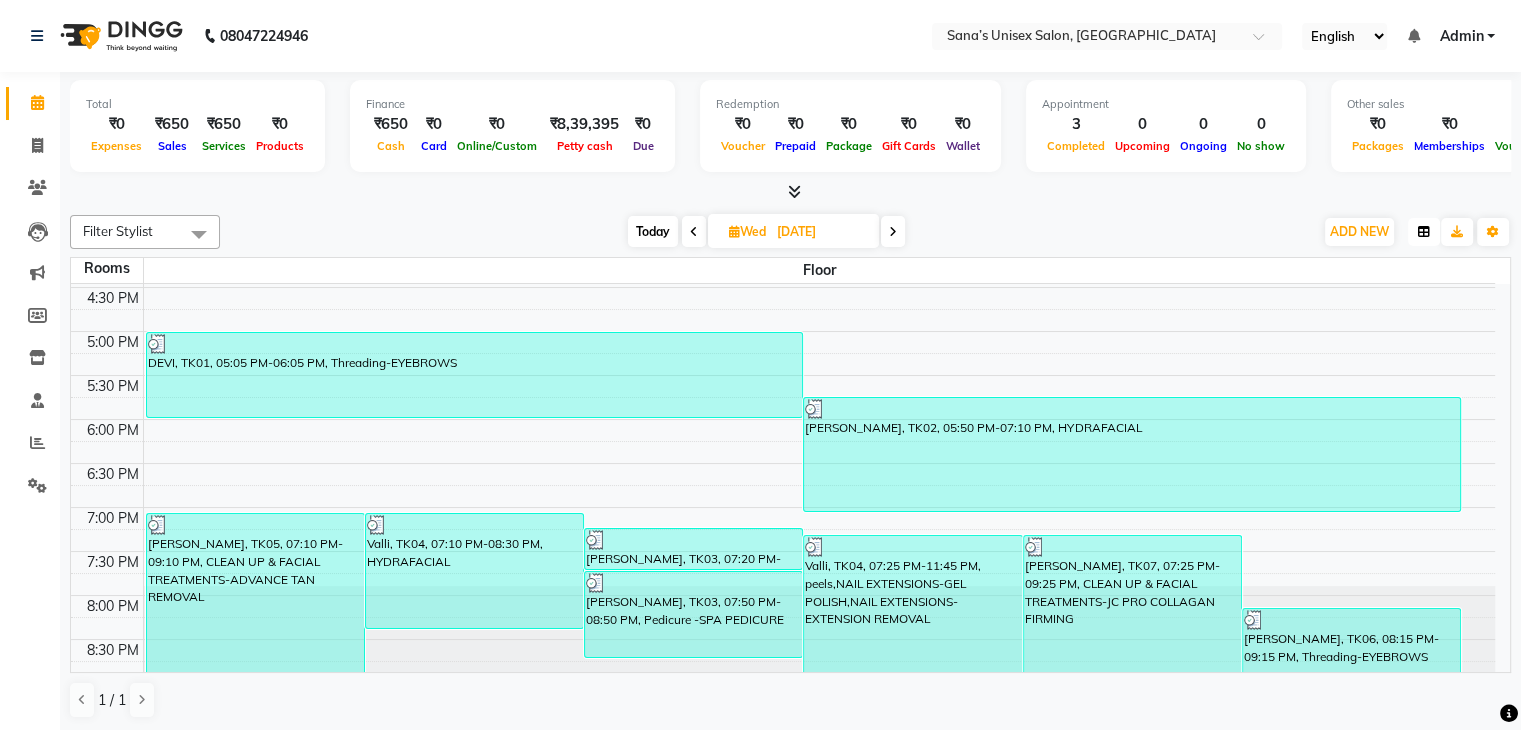 click at bounding box center [1424, 232] 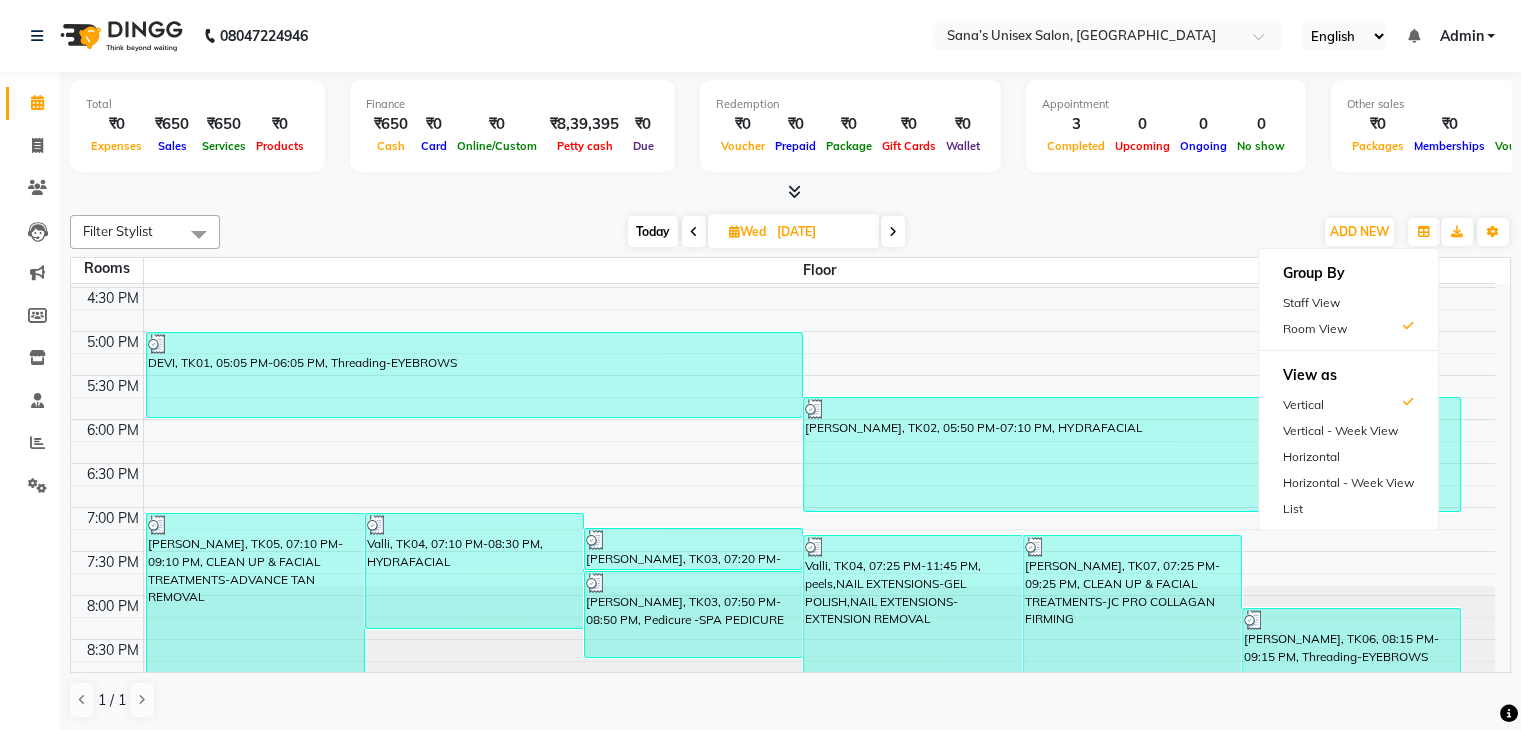 click on "Staff View" at bounding box center (1348, 303) 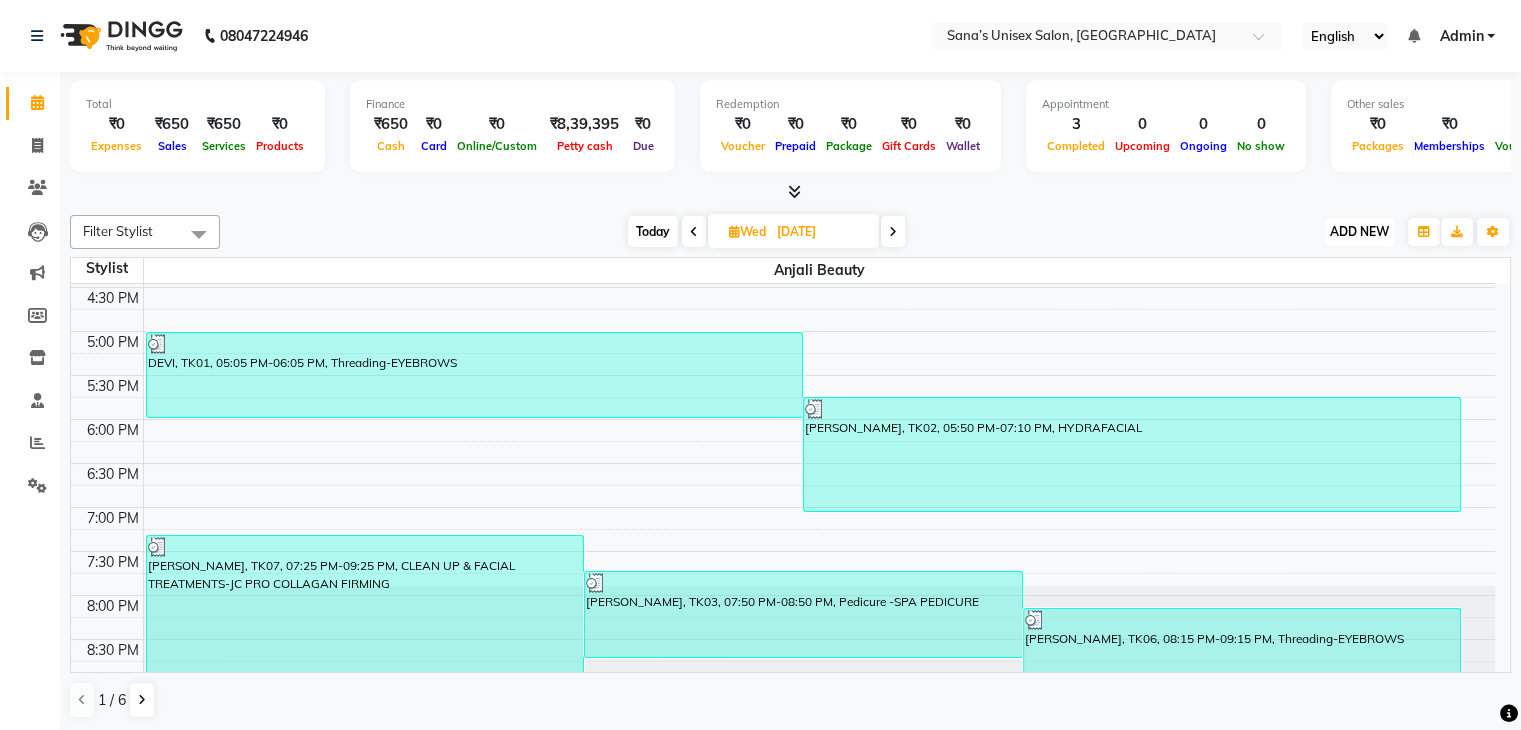 click on "ADD NEW" at bounding box center (1359, 231) 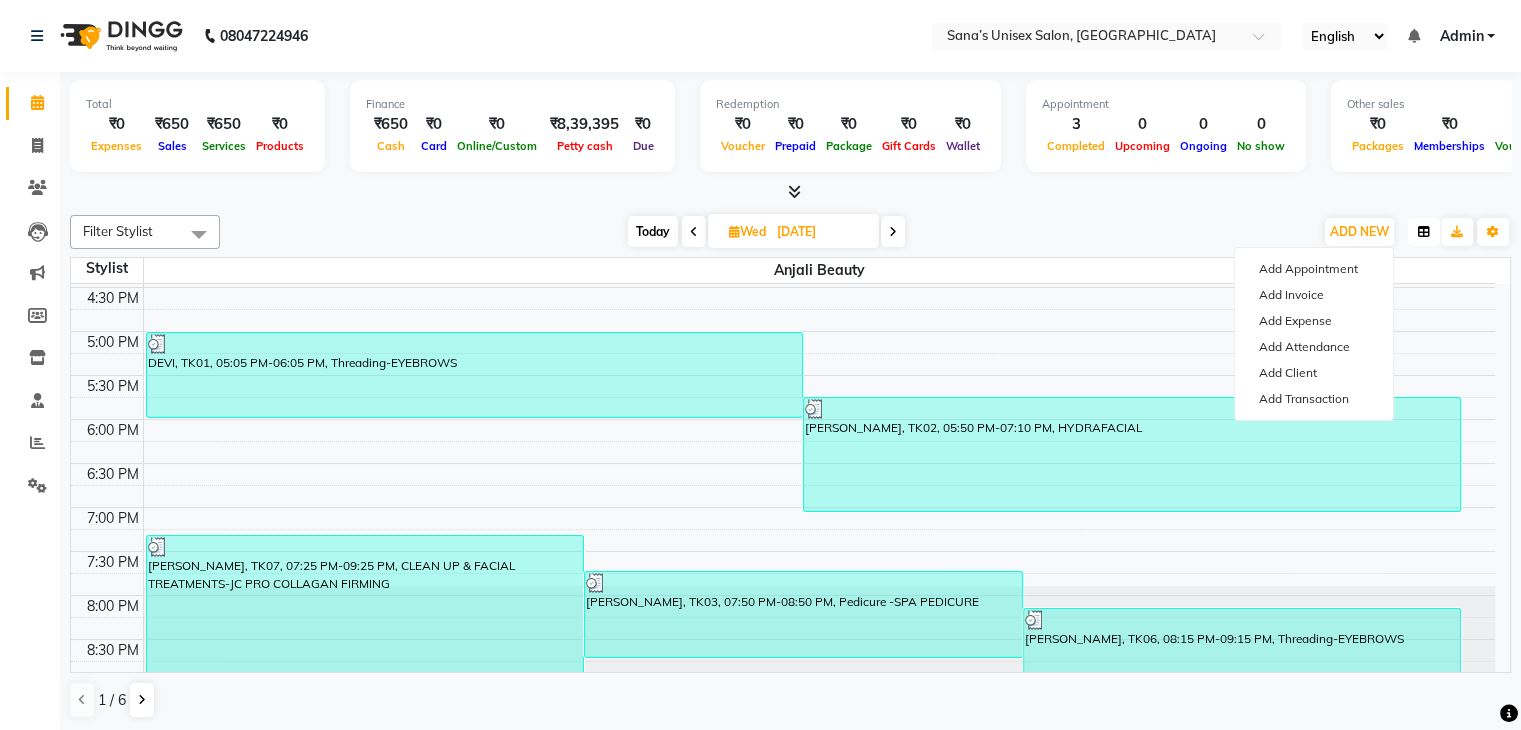click at bounding box center (1424, 232) 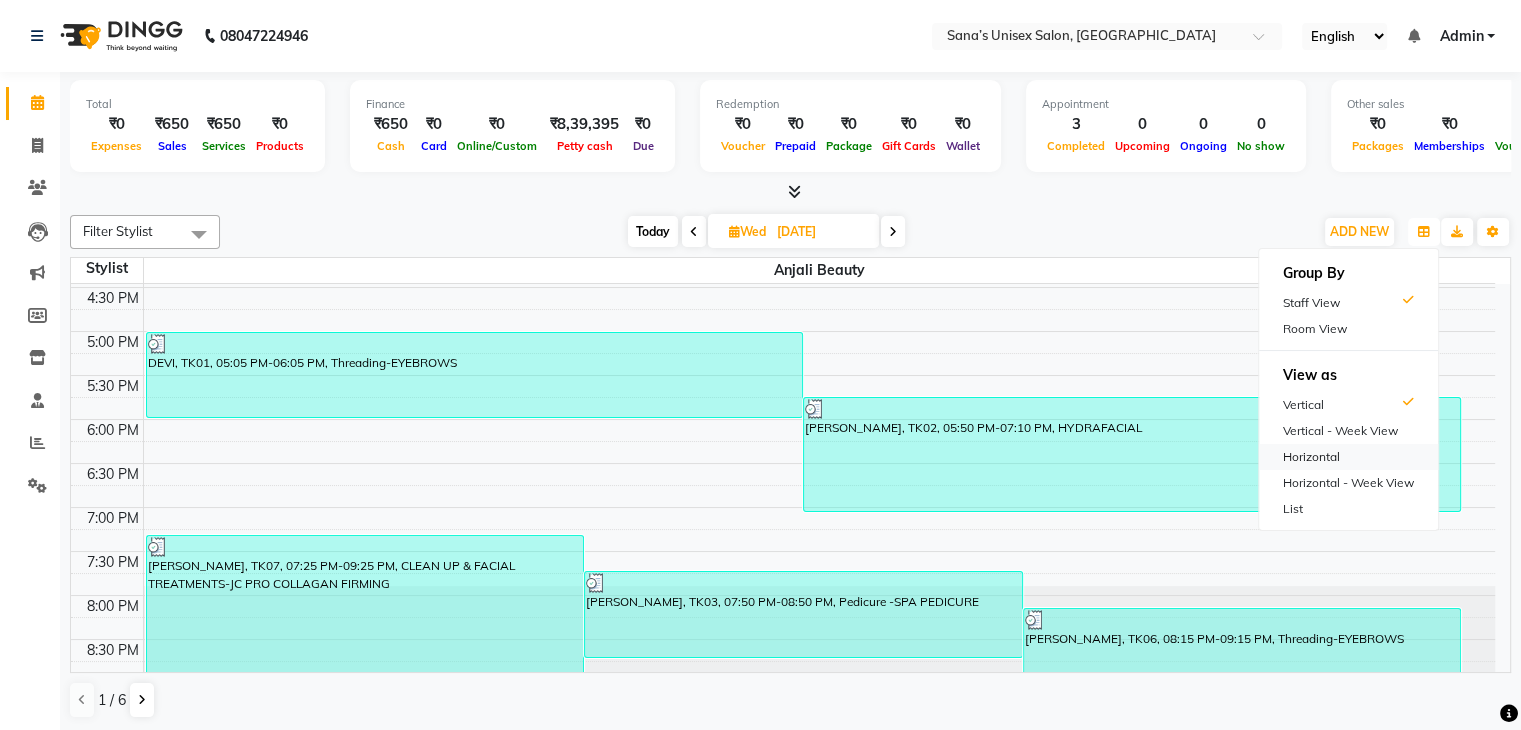 scroll, scrollTop: 1, scrollLeft: 0, axis: vertical 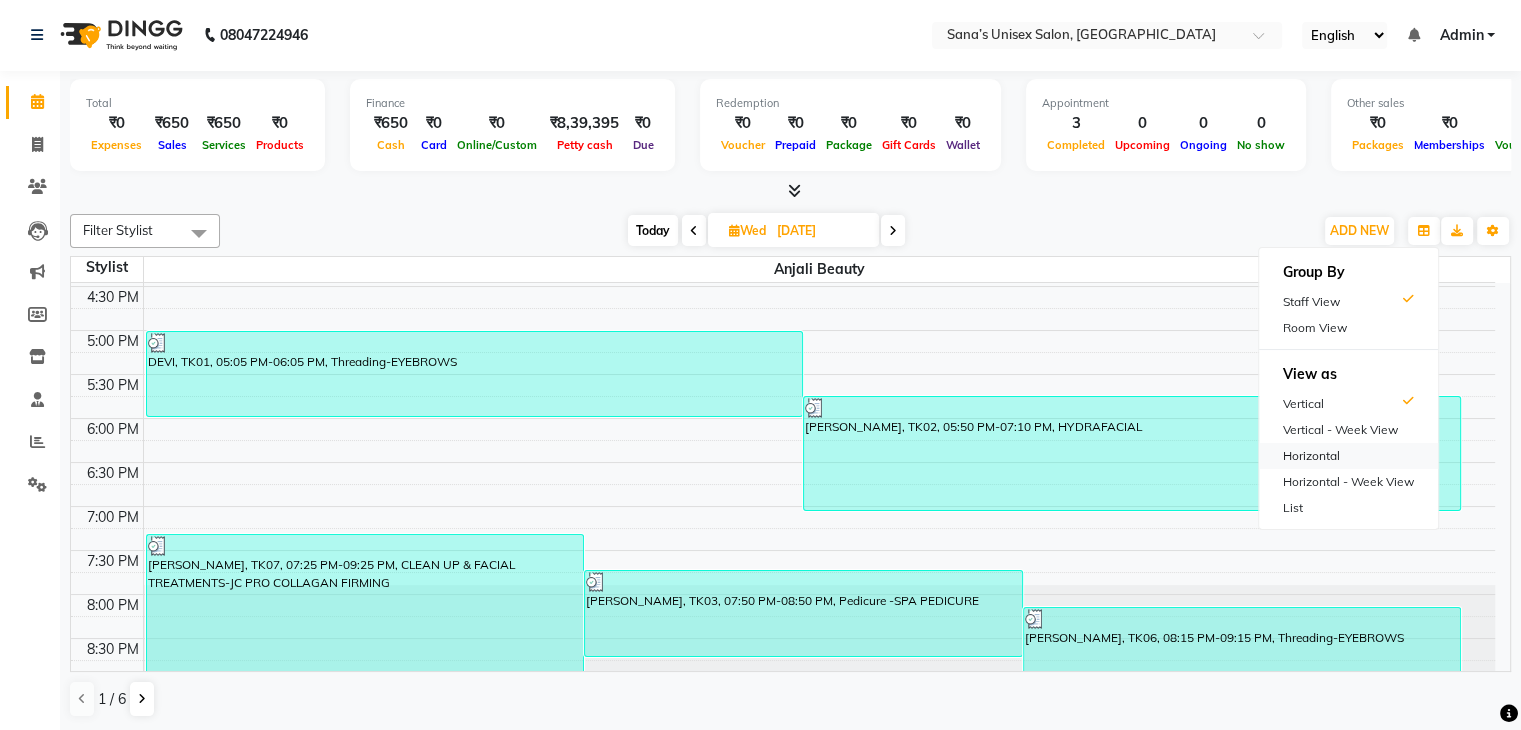click on "Horizontal" at bounding box center (1348, 456) 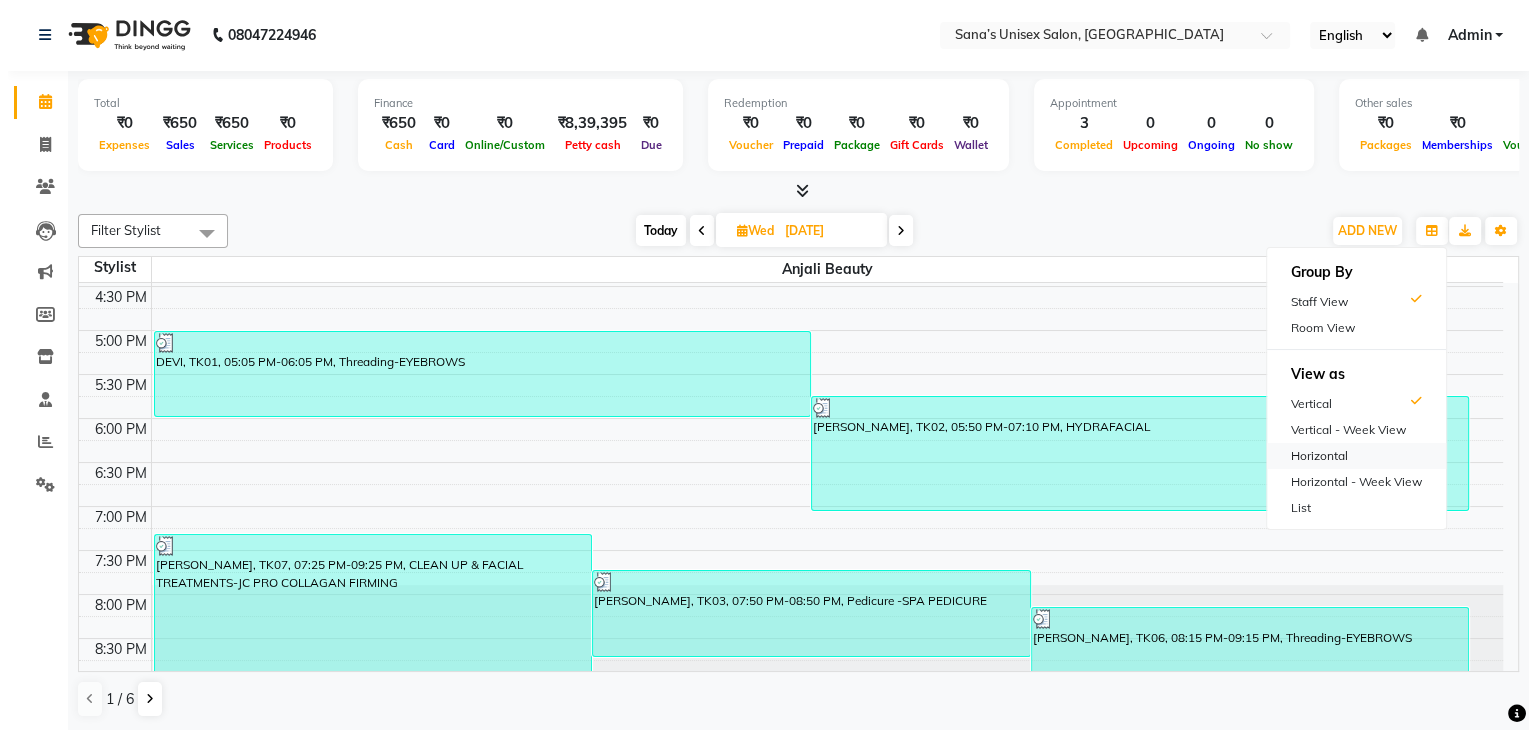 scroll, scrollTop: 0, scrollLeft: 0, axis: both 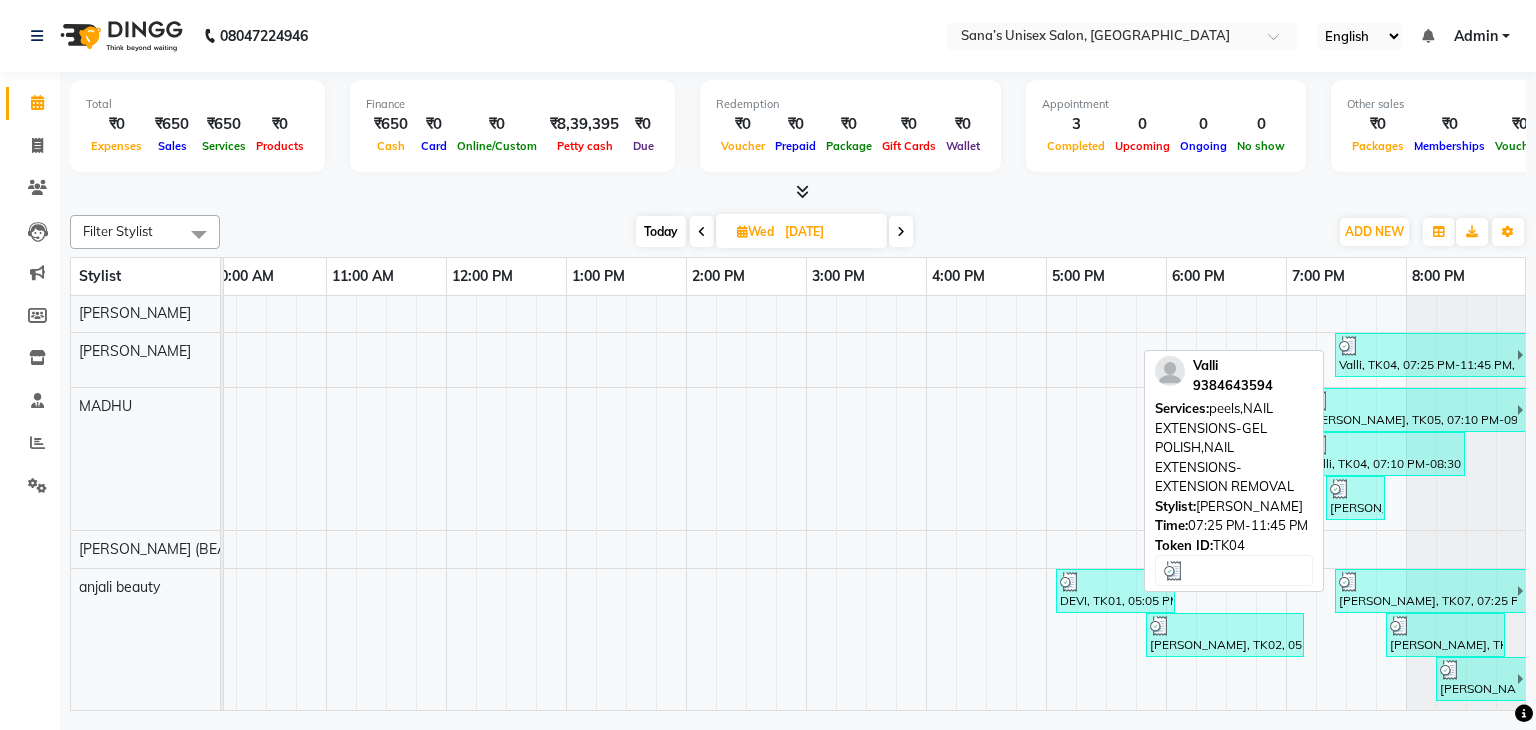 click at bounding box center [1427, 346] 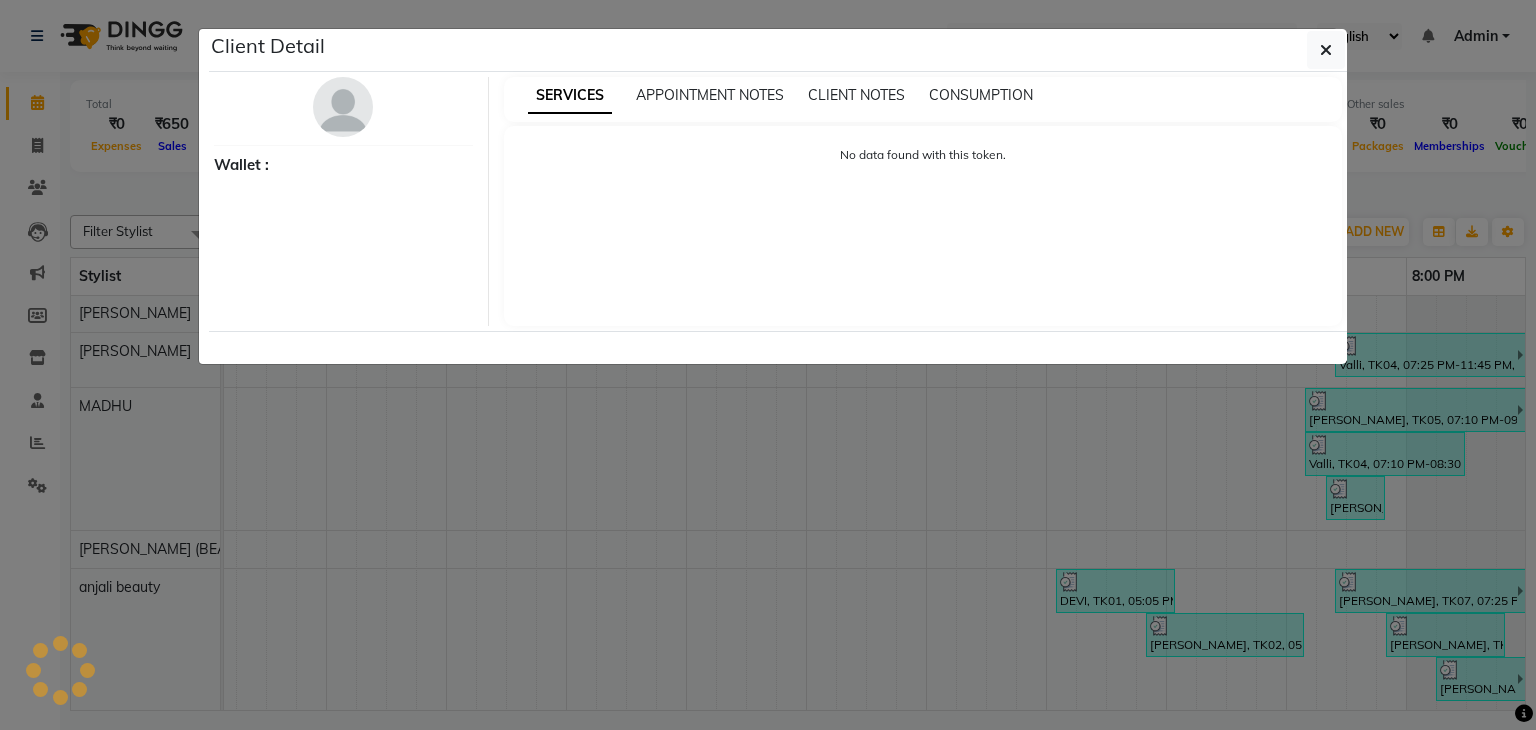 select on "3" 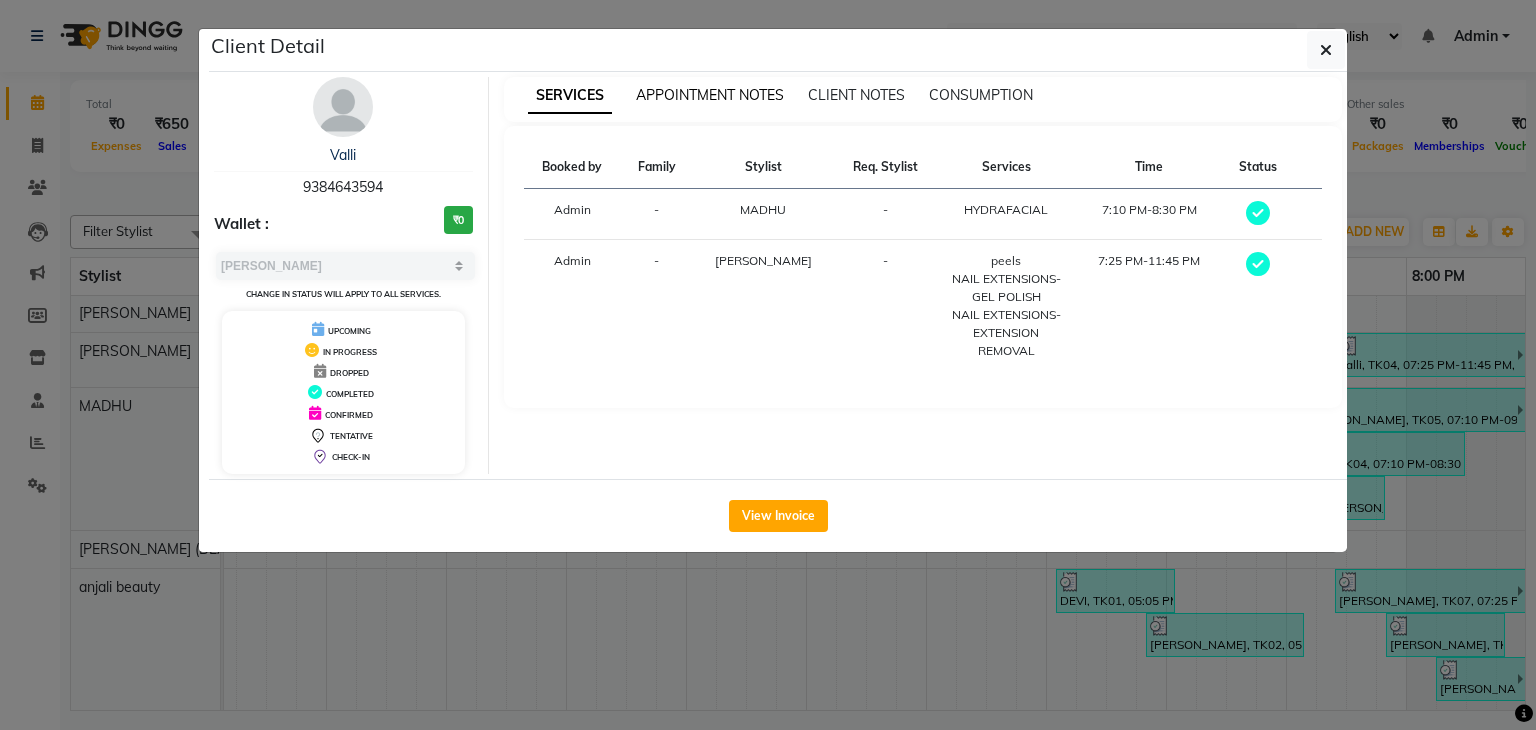 click on "APPOINTMENT NOTES" at bounding box center (710, 95) 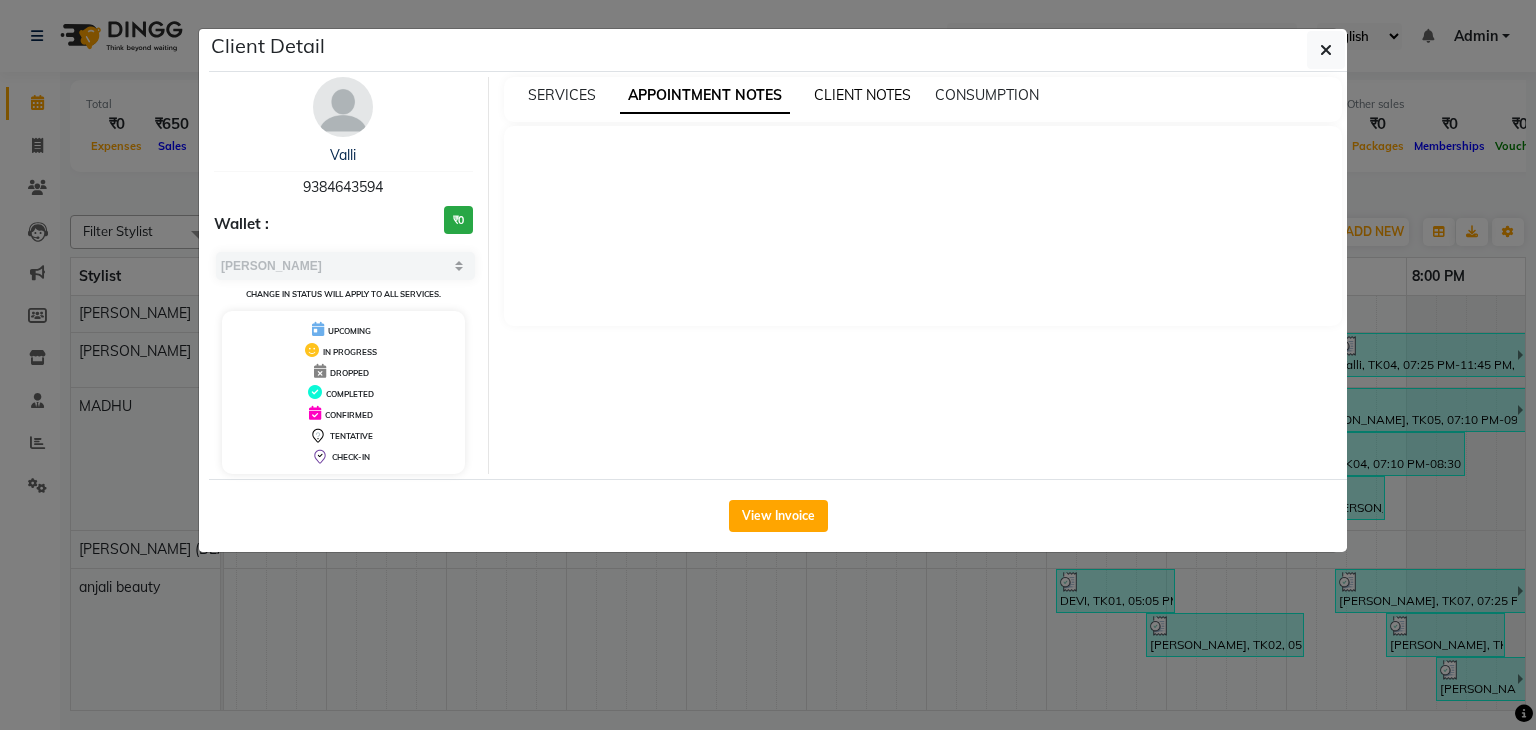 click on "CLIENT NOTES" at bounding box center (862, 95) 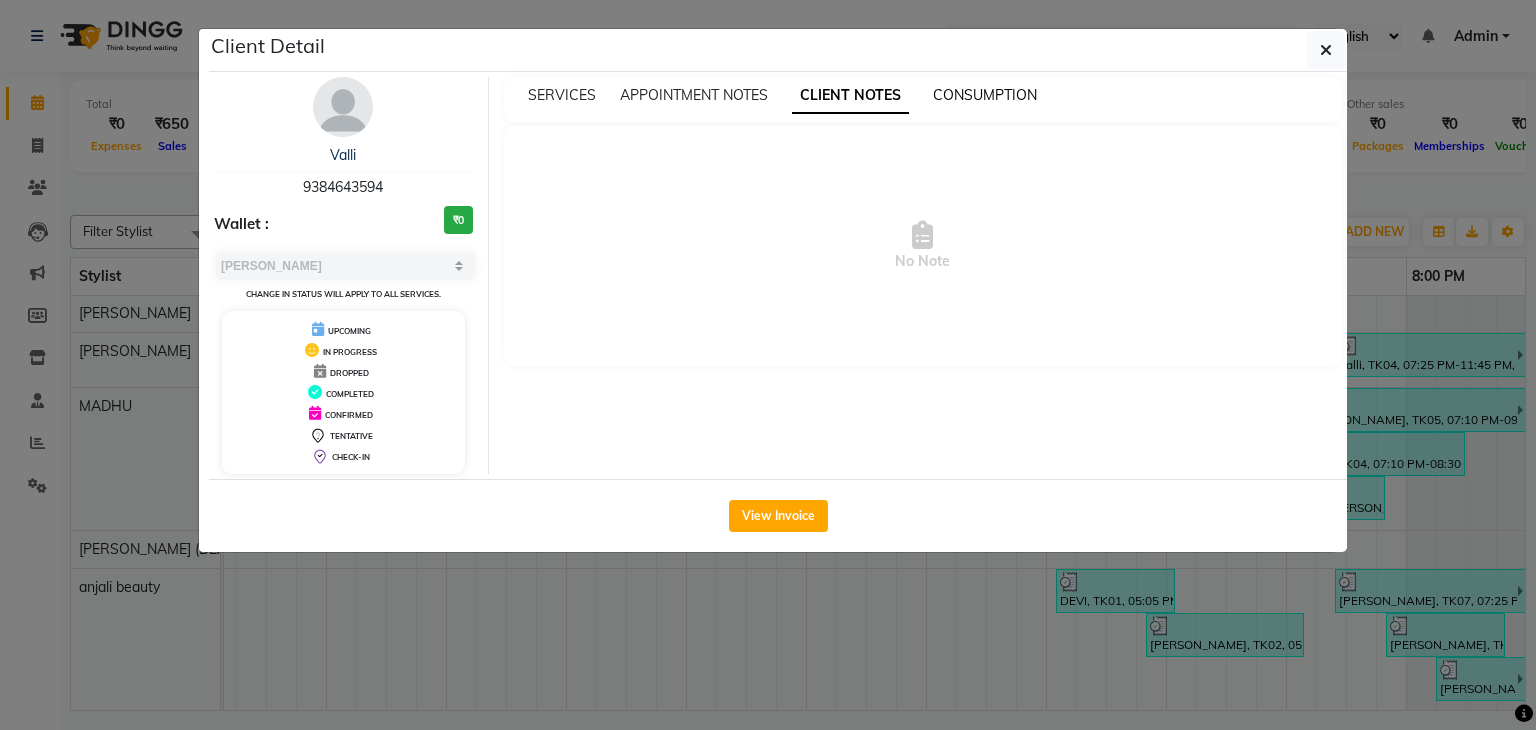click on "CONSUMPTION" at bounding box center [985, 95] 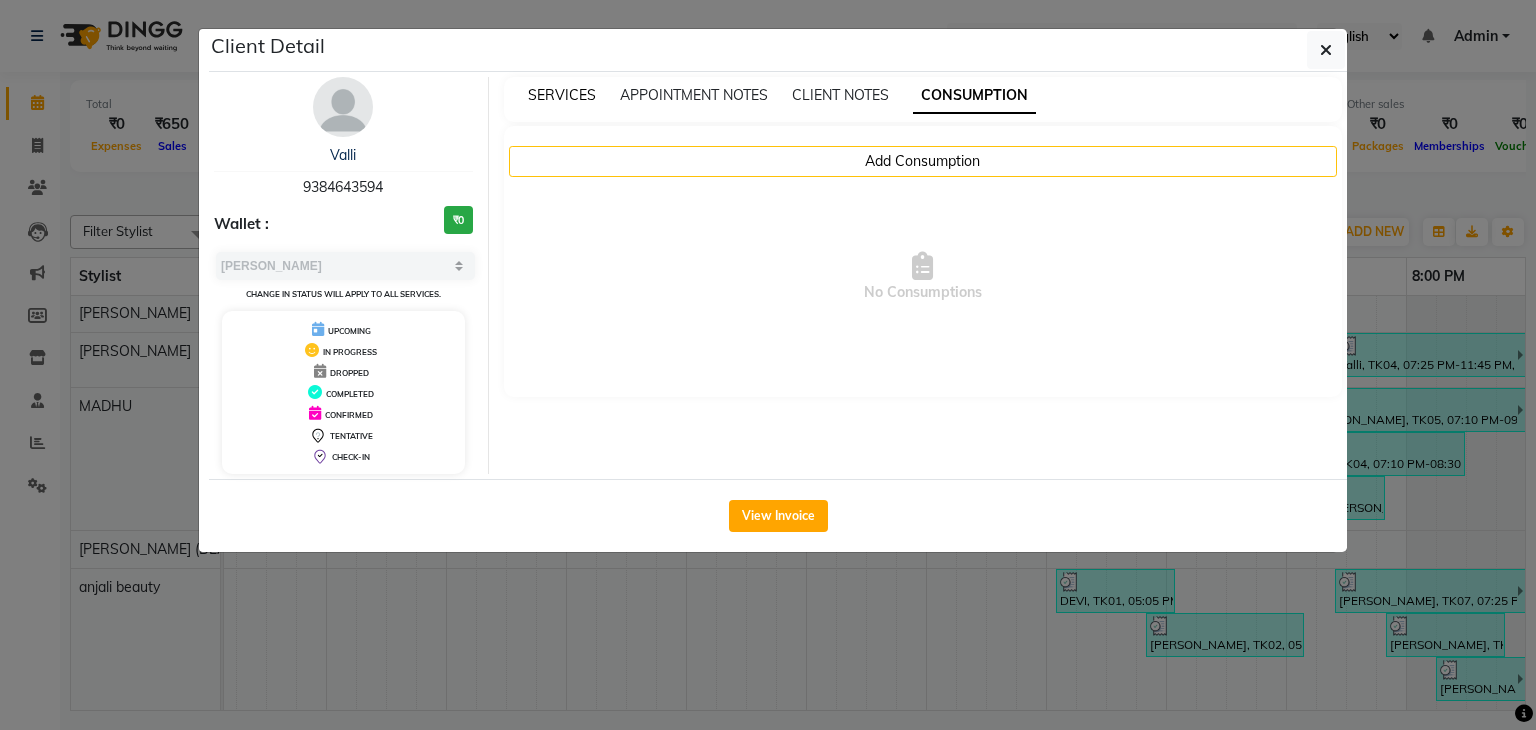 click on "SERVICES" at bounding box center [562, 95] 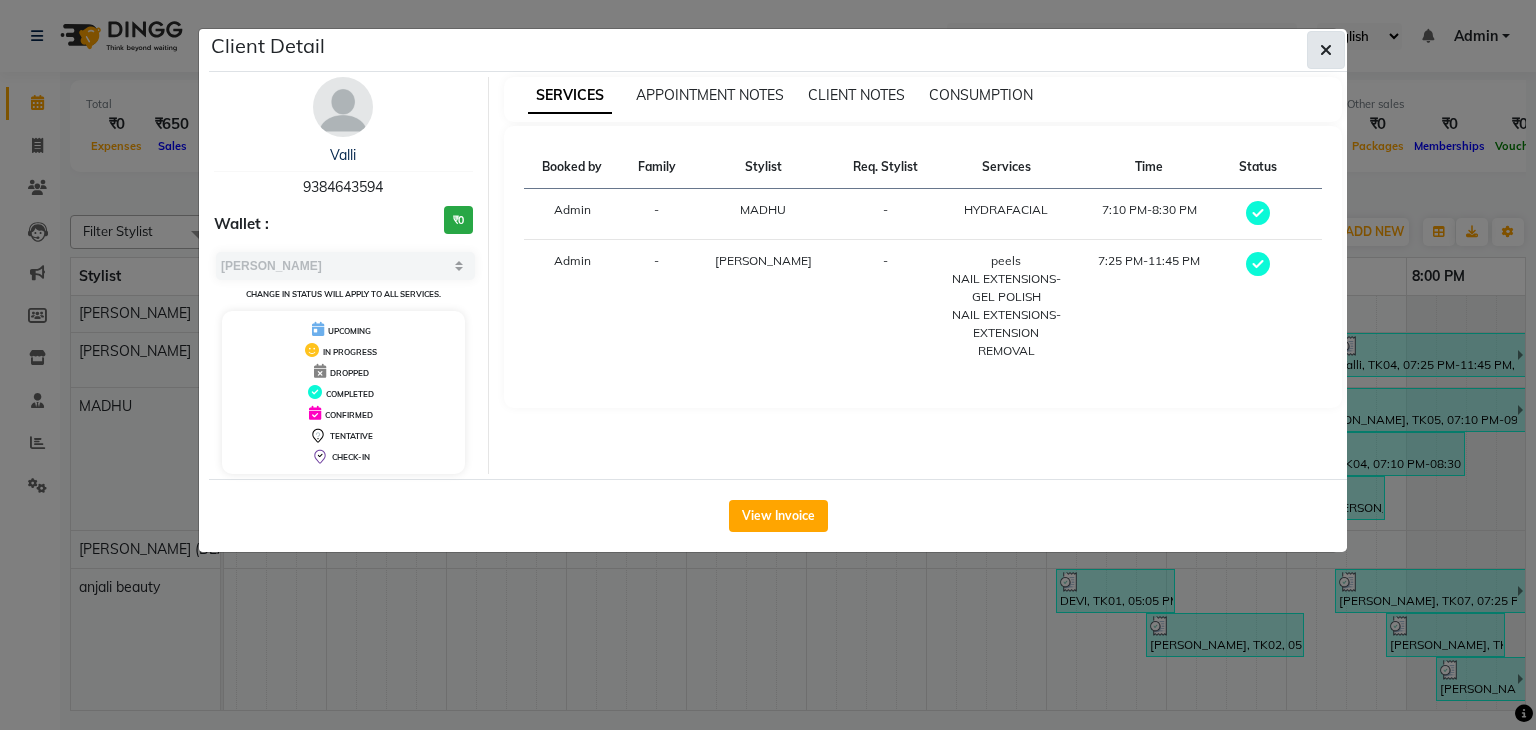 click 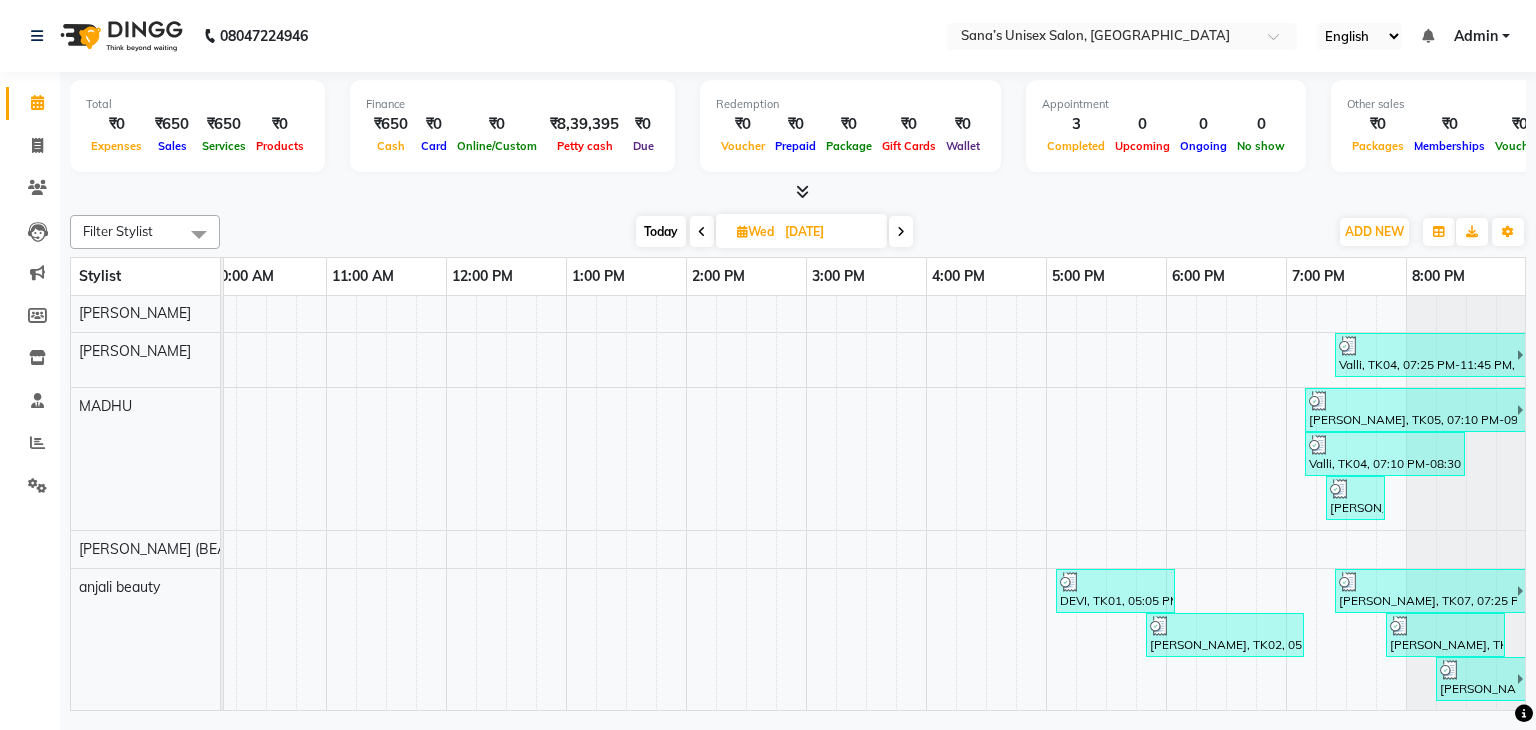 click at bounding box center (702, 232) 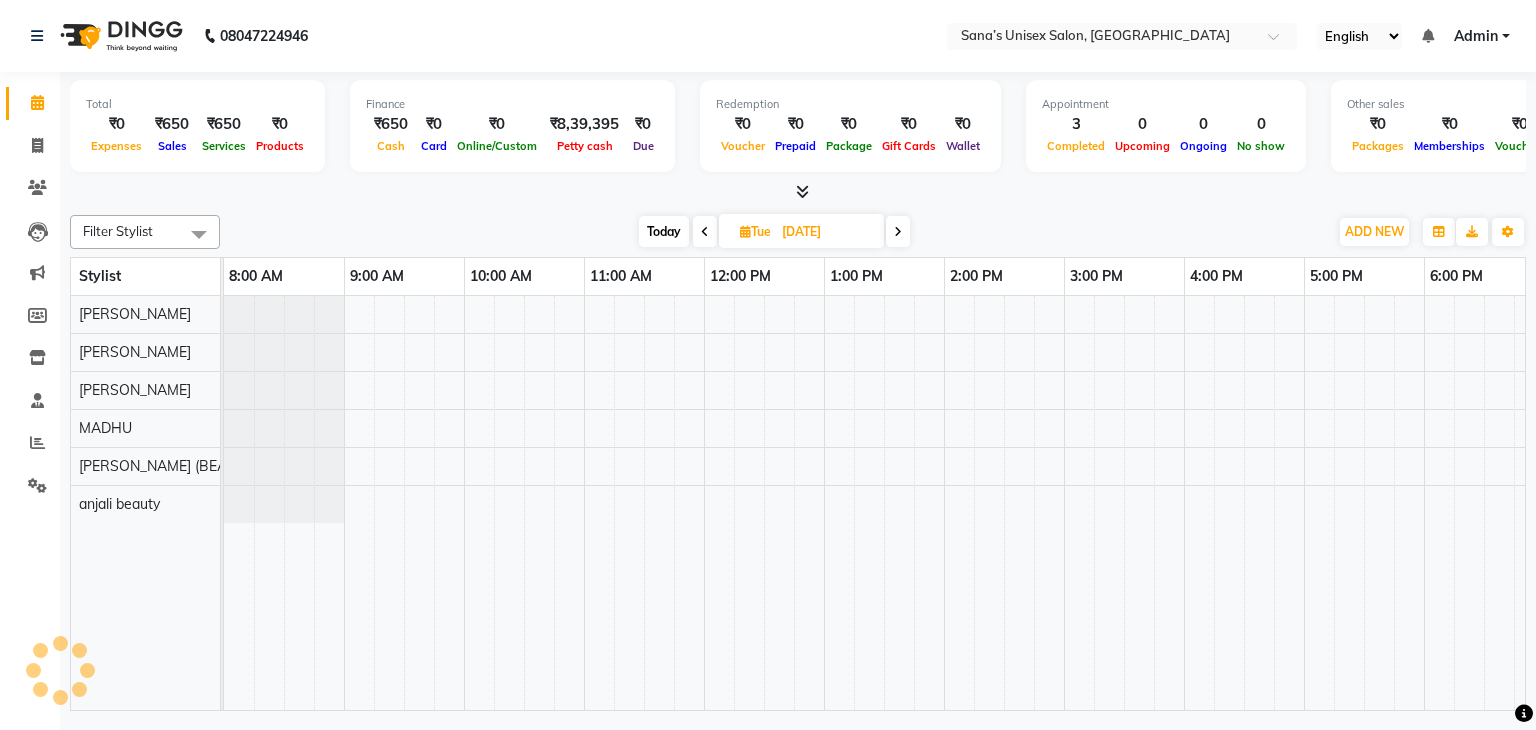 scroll, scrollTop: 0, scrollLeft: 258, axis: horizontal 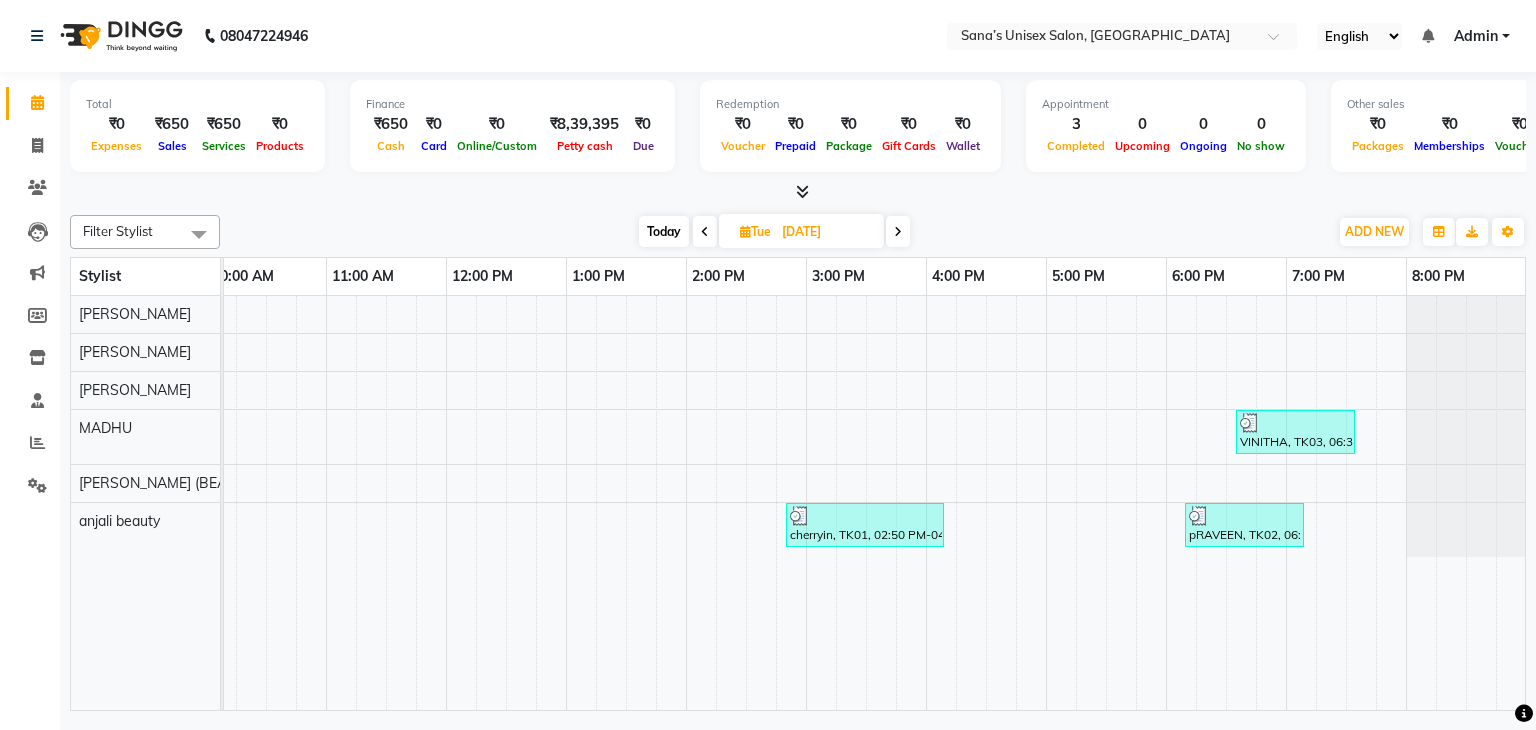 click at bounding box center [705, 232] 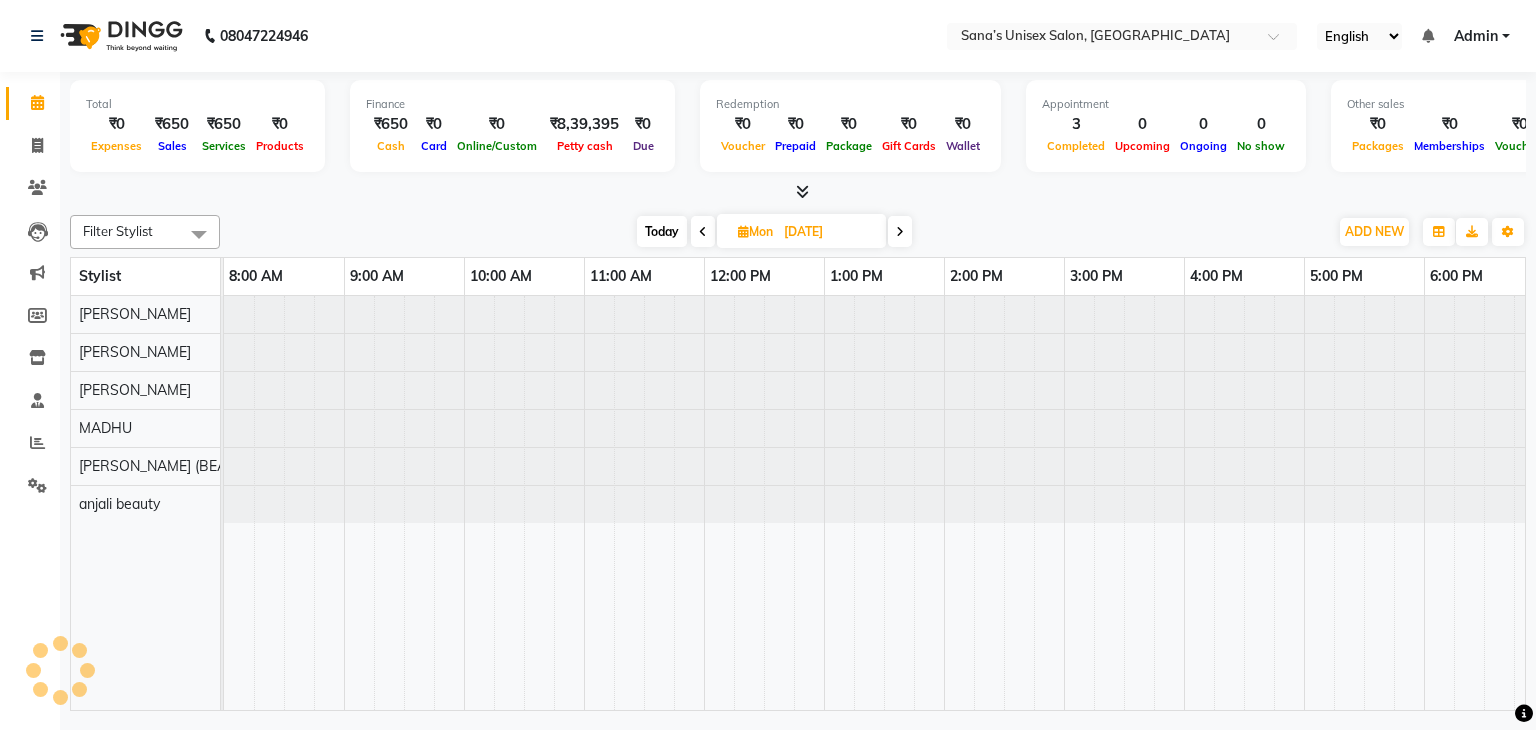 scroll, scrollTop: 0, scrollLeft: 258, axis: horizontal 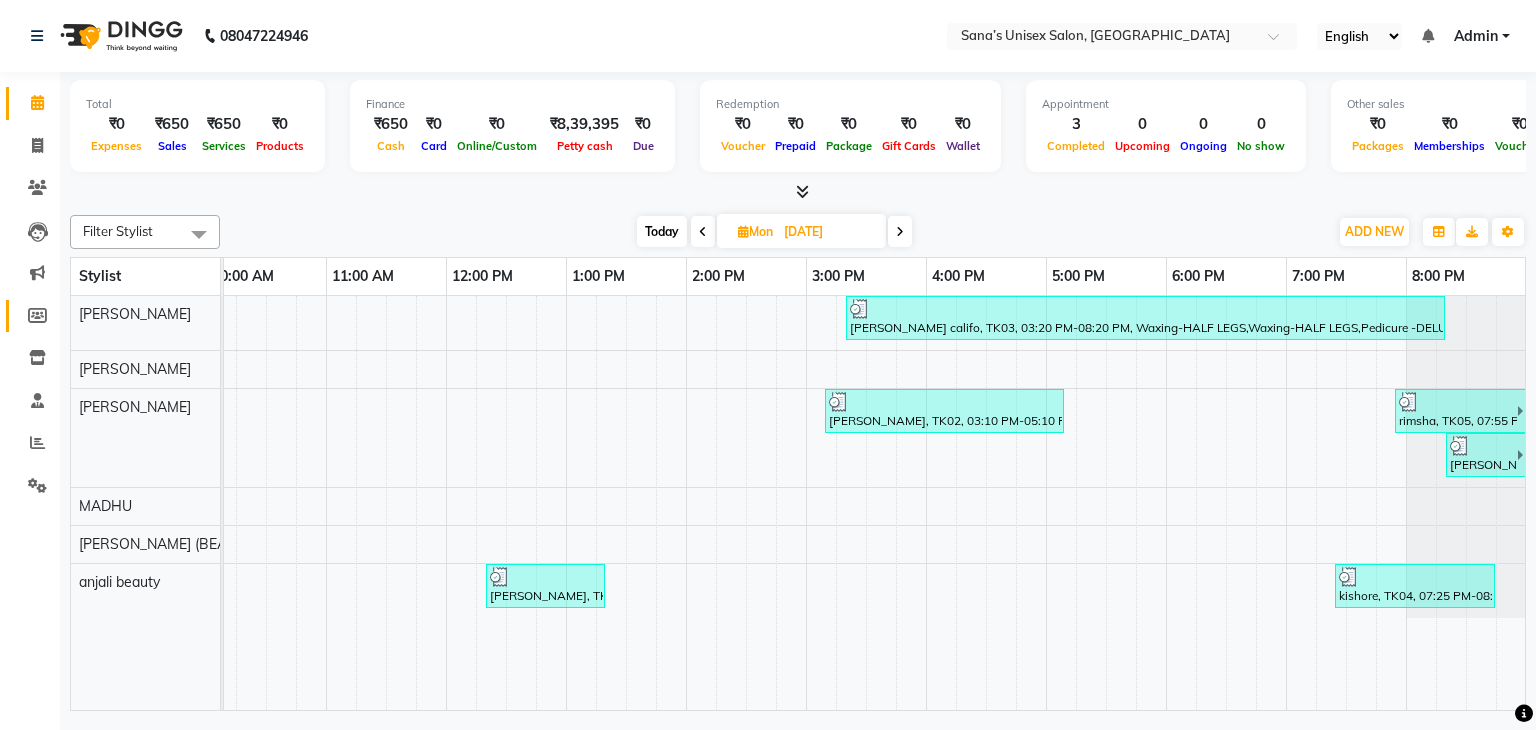 drag, startPoint x: 31, startPoint y: 297, endPoint x: 31, endPoint y: 327, distance: 30 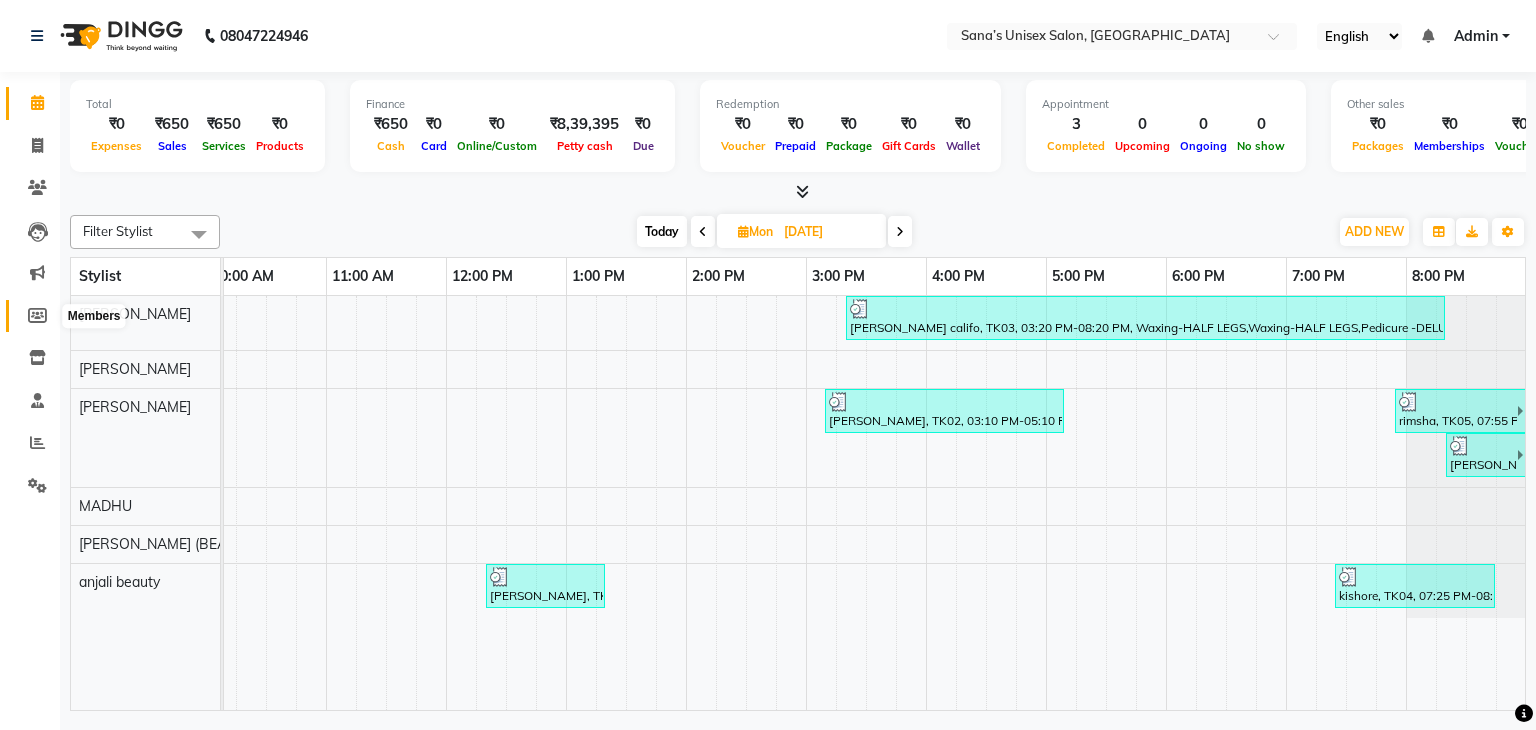 click 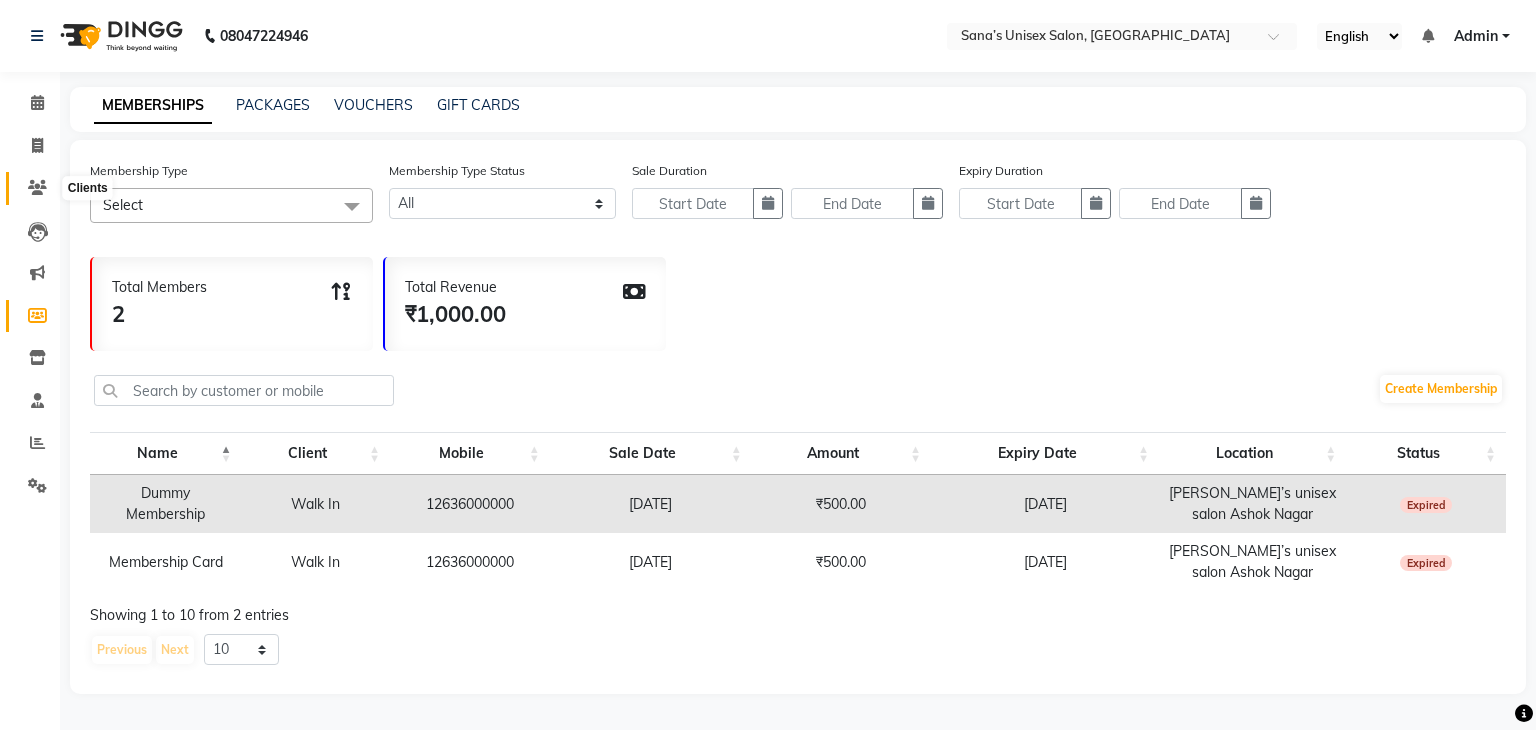 click 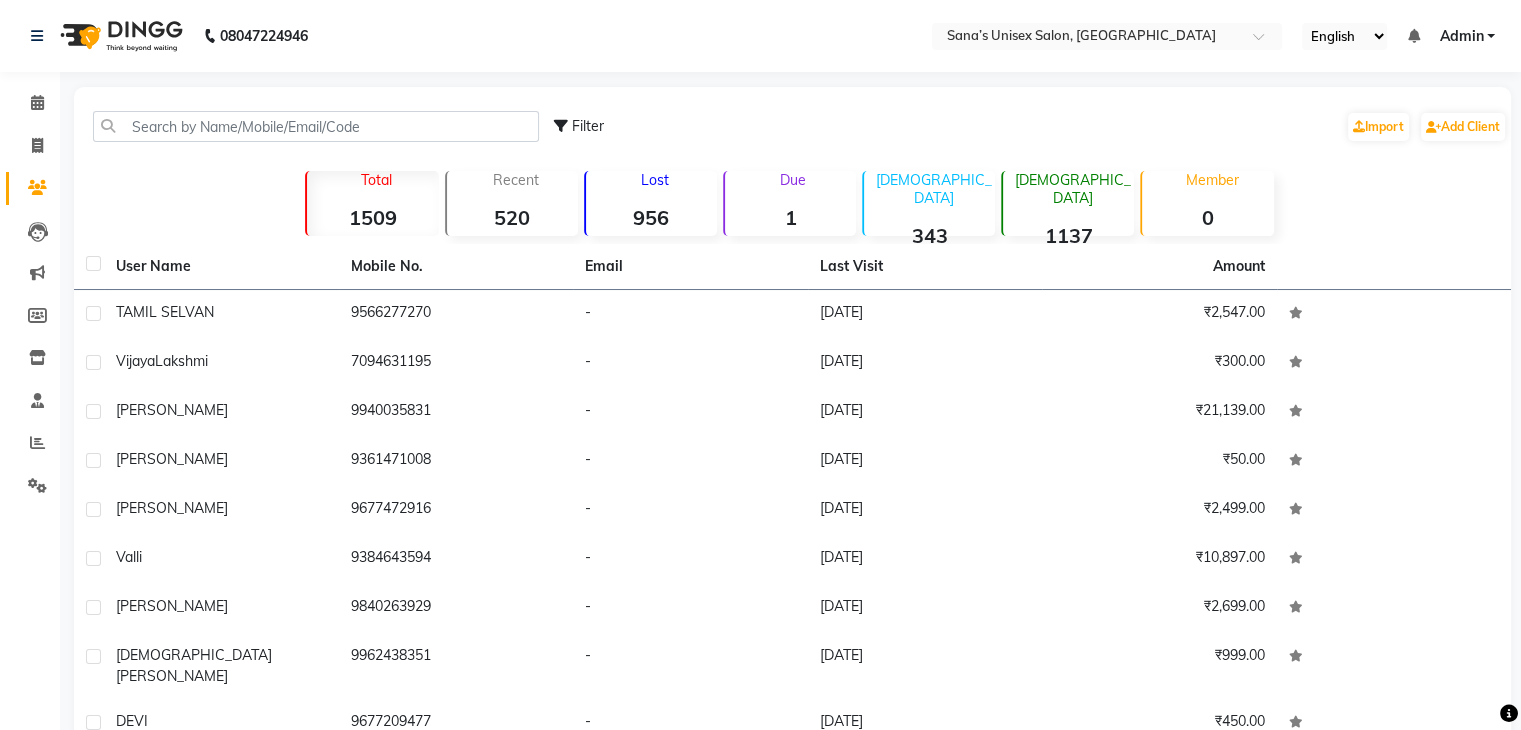 click 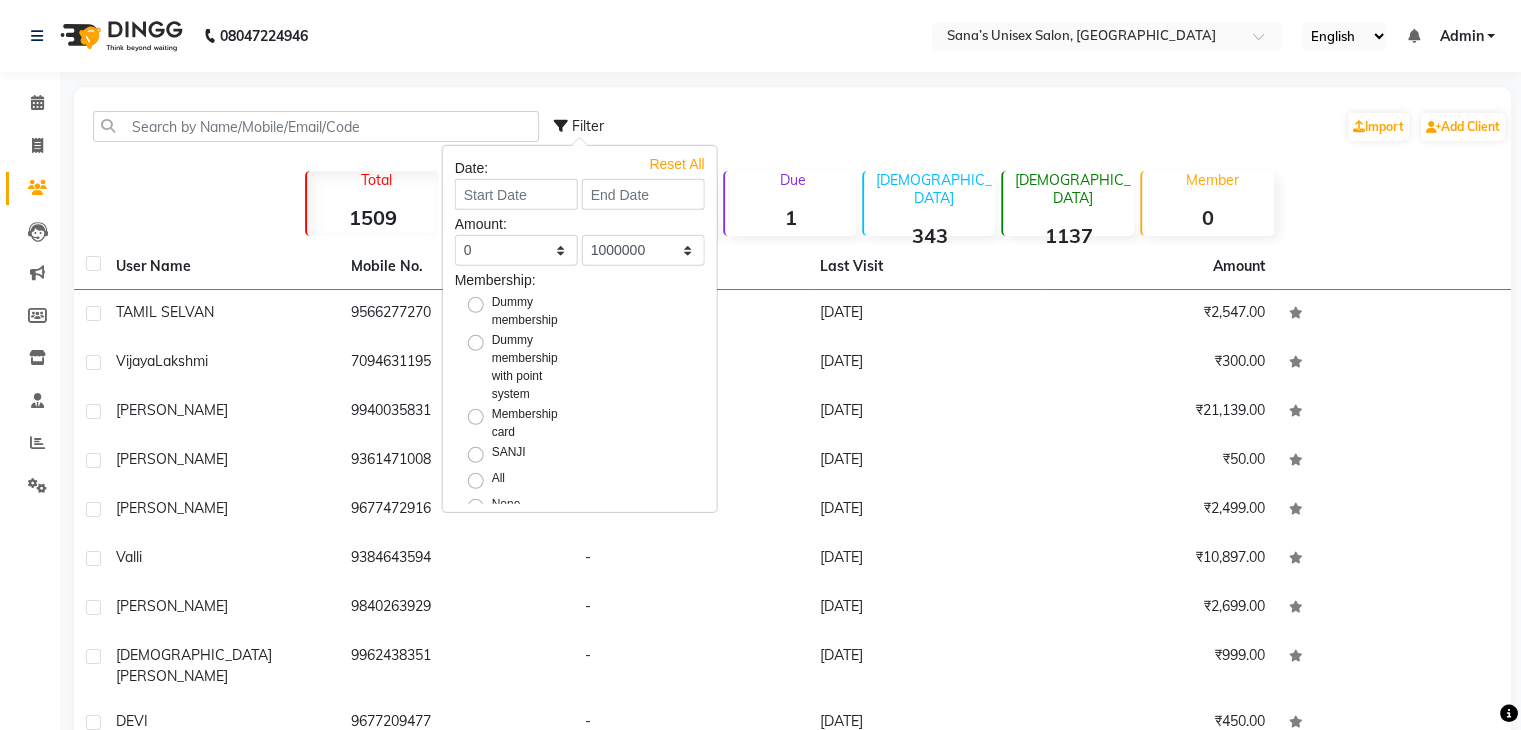 click 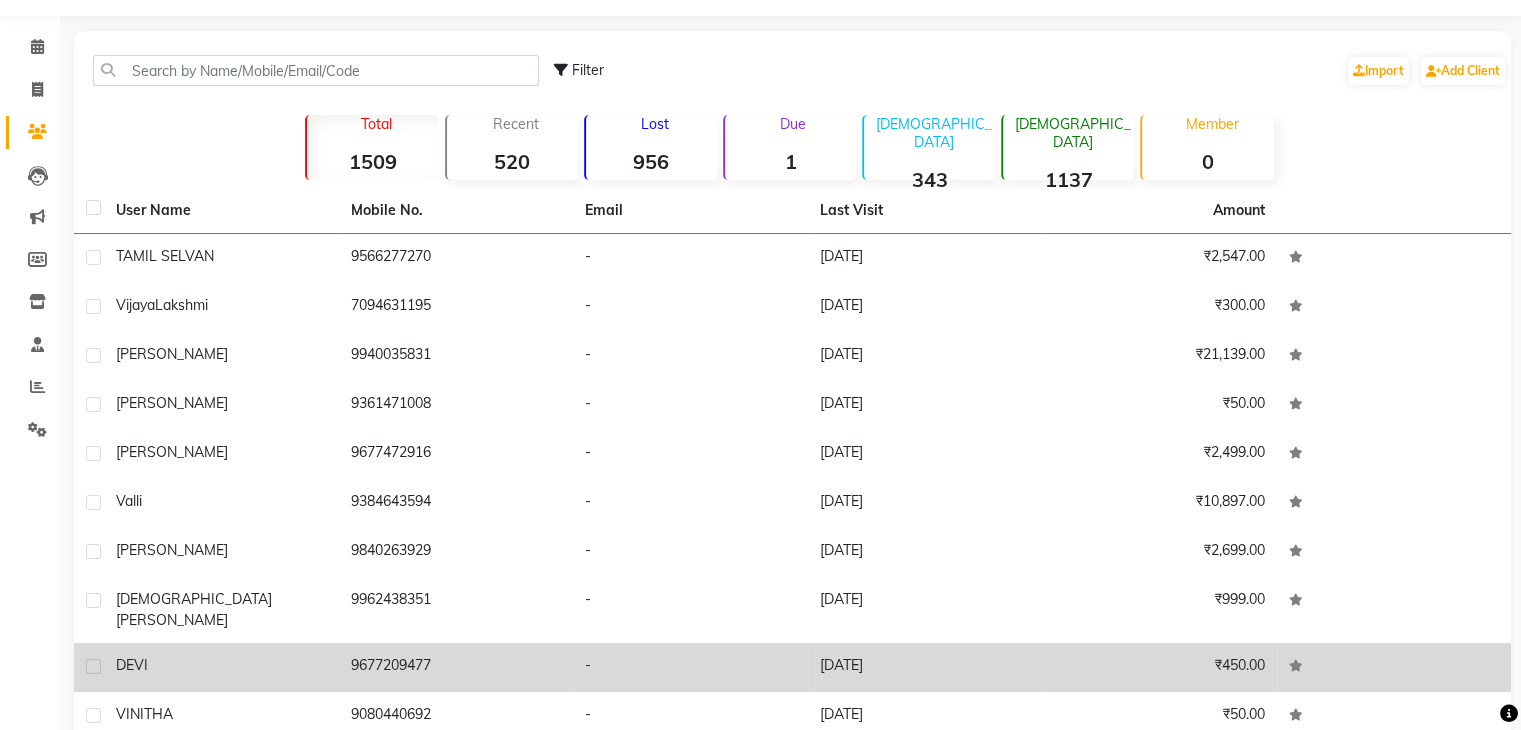 scroll, scrollTop: 136, scrollLeft: 0, axis: vertical 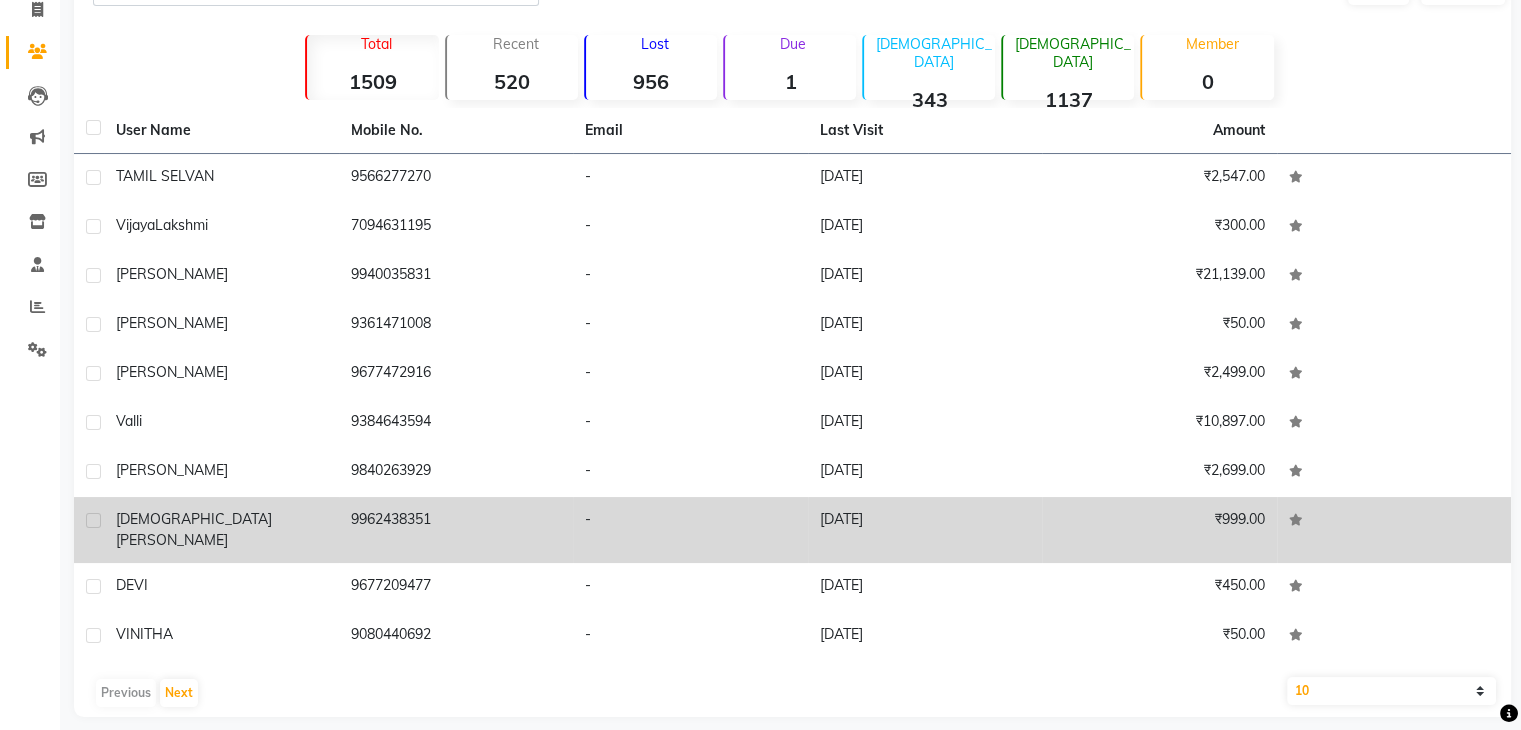 click on "[DEMOGRAPHIC_DATA][PERSON_NAME]" 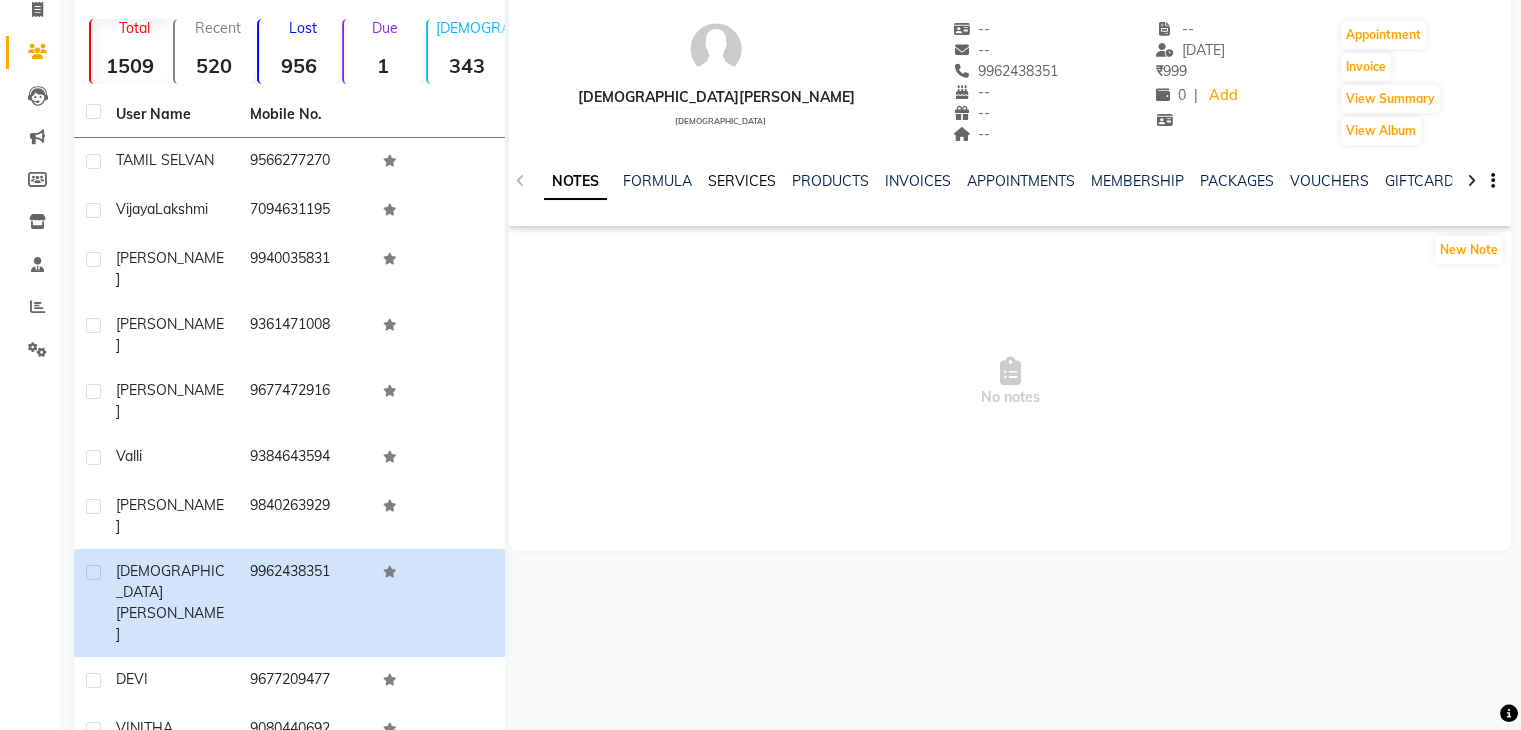 click on "SERVICES" 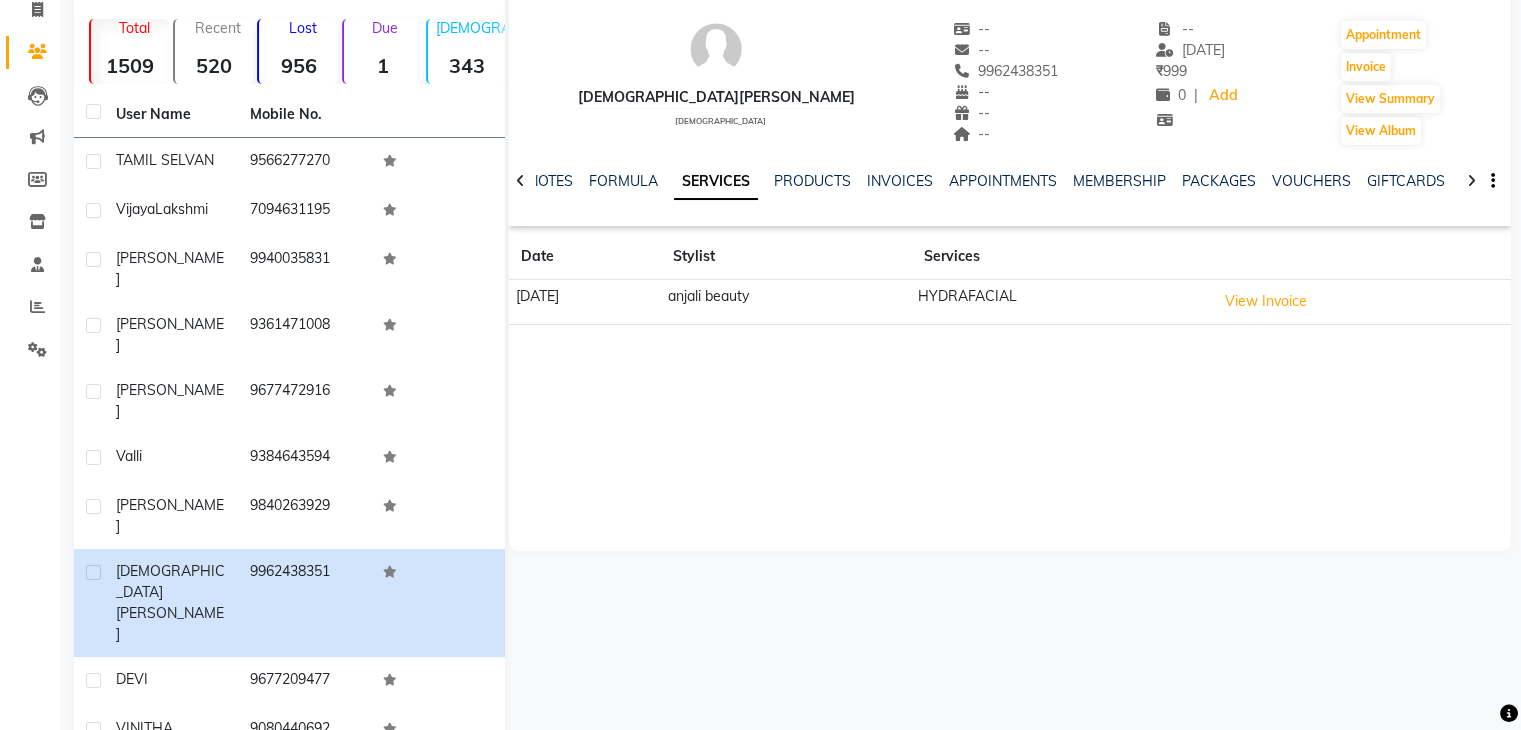 click 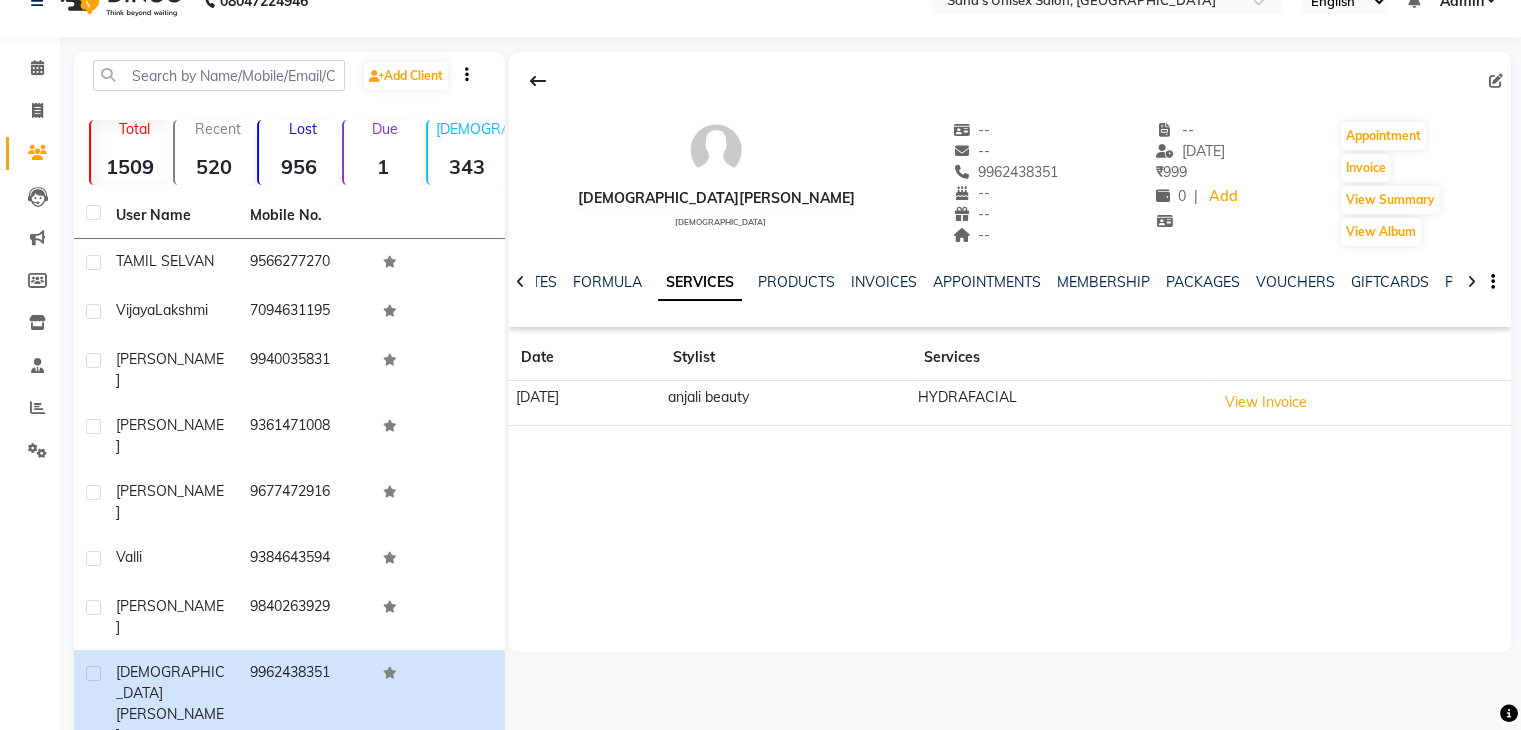scroll, scrollTop: 0, scrollLeft: 0, axis: both 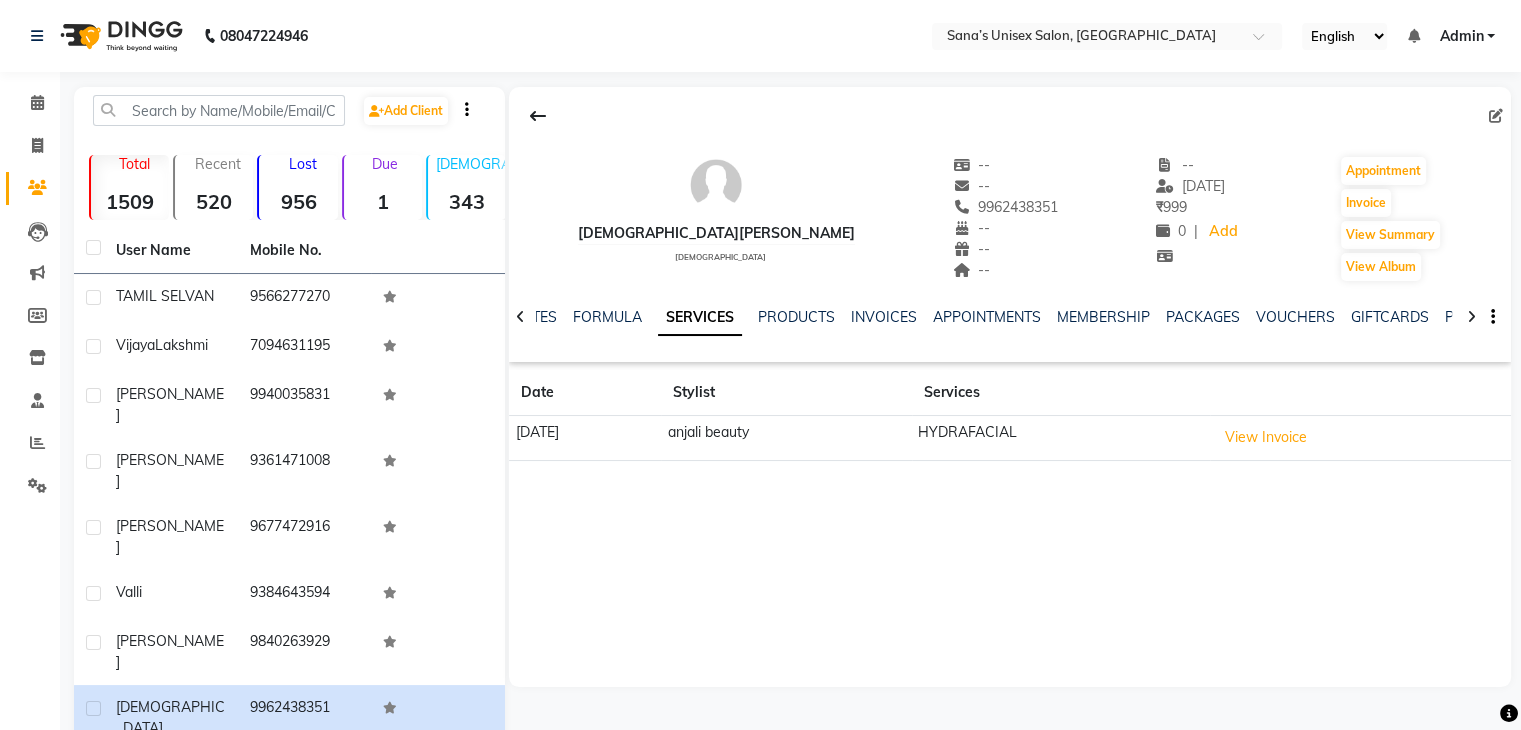 click on "08047224946 Select Location × [GEOGRAPHIC_DATA] Salon, Ashok Nagar English ENGLISH Español العربية मराठी हिंदी ગુજરાતી தமிழ் 中文 Notifications nothing to show Admin Manage Profile Change Password Sign out  Version:3.15.4" 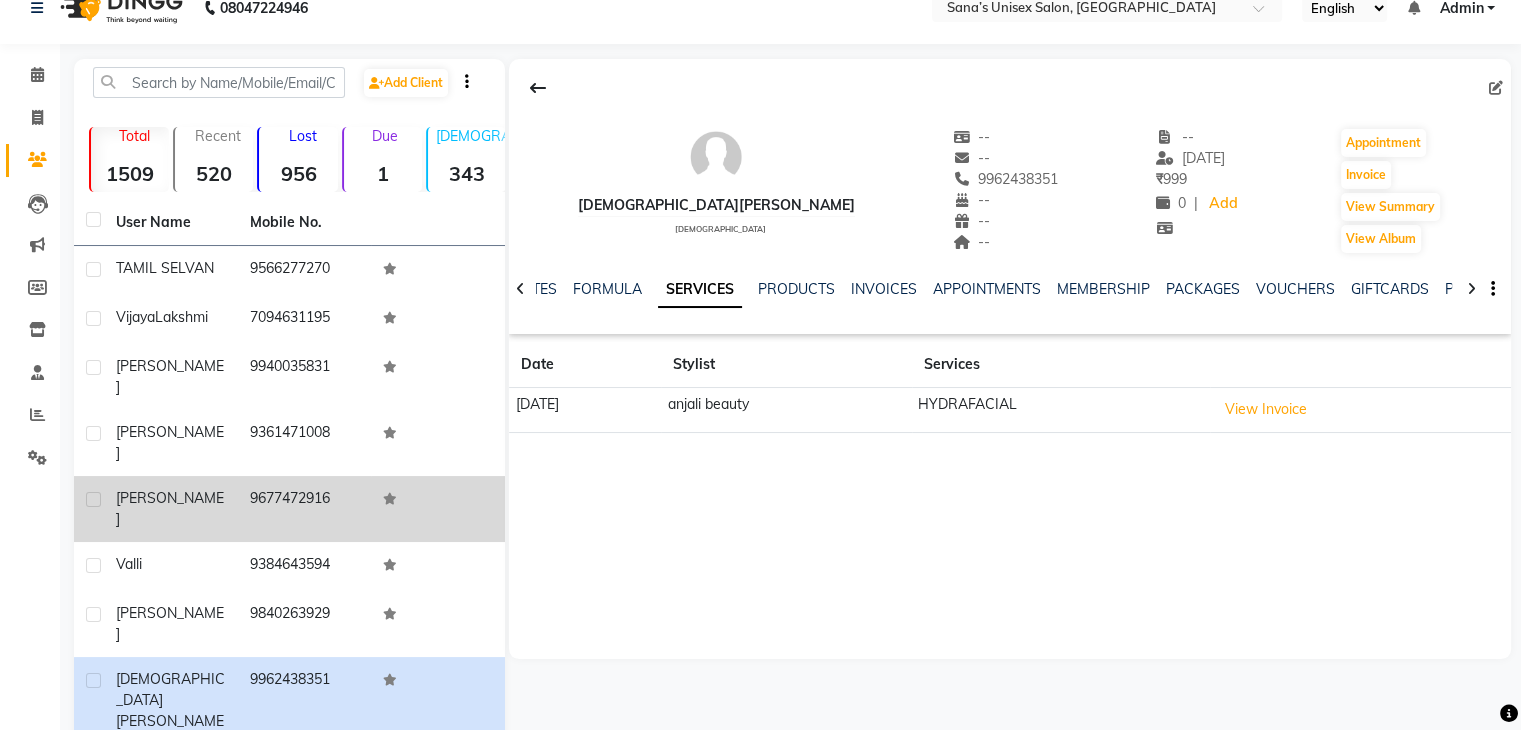 scroll, scrollTop: 0, scrollLeft: 0, axis: both 